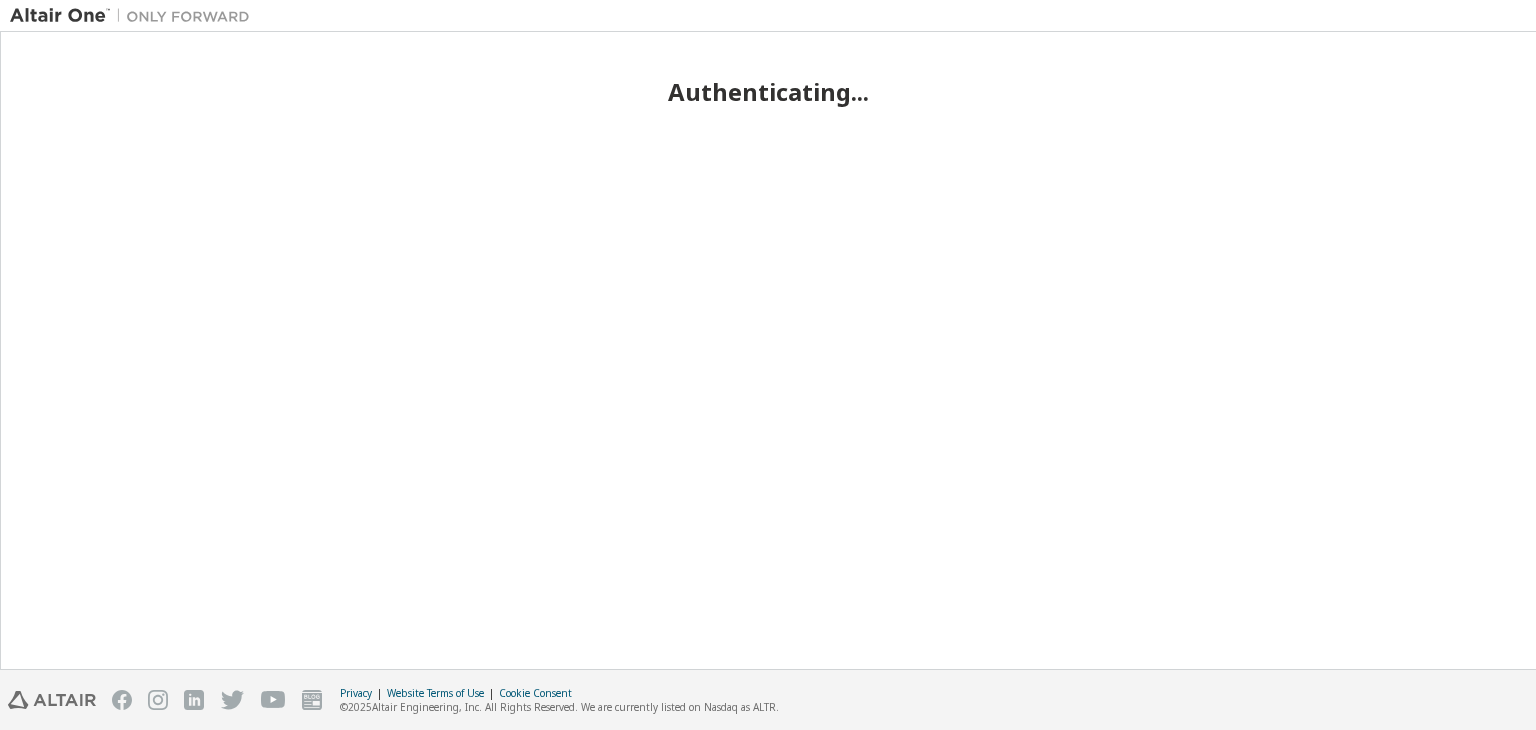 scroll, scrollTop: 0, scrollLeft: 0, axis: both 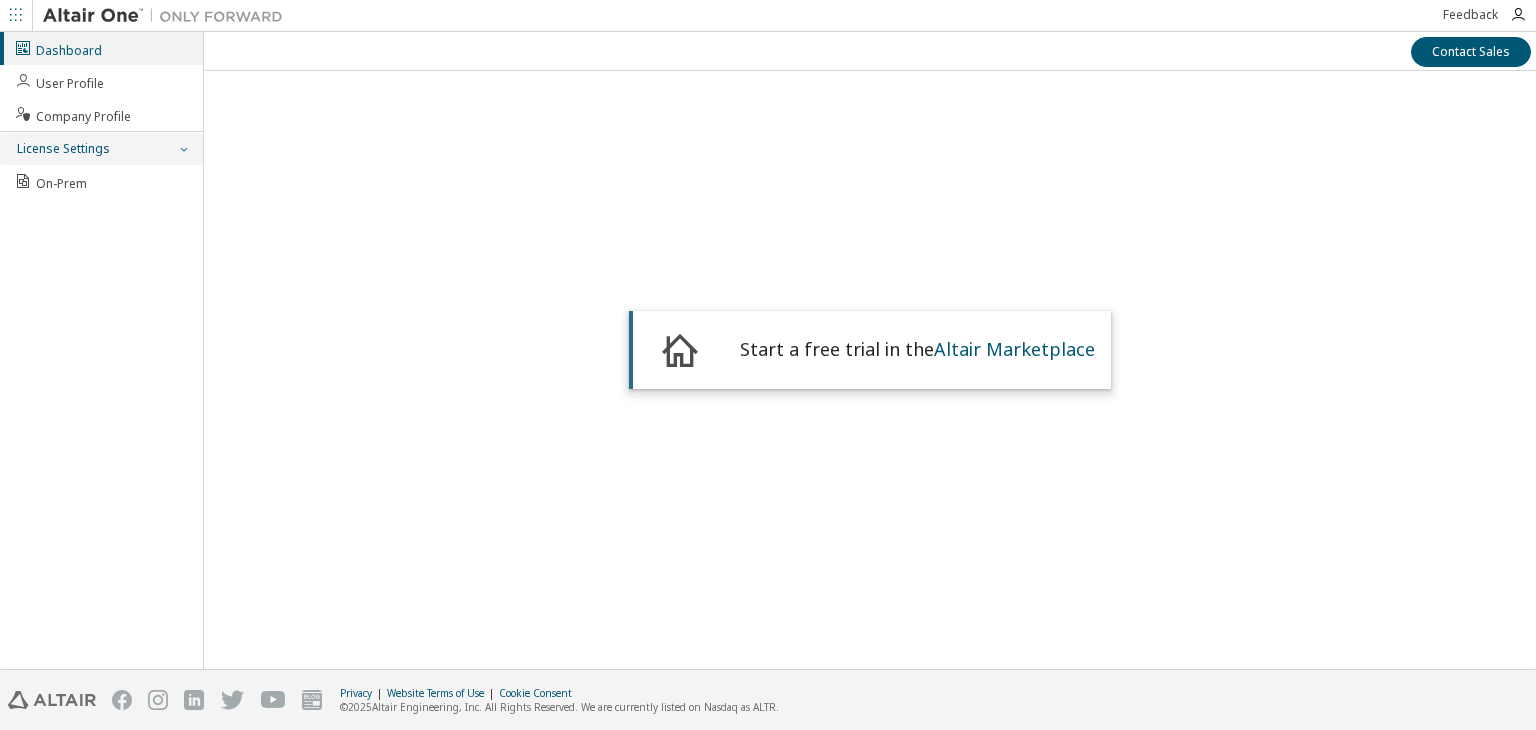 click on "License Settings" at bounding box center [62, 149] 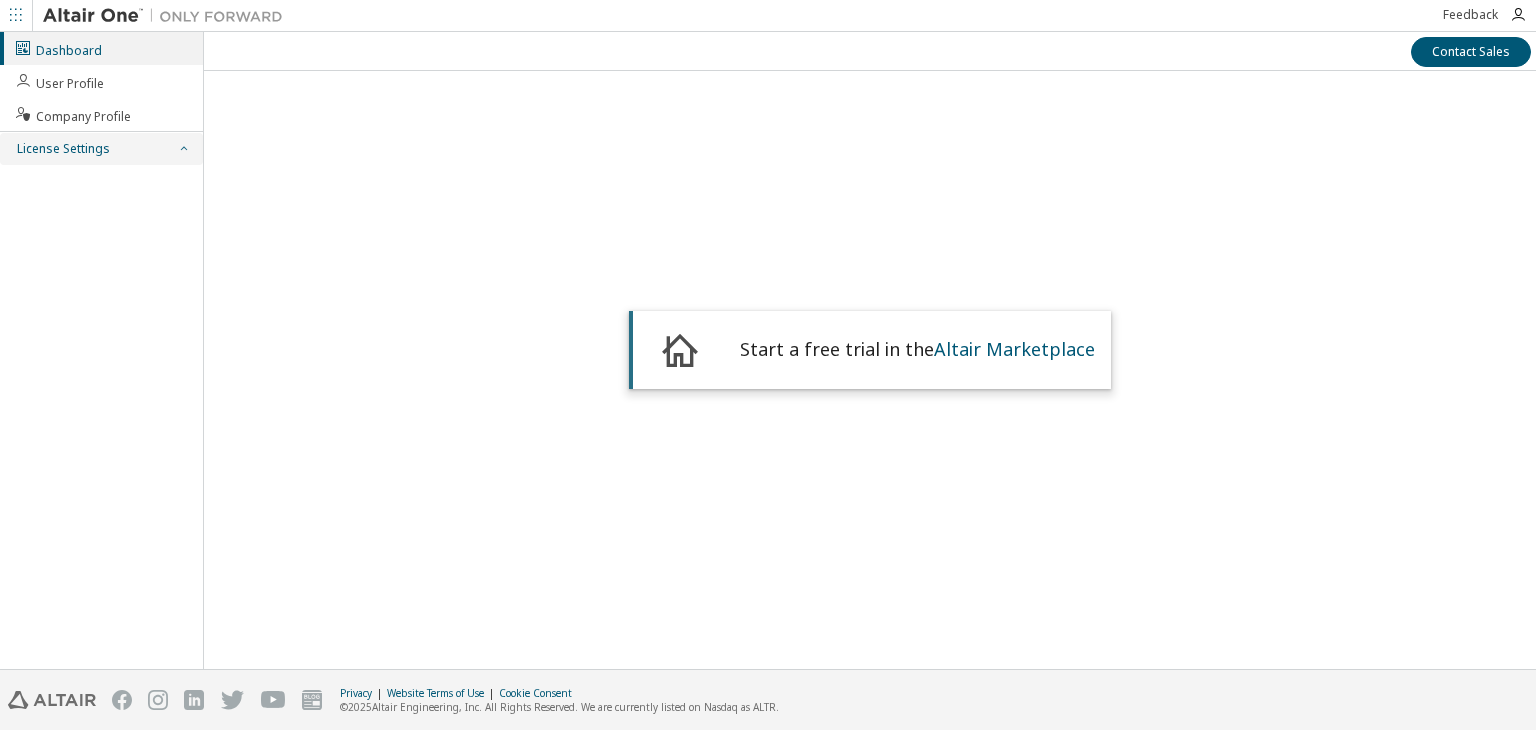 click at bounding box center [183, 149] 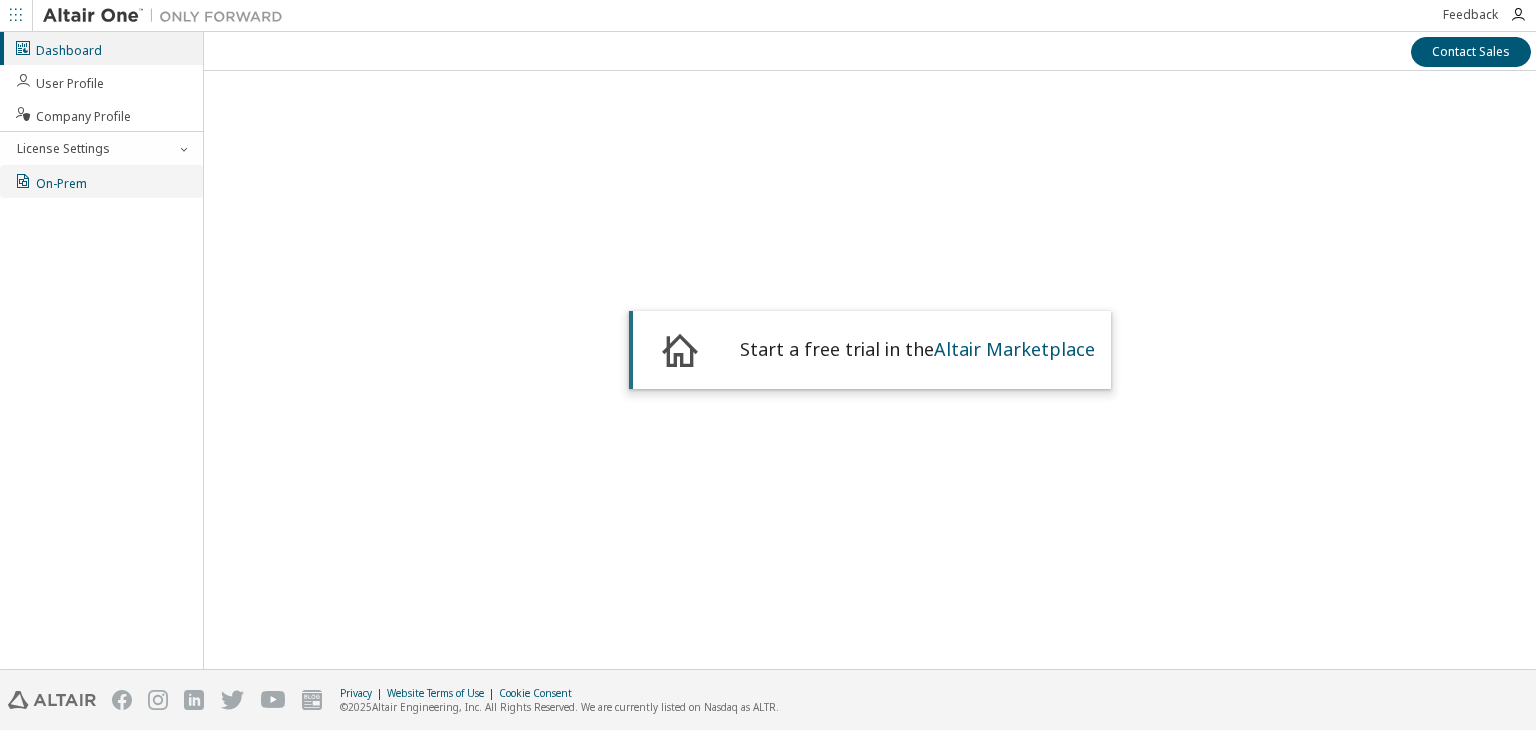 click on "On-Prem" at bounding box center (50, 181) 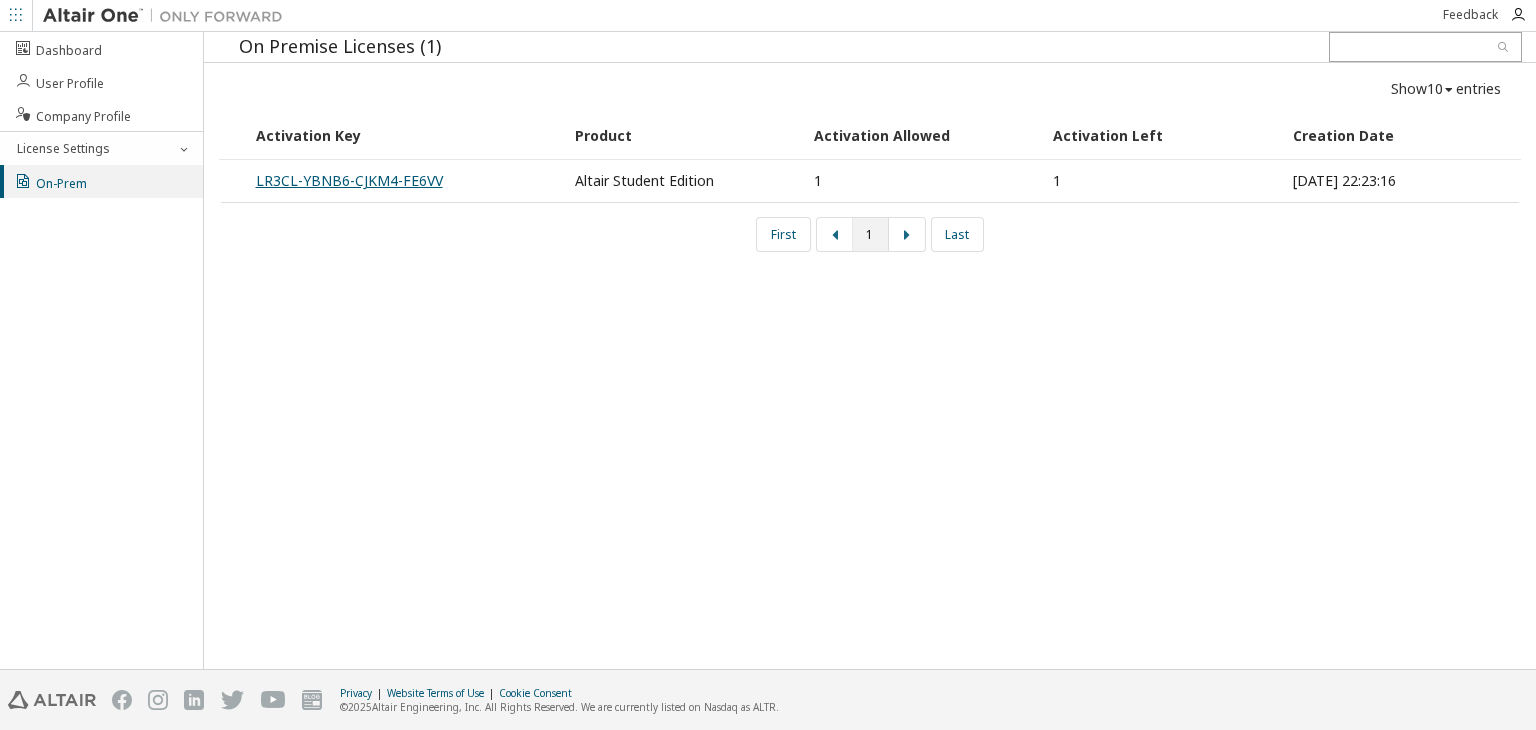 click on "LR3CL-YBNB6-CJKM4-FE6VV" at bounding box center [349, 180] 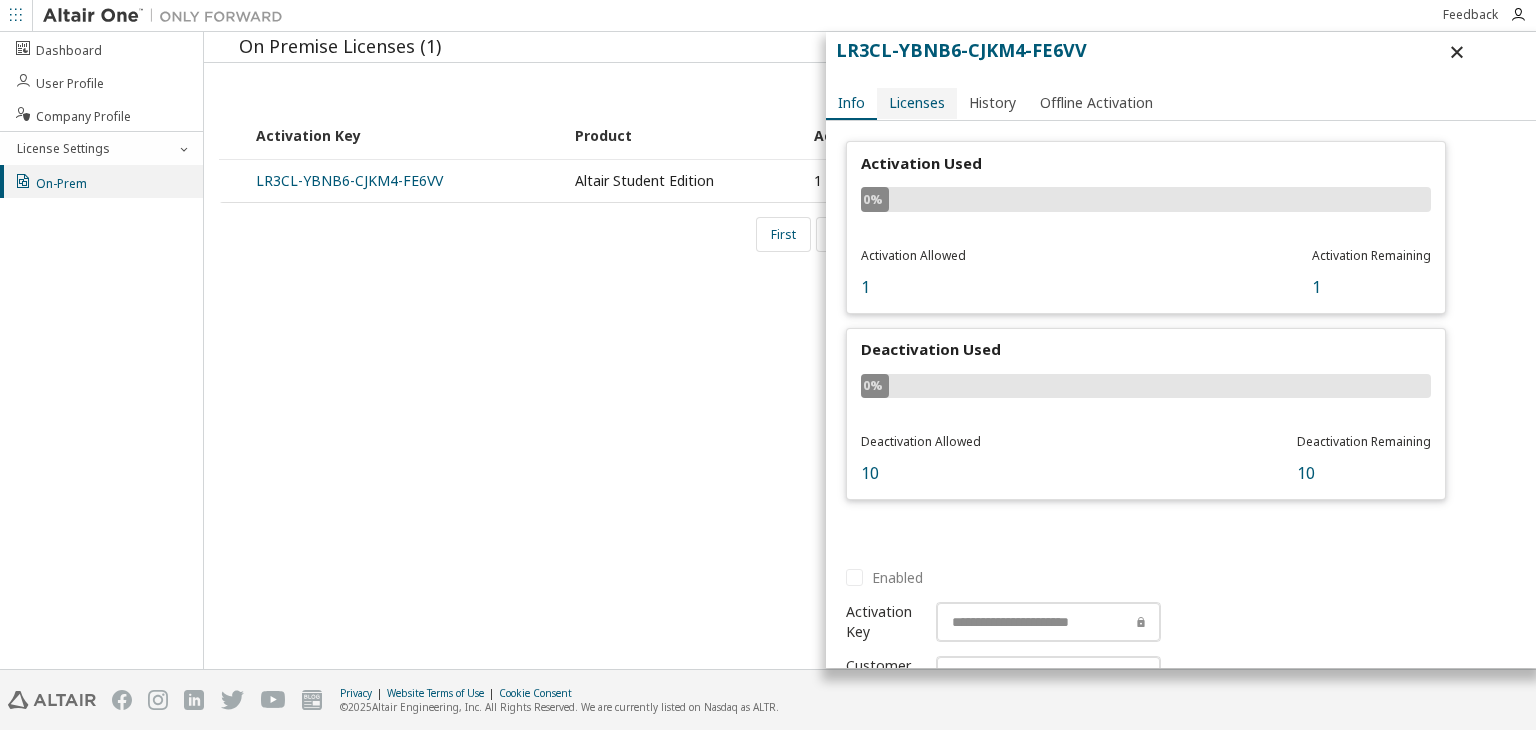 click on "Licenses" at bounding box center [917, 103] 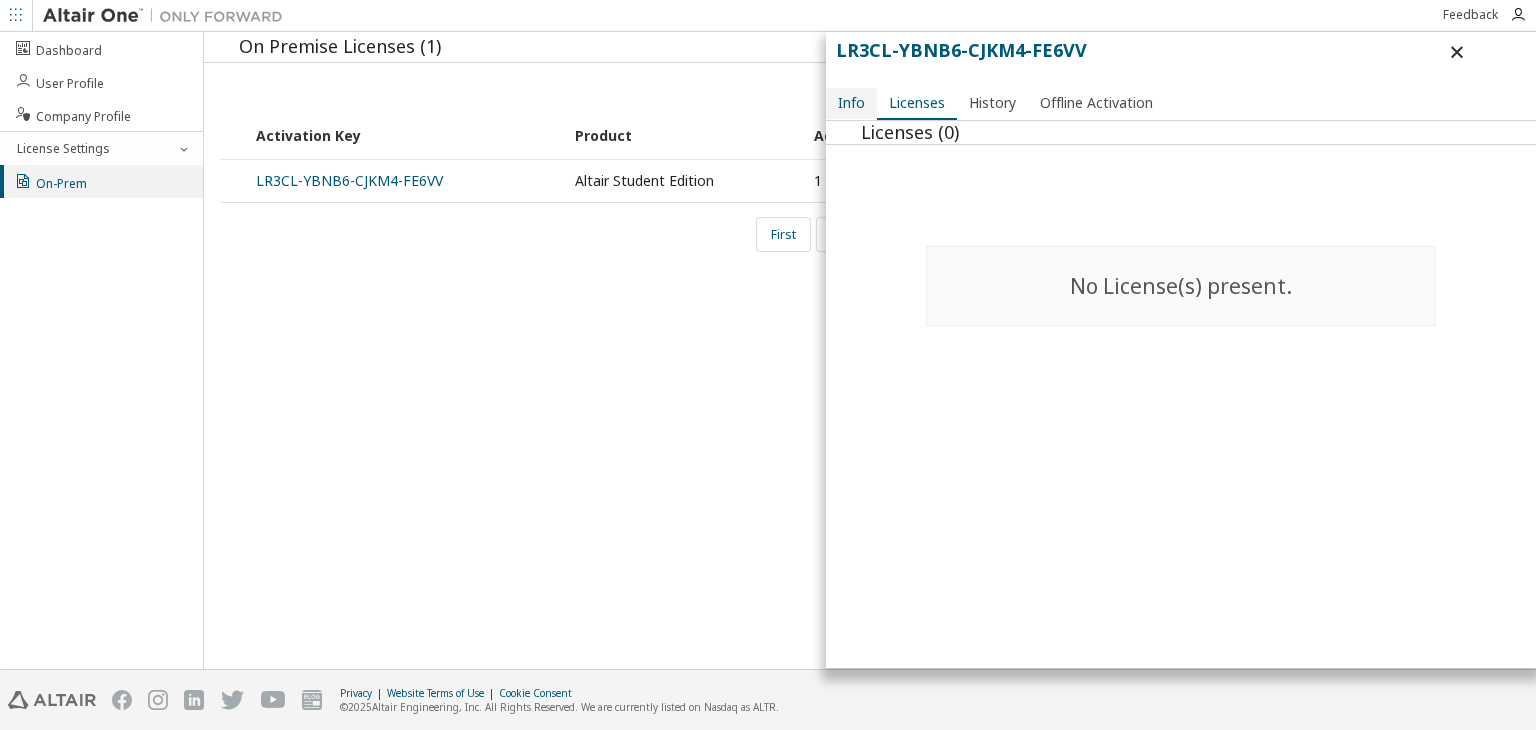 click on "Info" at bounding box center (851, 103) 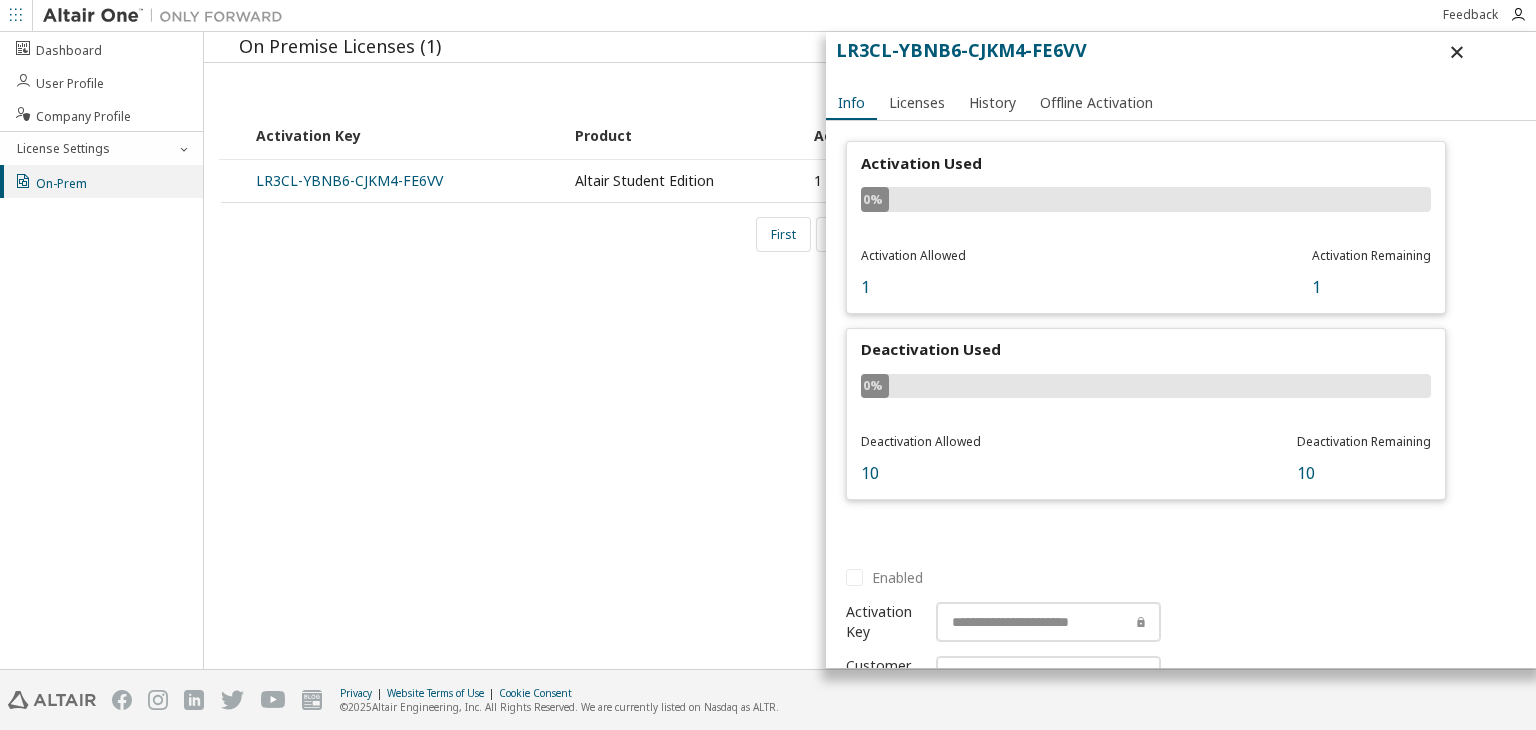 click on "Deactivation Remaining 10" at bounding box center (1364, 459) 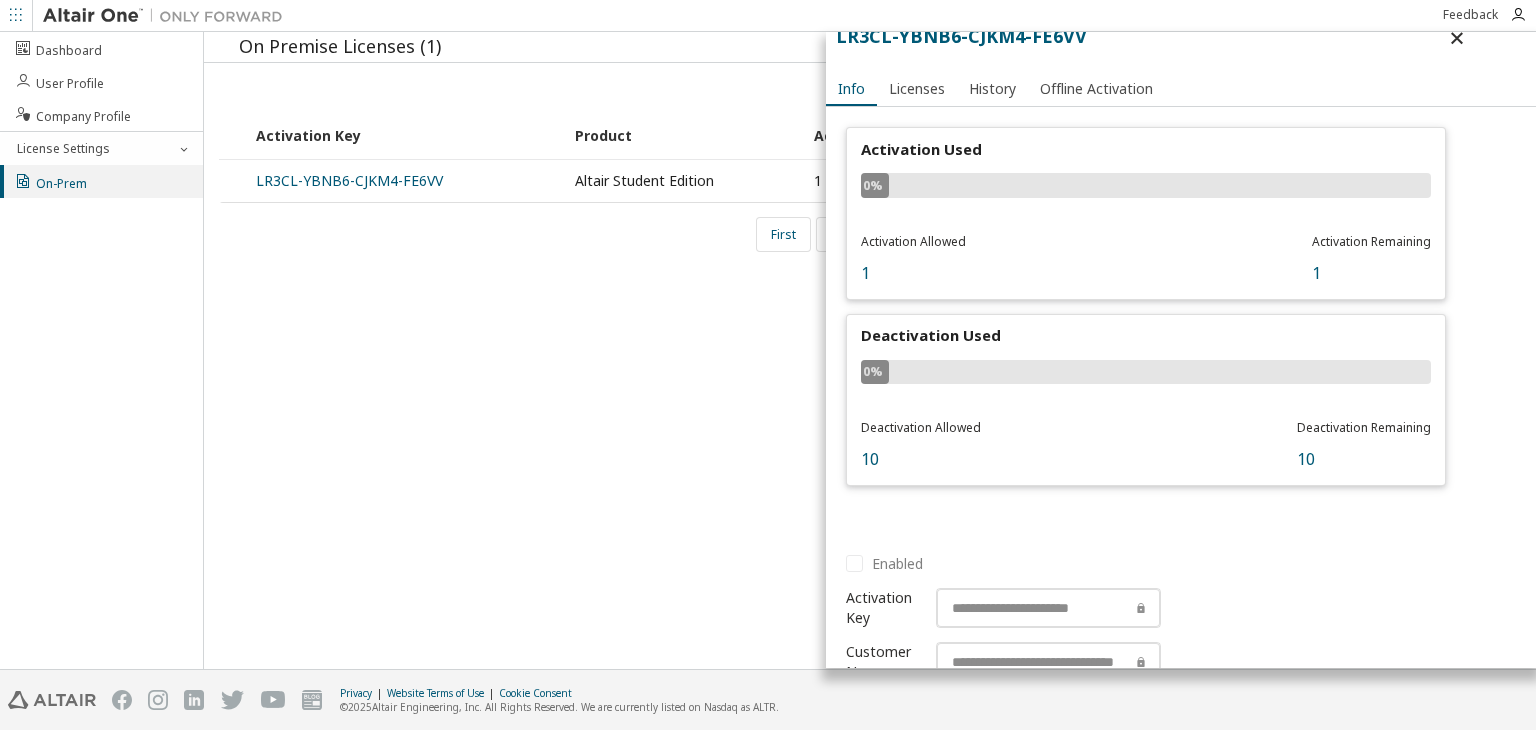 scroll, scrollTop: 0, scrollLeft: 0, axis: both 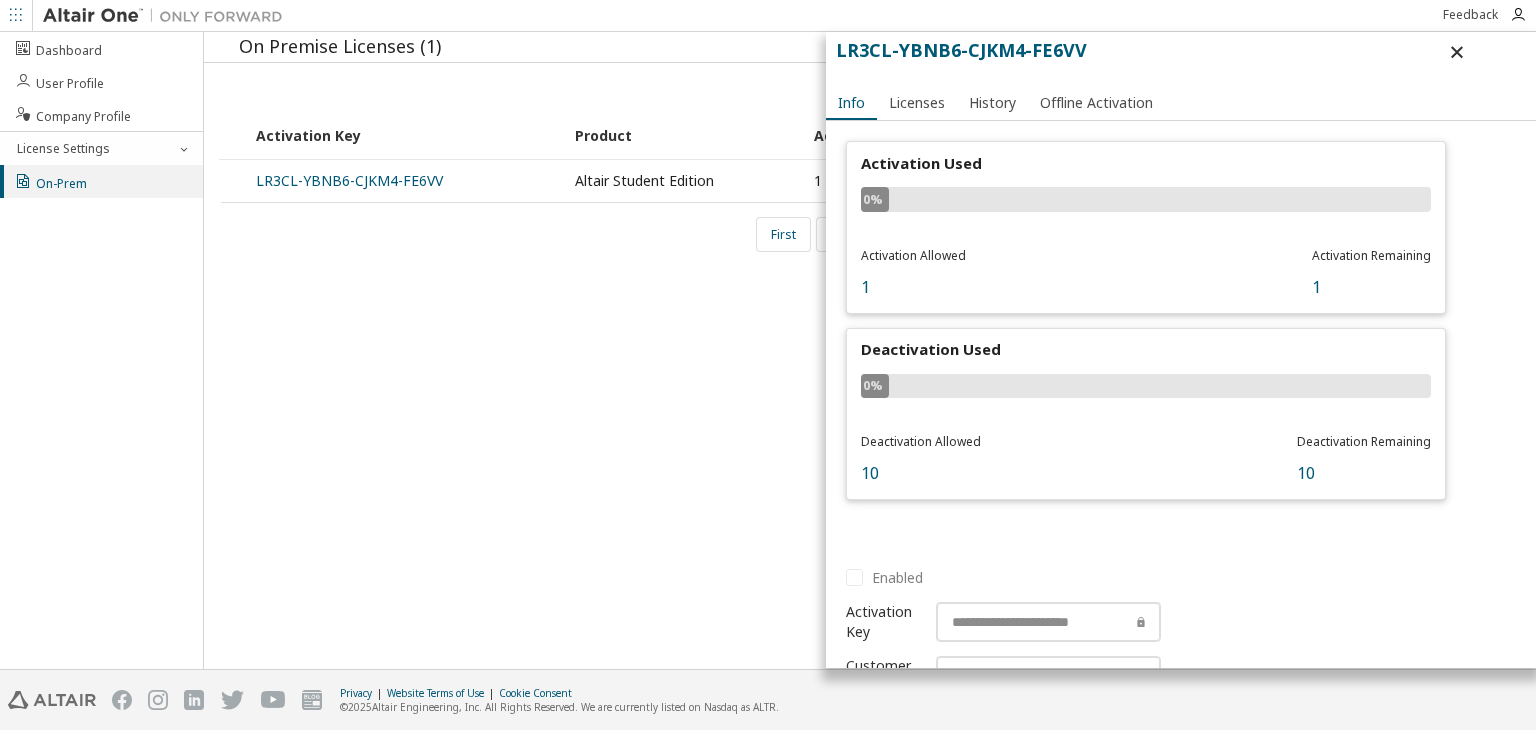 click on "0%" at bounding box center (1146, 386) 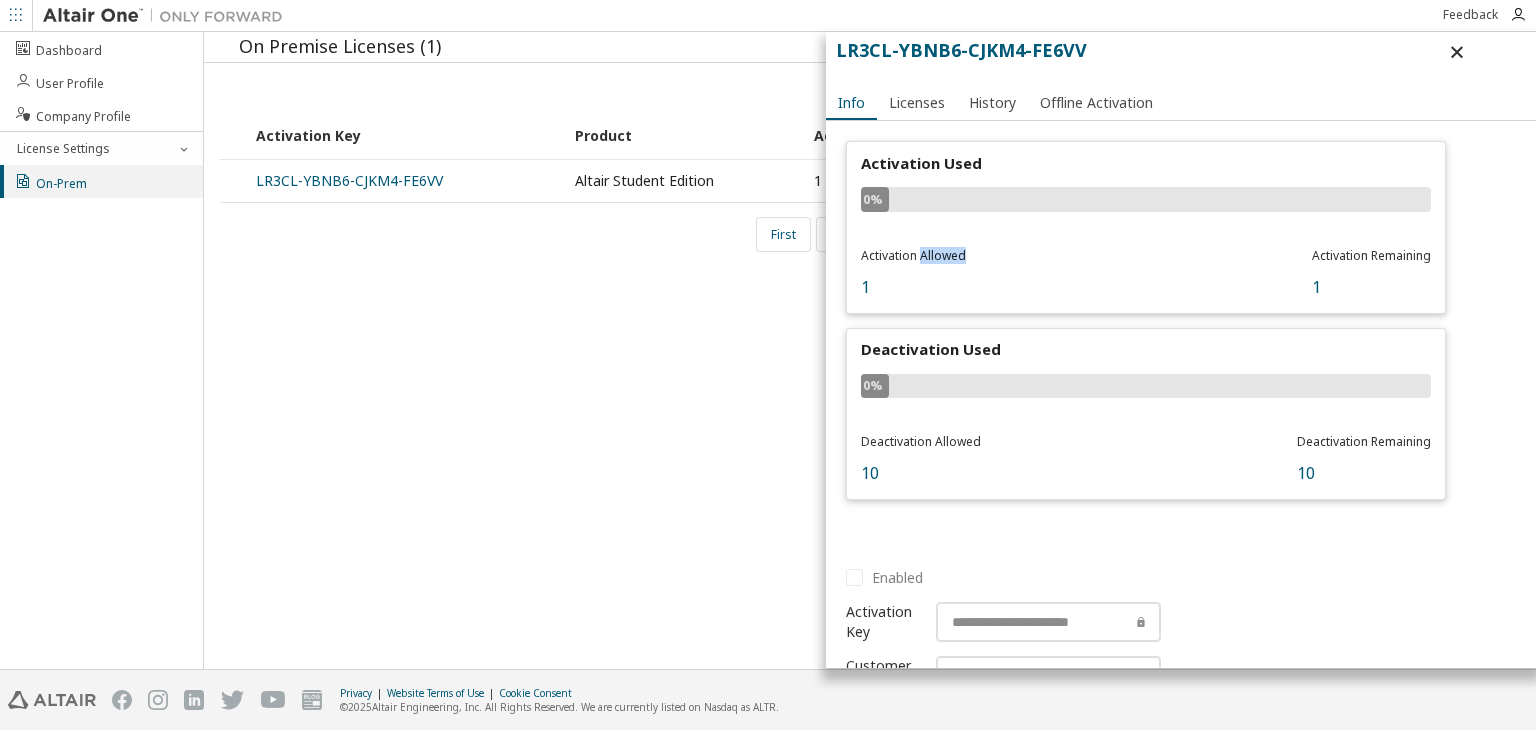 click on "Activation Used 0% Activation Allowed 1 Activation Remaining 1" at bounding box center (1146, 227) 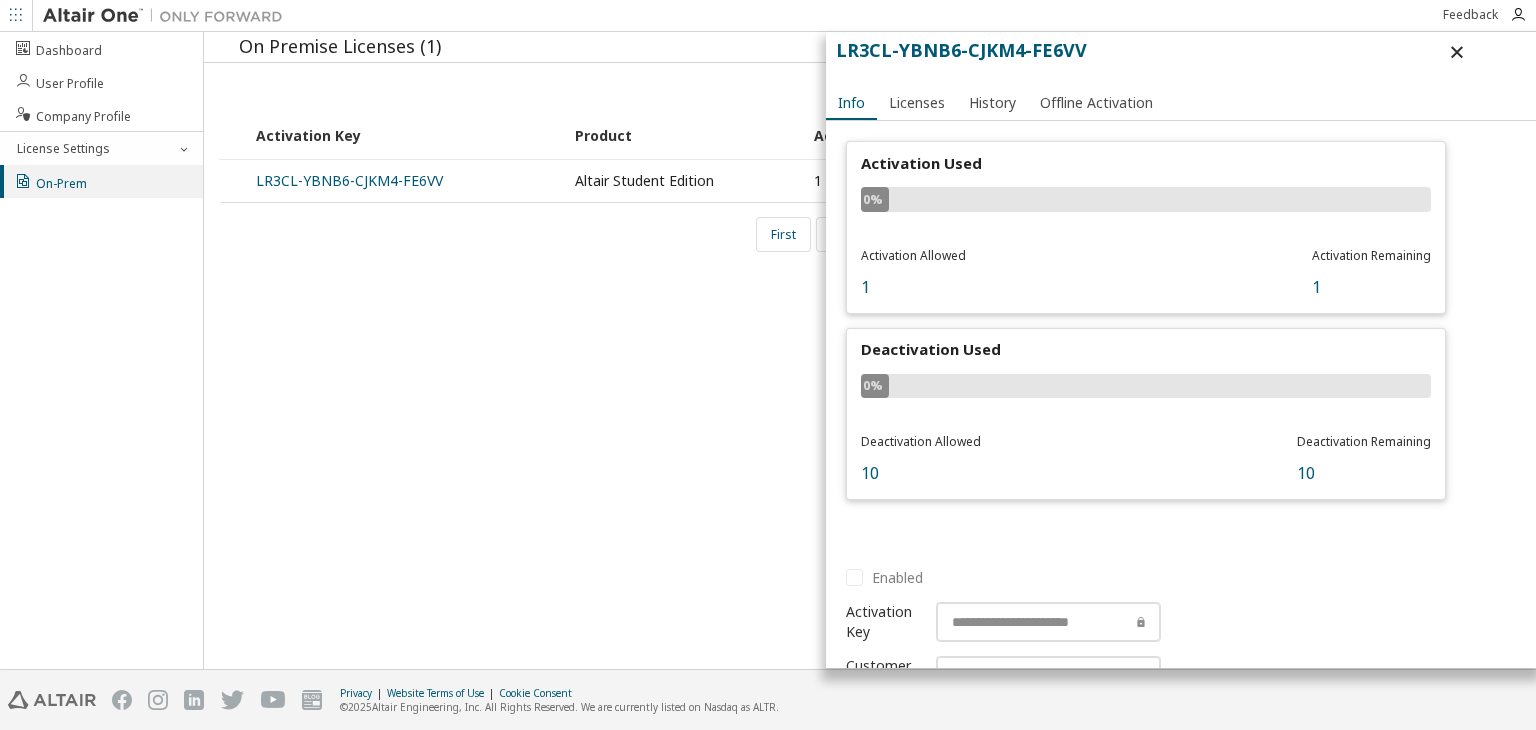 click on "Deactivation Used 0% Deactivation Allowed 10 Deactivation Remaining 10" at bounding box center [1146, 414] 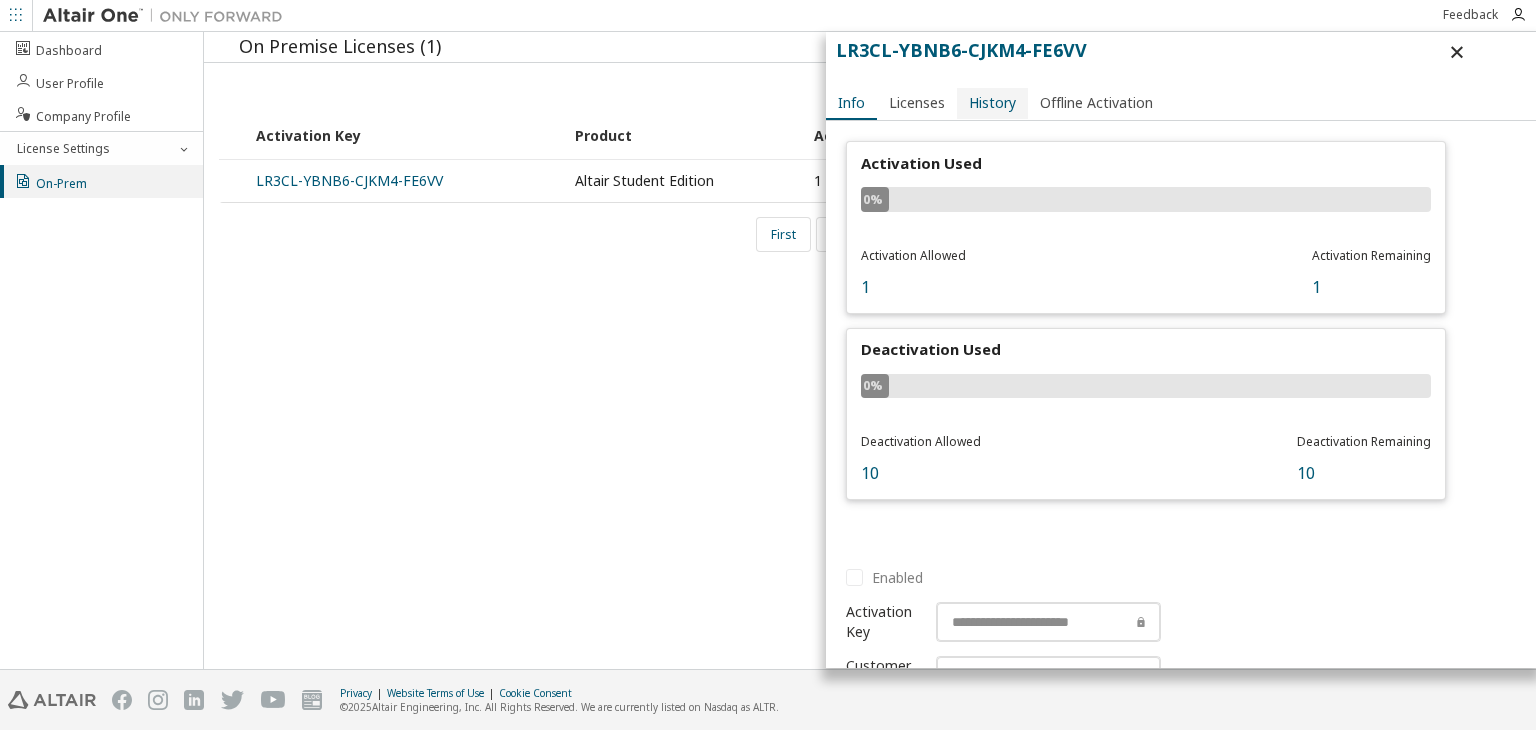 click on "History" at bounding box center [992, 103] 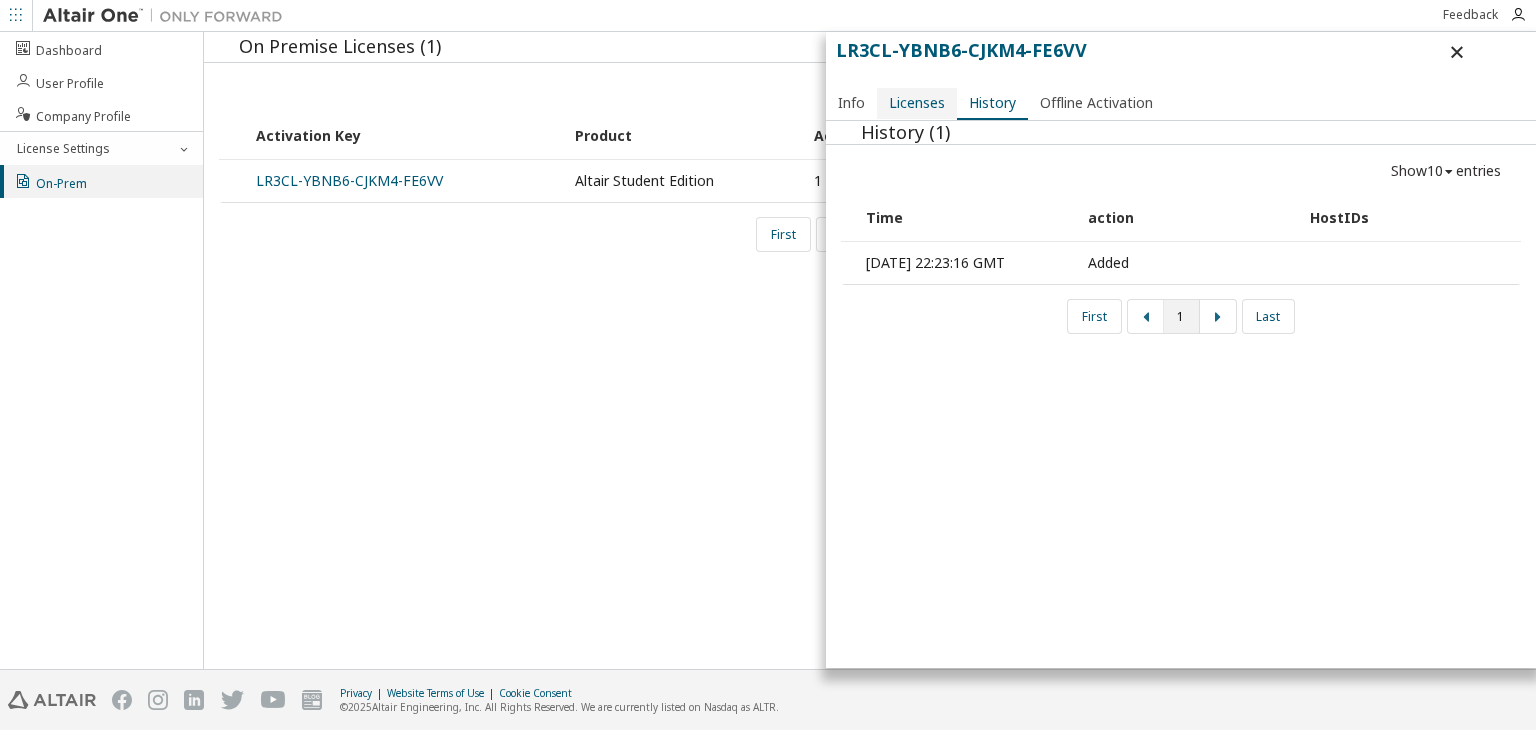 click on "Licenses" at bounding box center (917, 103) 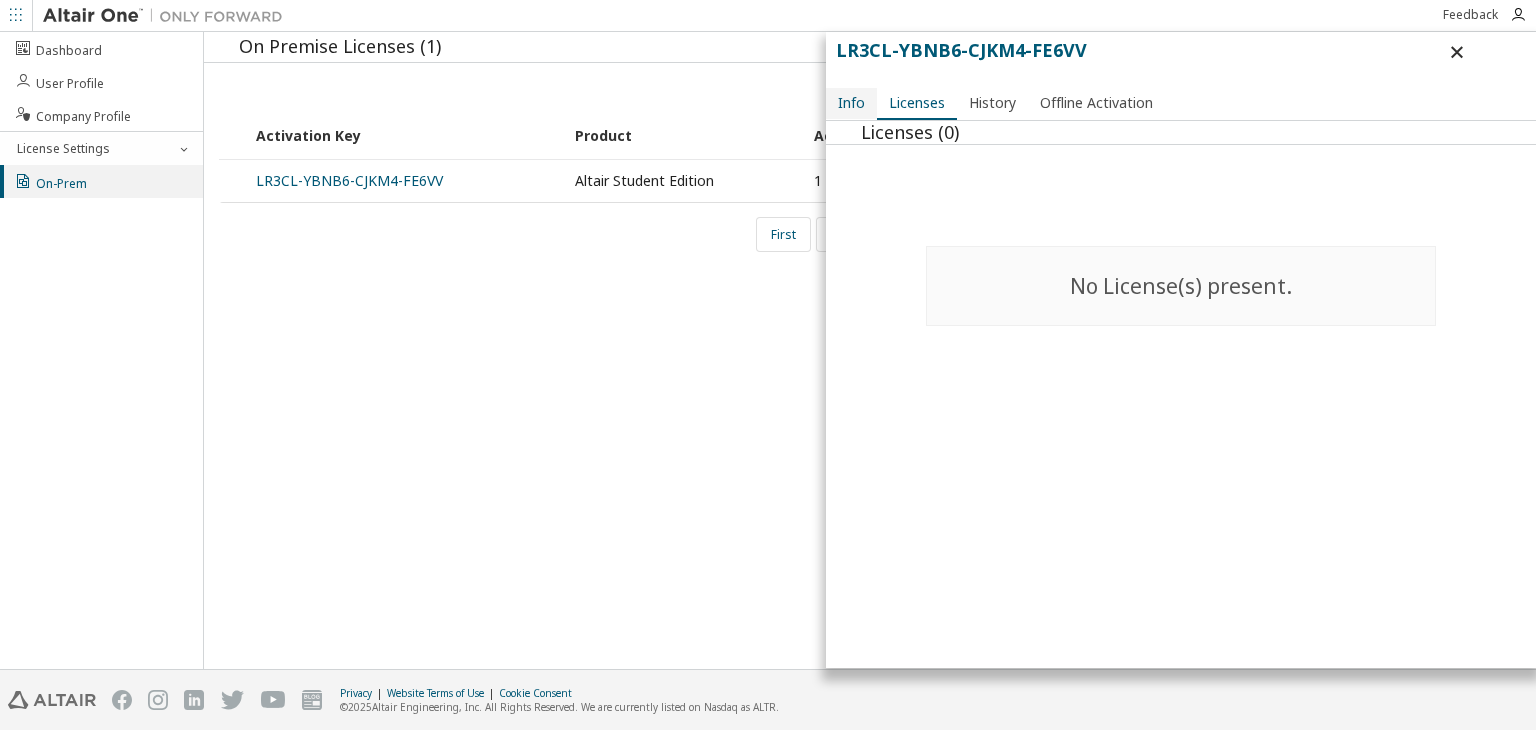 click on "Info" at bounding box center (851, 103) 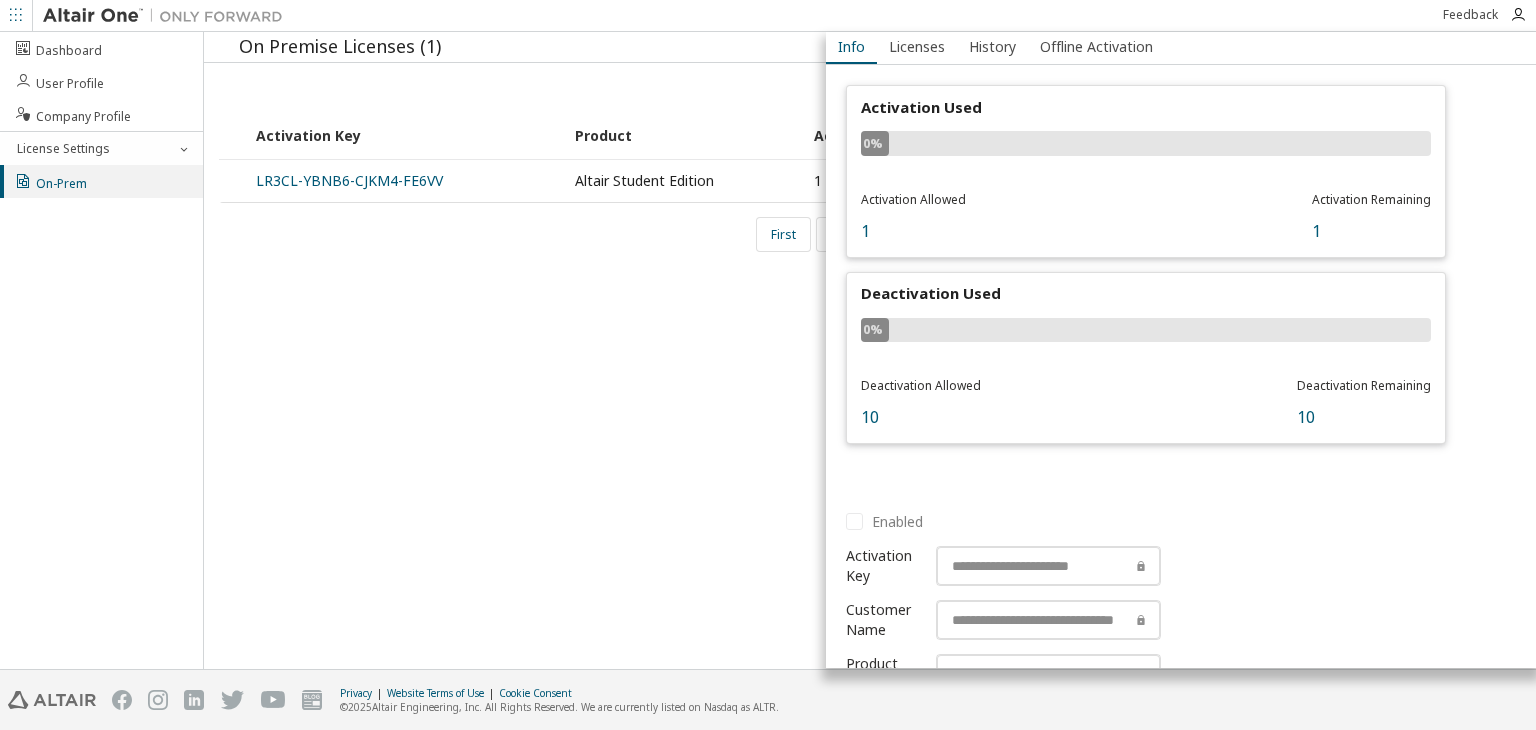 scroll, scrollTop: 0, scrollLeft: 0, axis: both 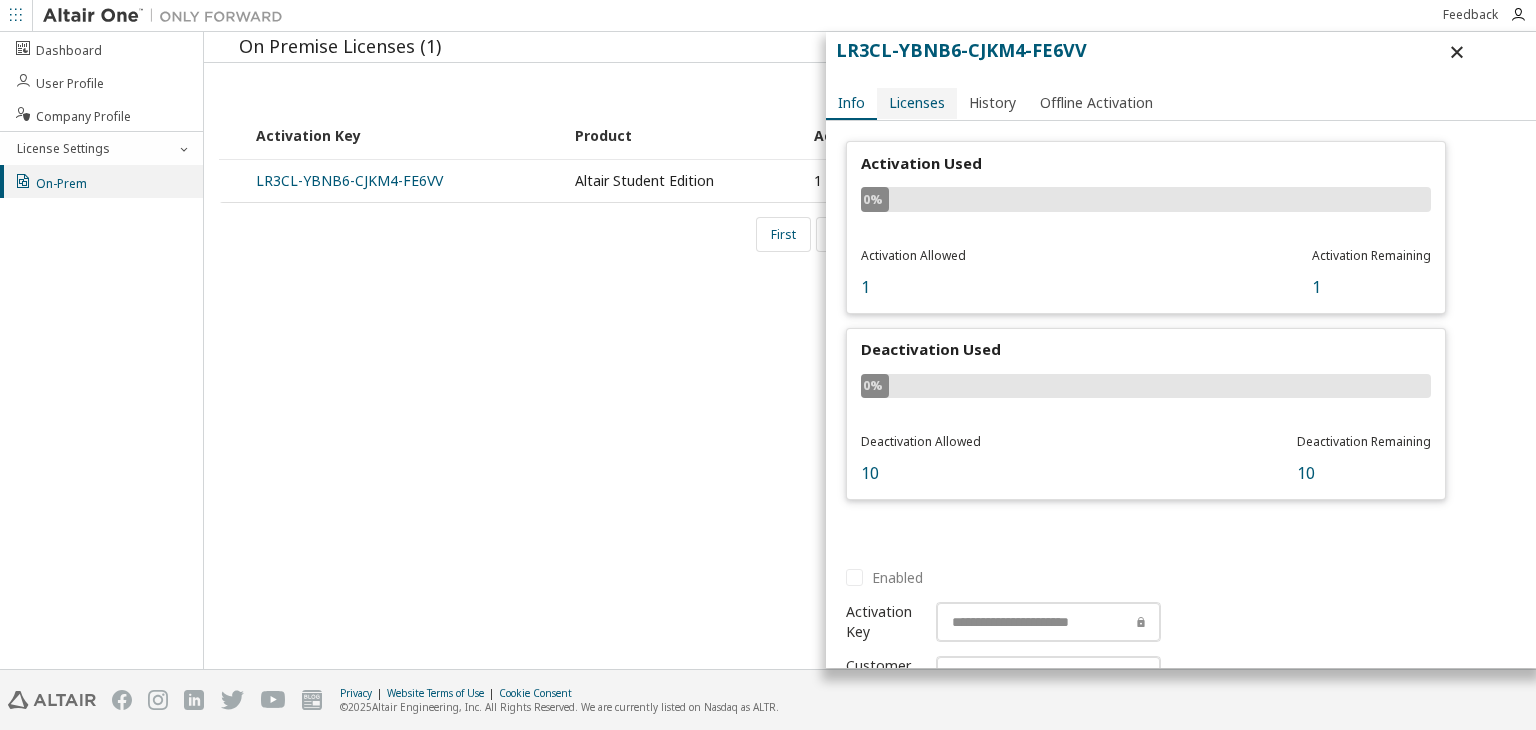 click on "Licenses" at bounding box center (917, 103) 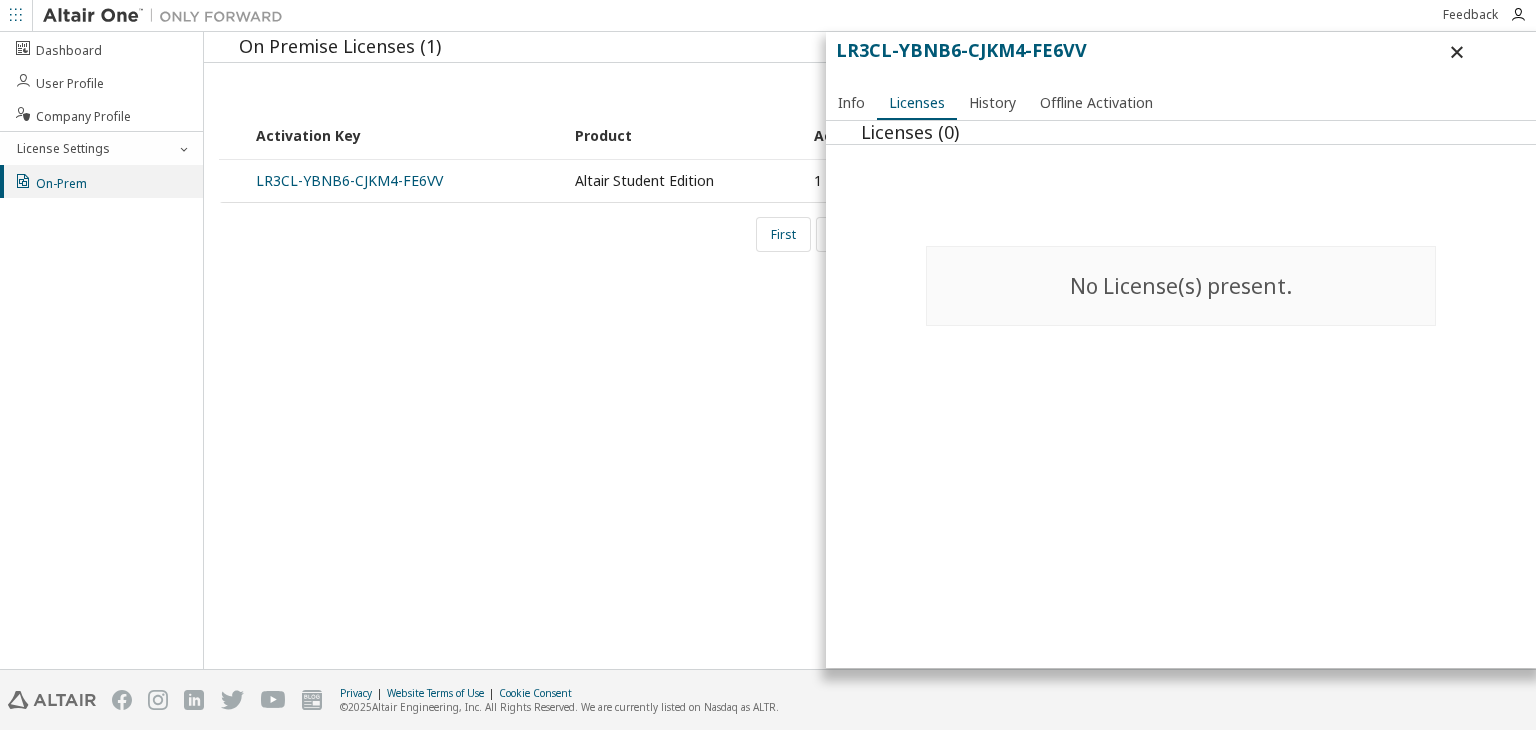 click on "No License(s) present." at bounding box center [1181, 286] 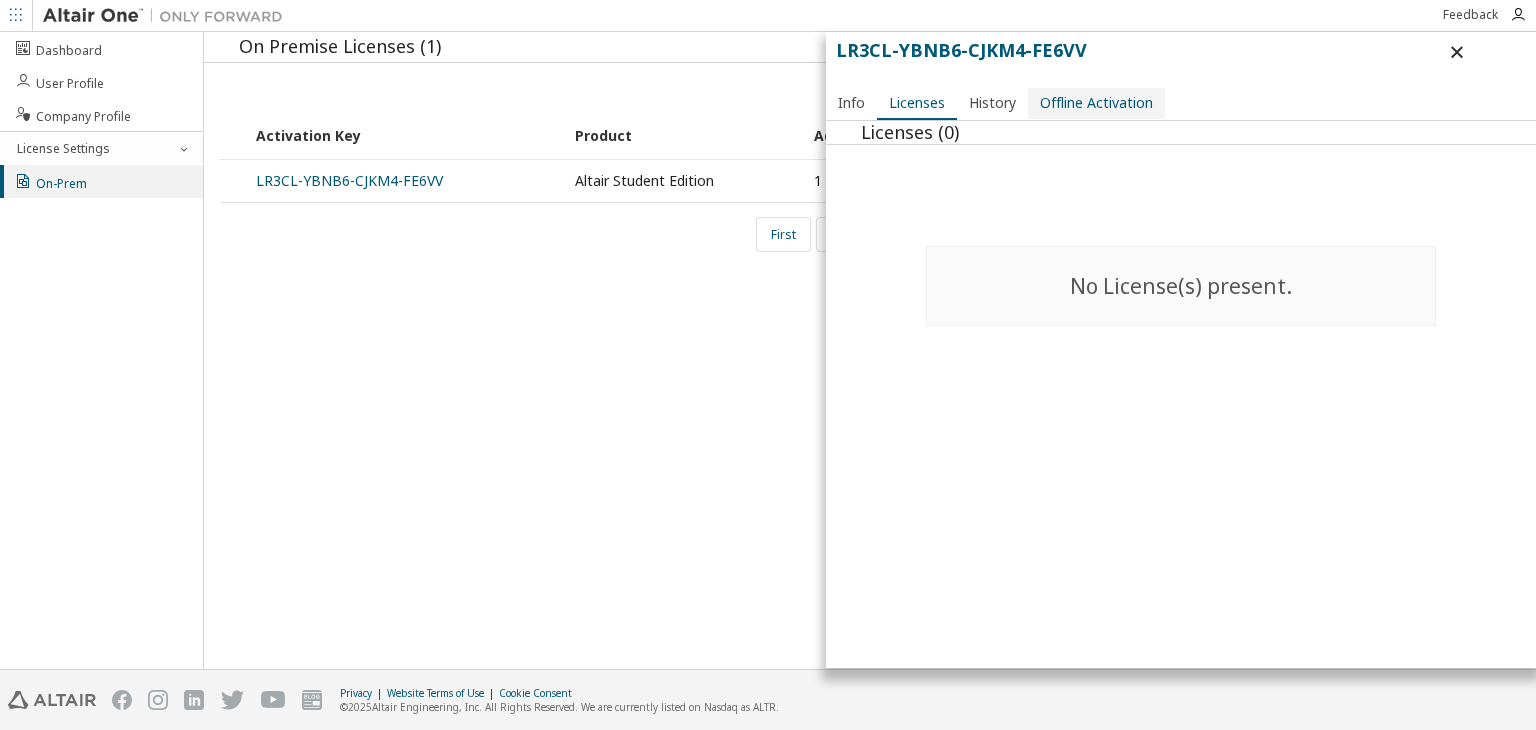 click on "Offline Activation" at bounding box center (1096, 103) 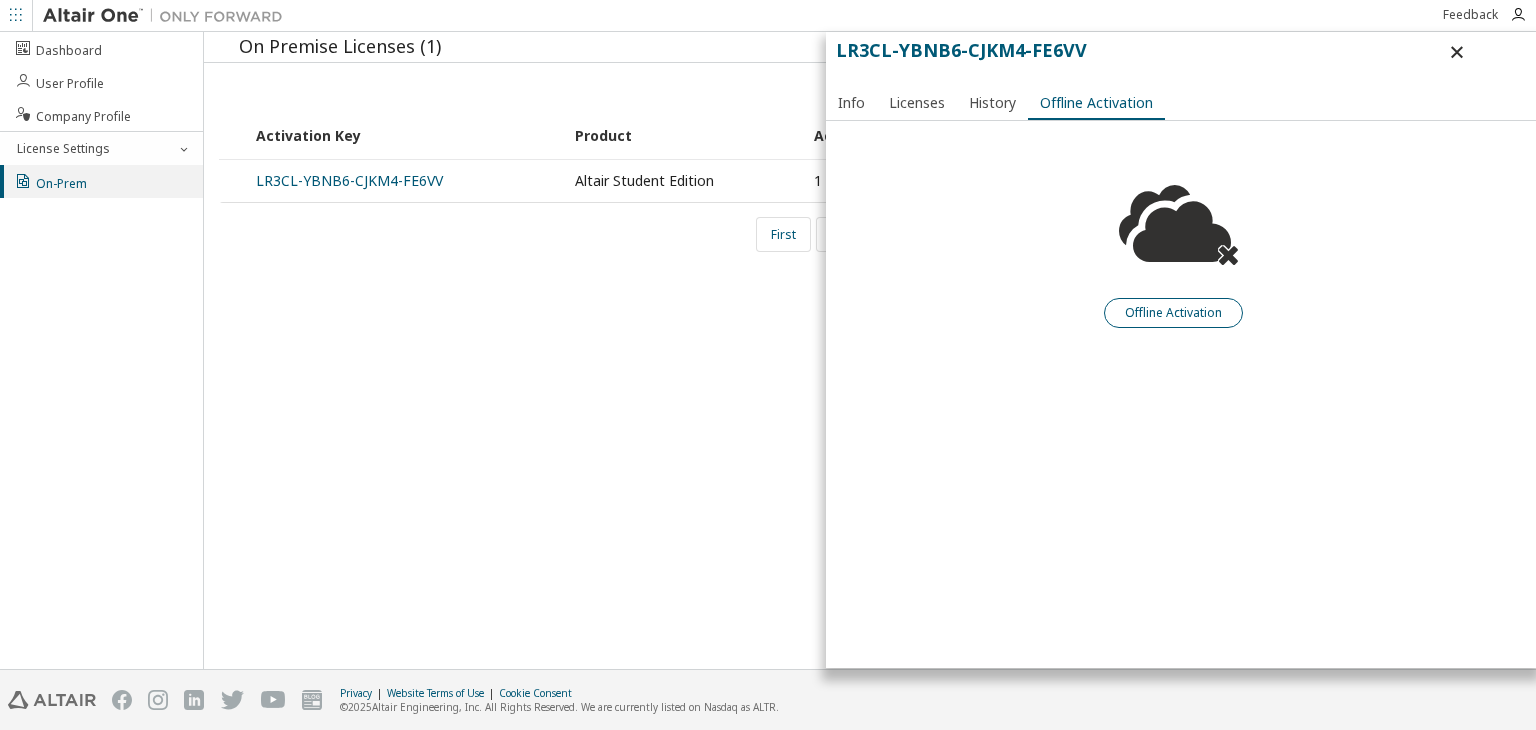 click on "Offline Activation" at bounding box center (1173, 313) 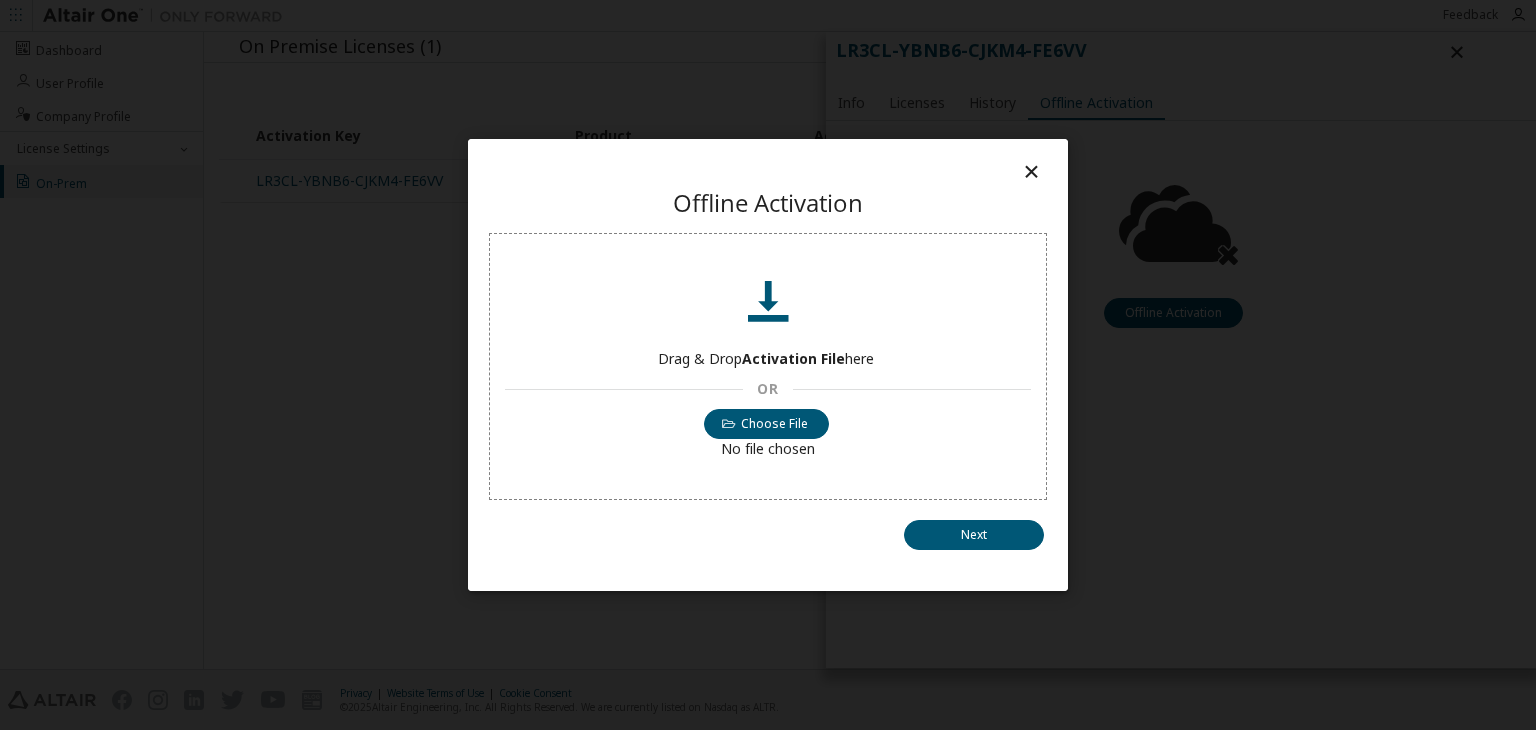 click at bounding box center [1031, 171] 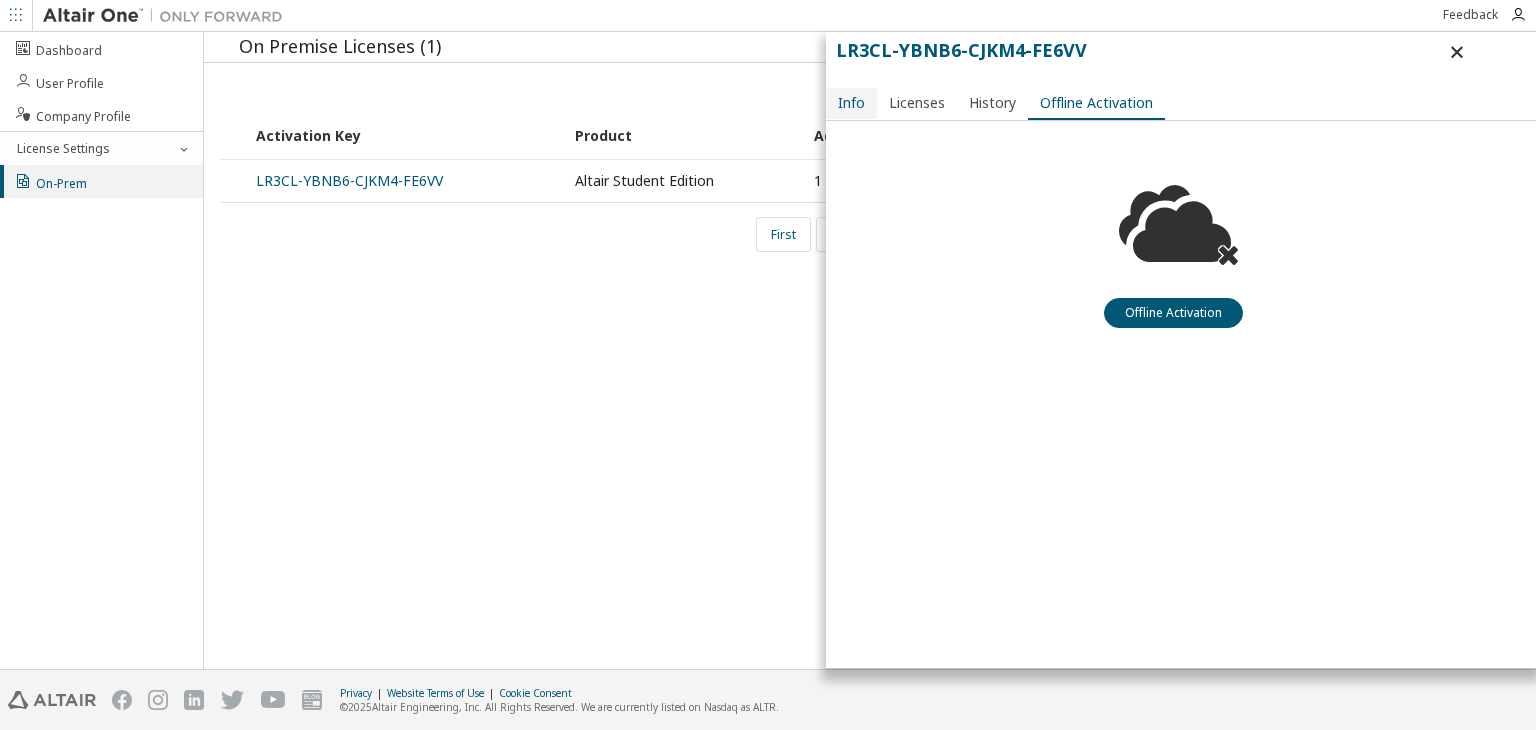 click on "Info" at bounding box center (851, 103) 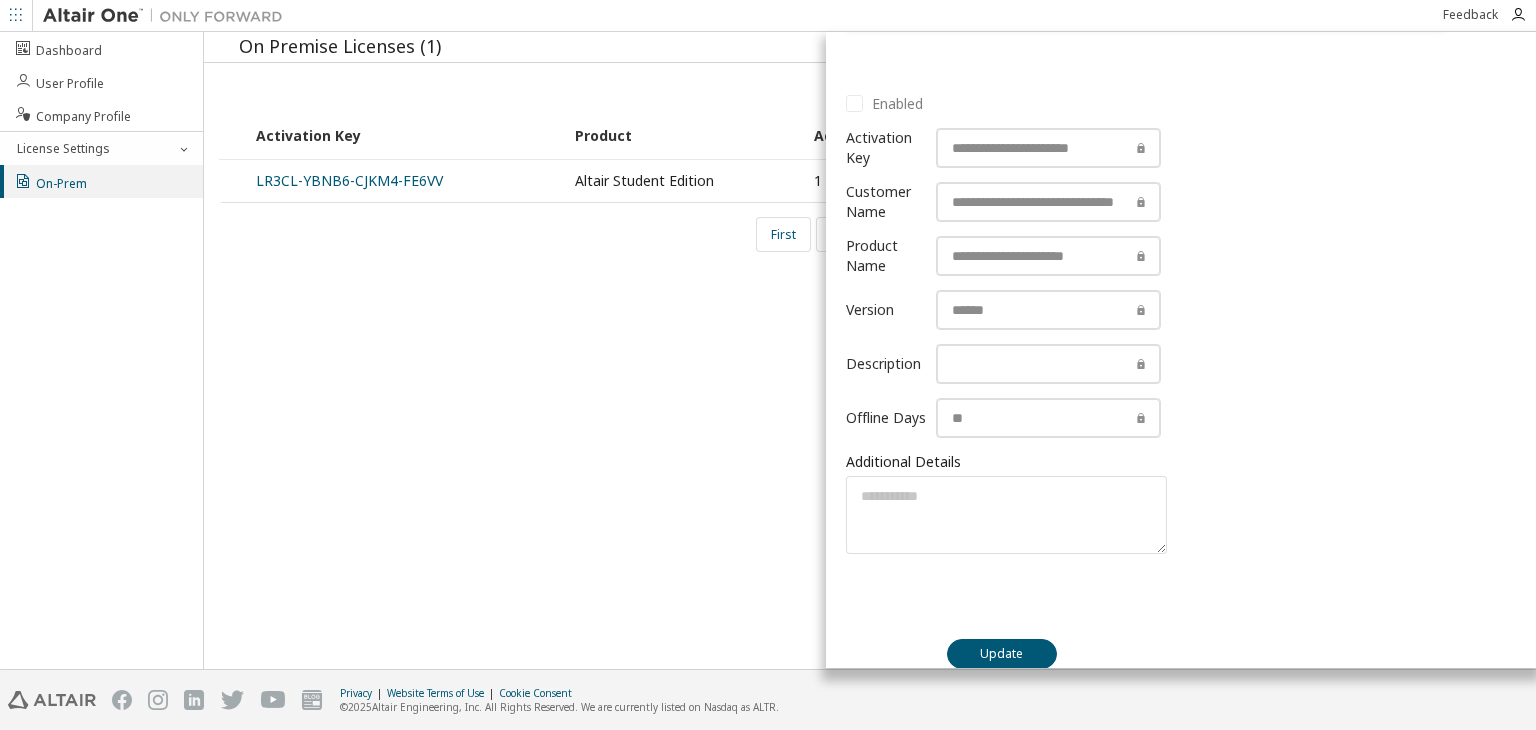 scroll, scrollTop: 710, scrollLeft: 0, axis: vertical 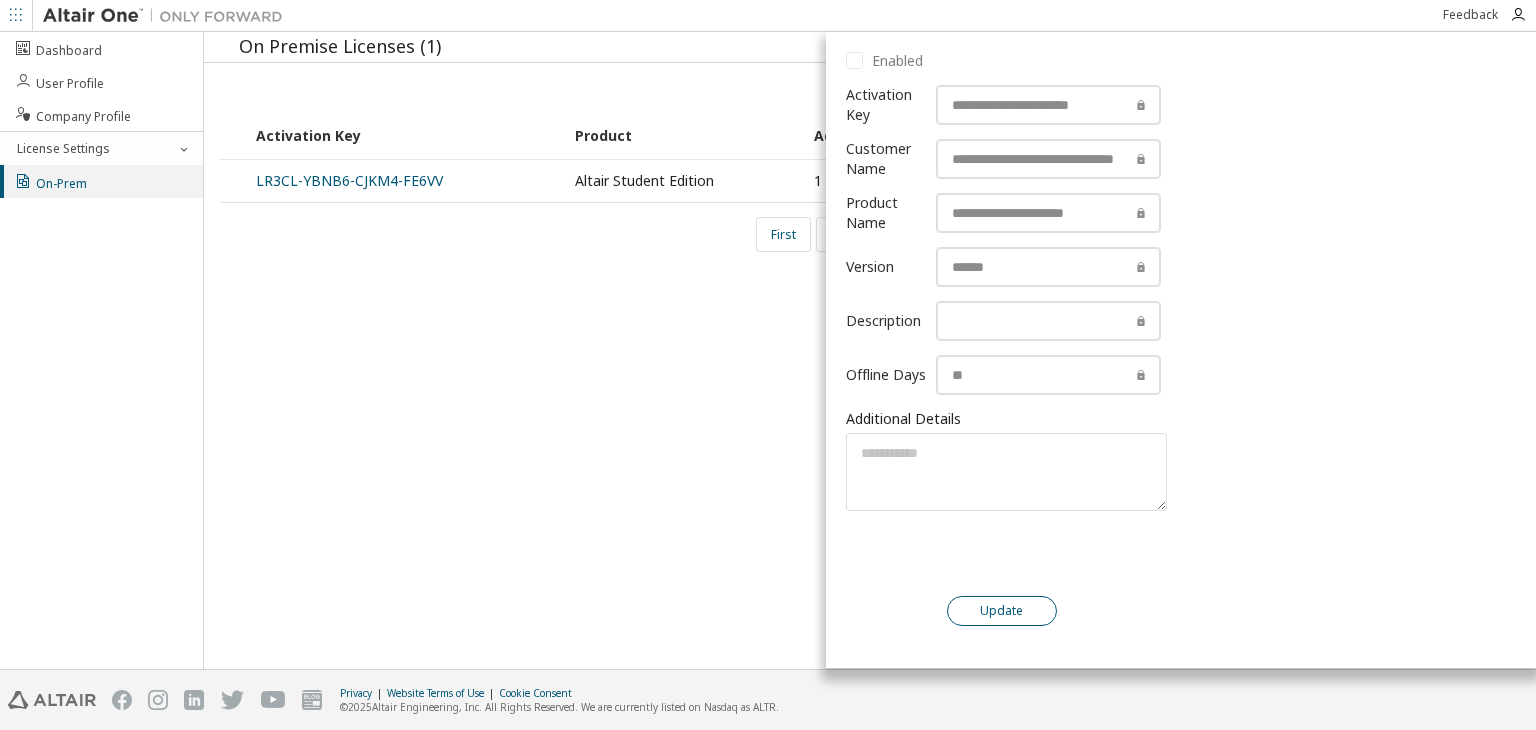 click on "Update" at bounding box center [1002, 611] 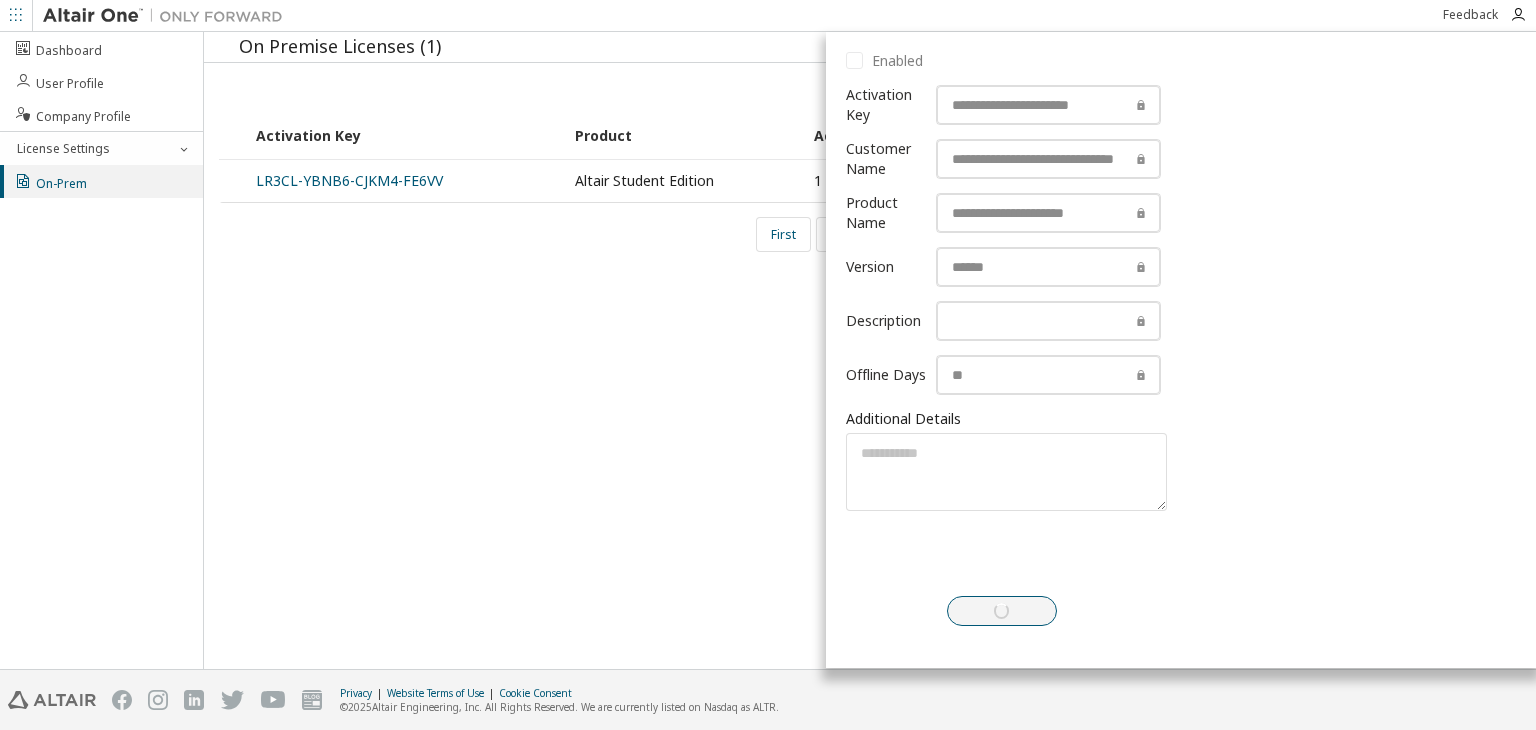 scroll, scrollTop: 753, scrollLeft: 0, axis: vertical 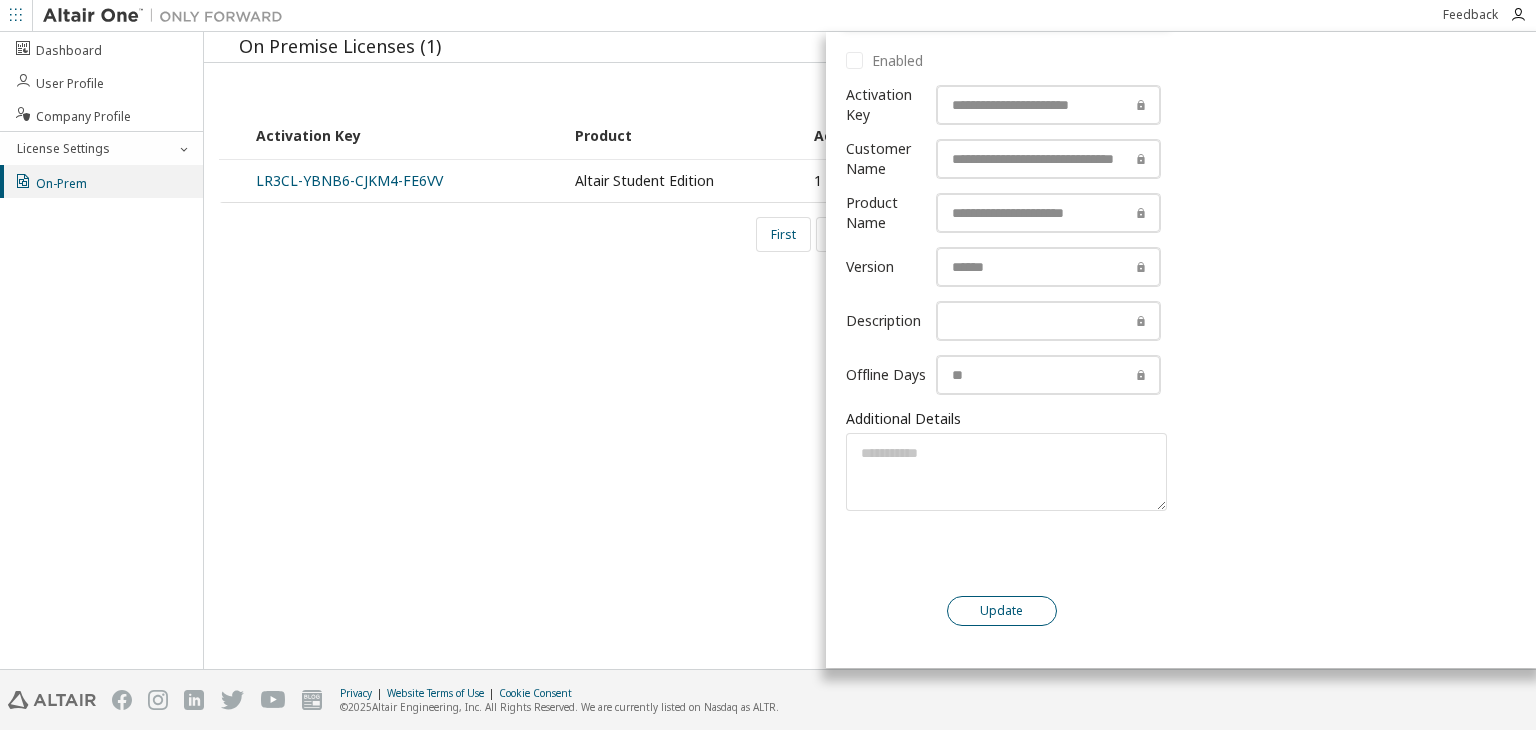 click on "Update" at bounding box center (1002, 611) 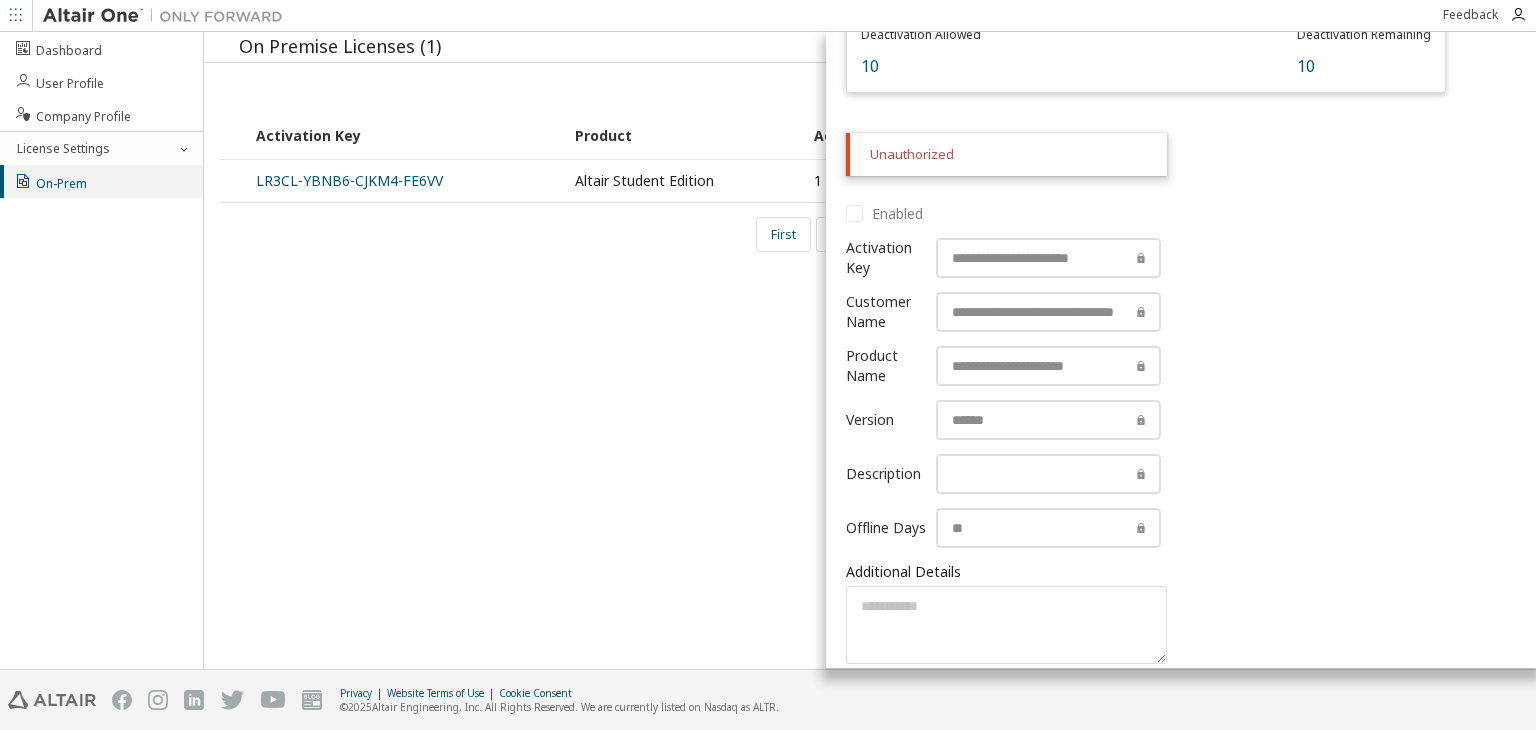 scroll, scrollTop: 0, scrollLeft: 0, axis: both 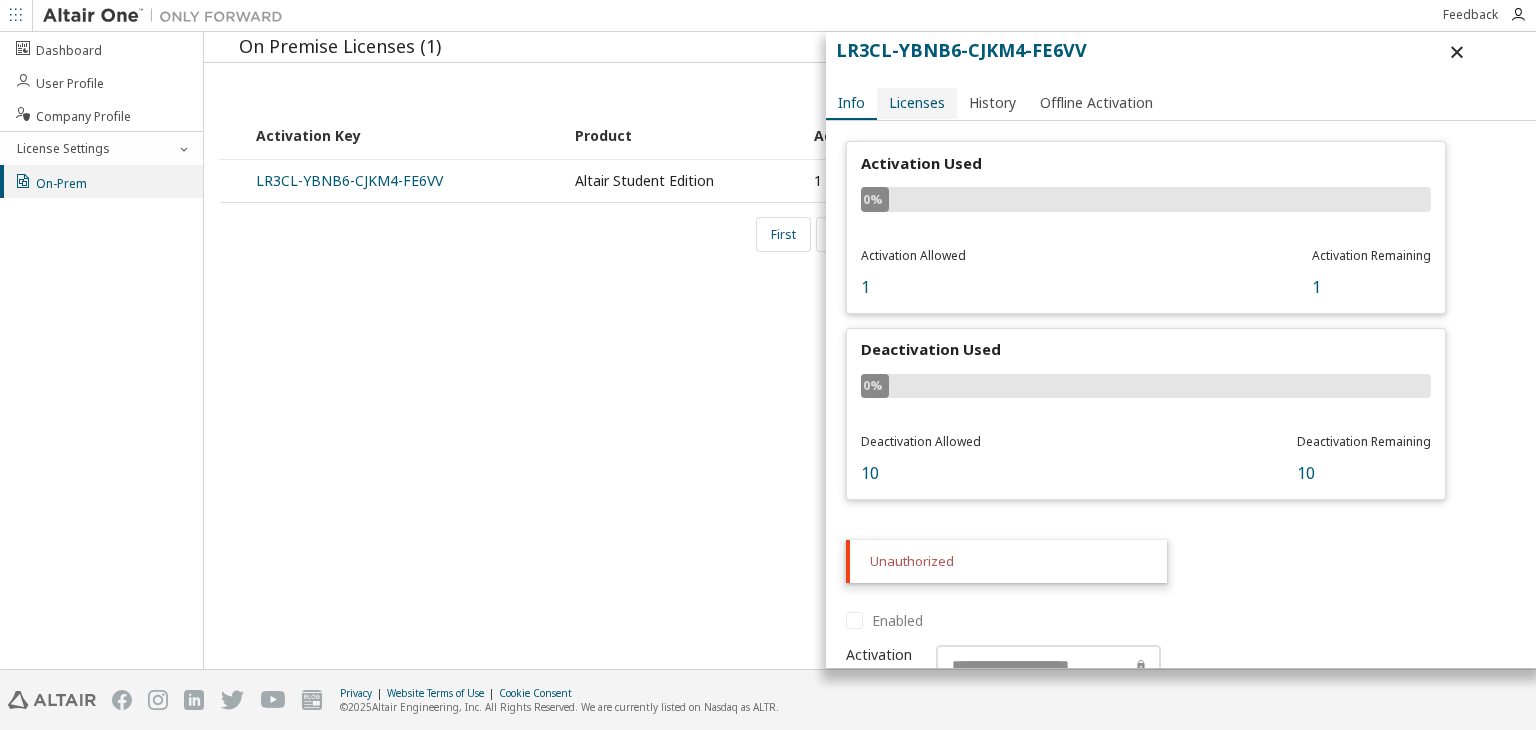 click on "Licenses" at bounding box center (917, 103) 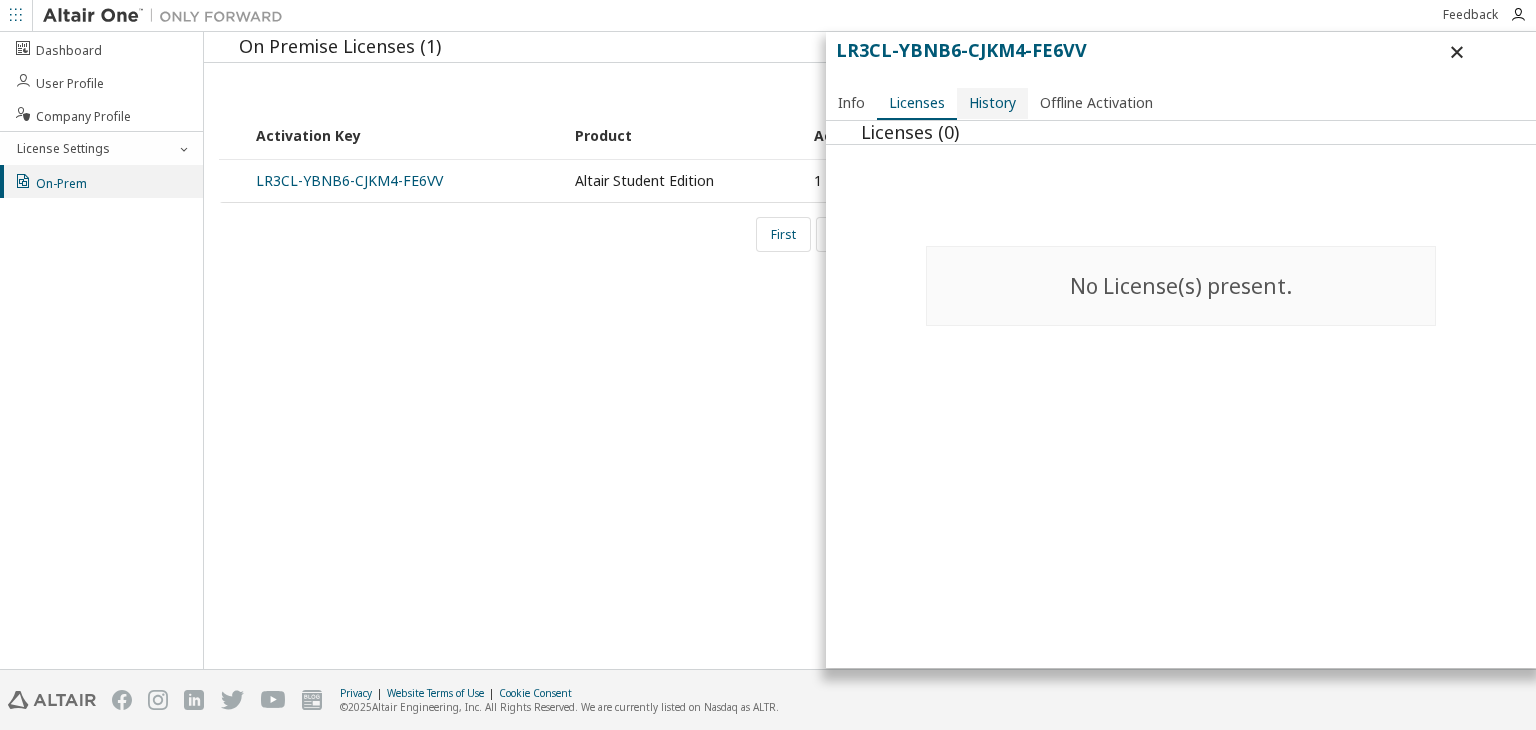 click on "History" at bounding box center [992, 103] 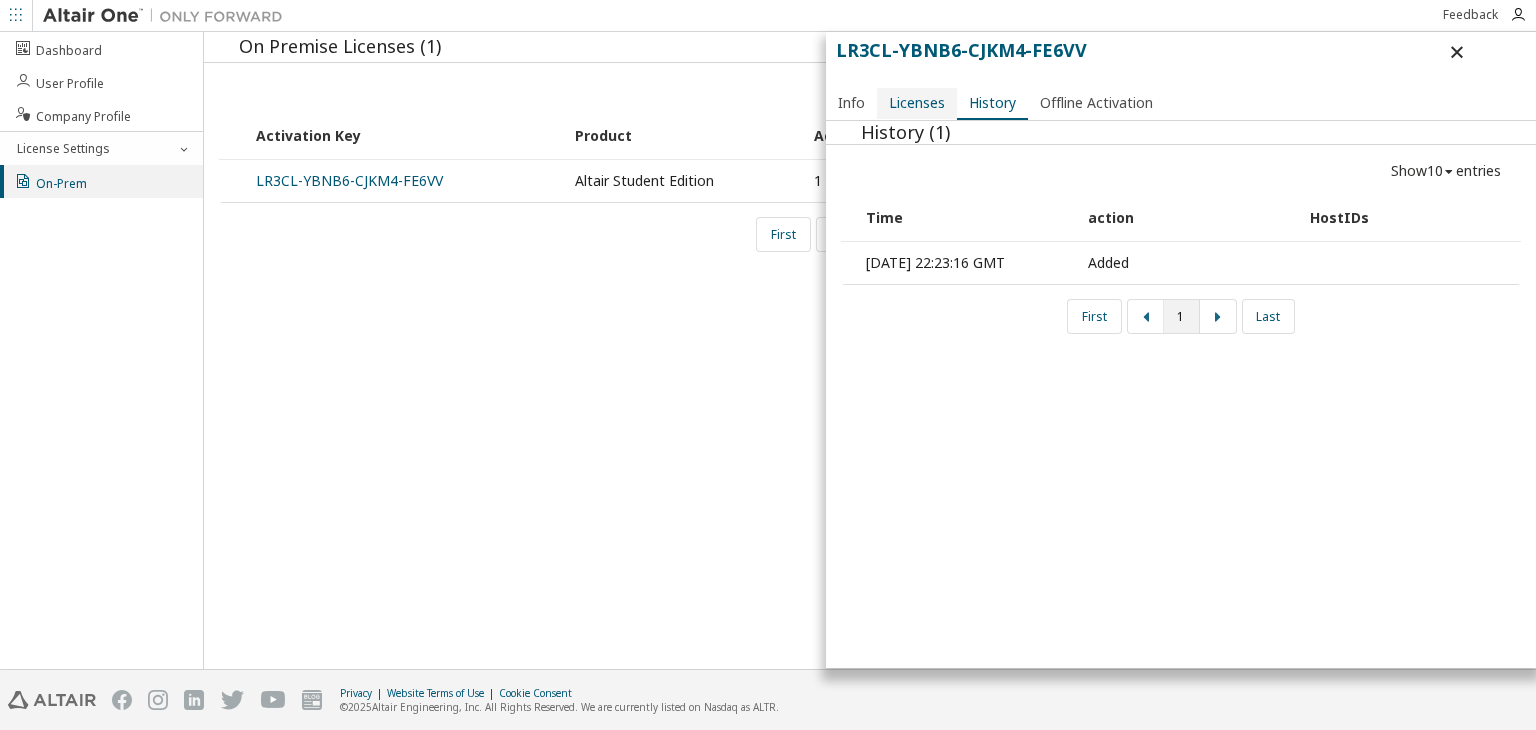 click on "Licenses" at bounding box center [917, 103] 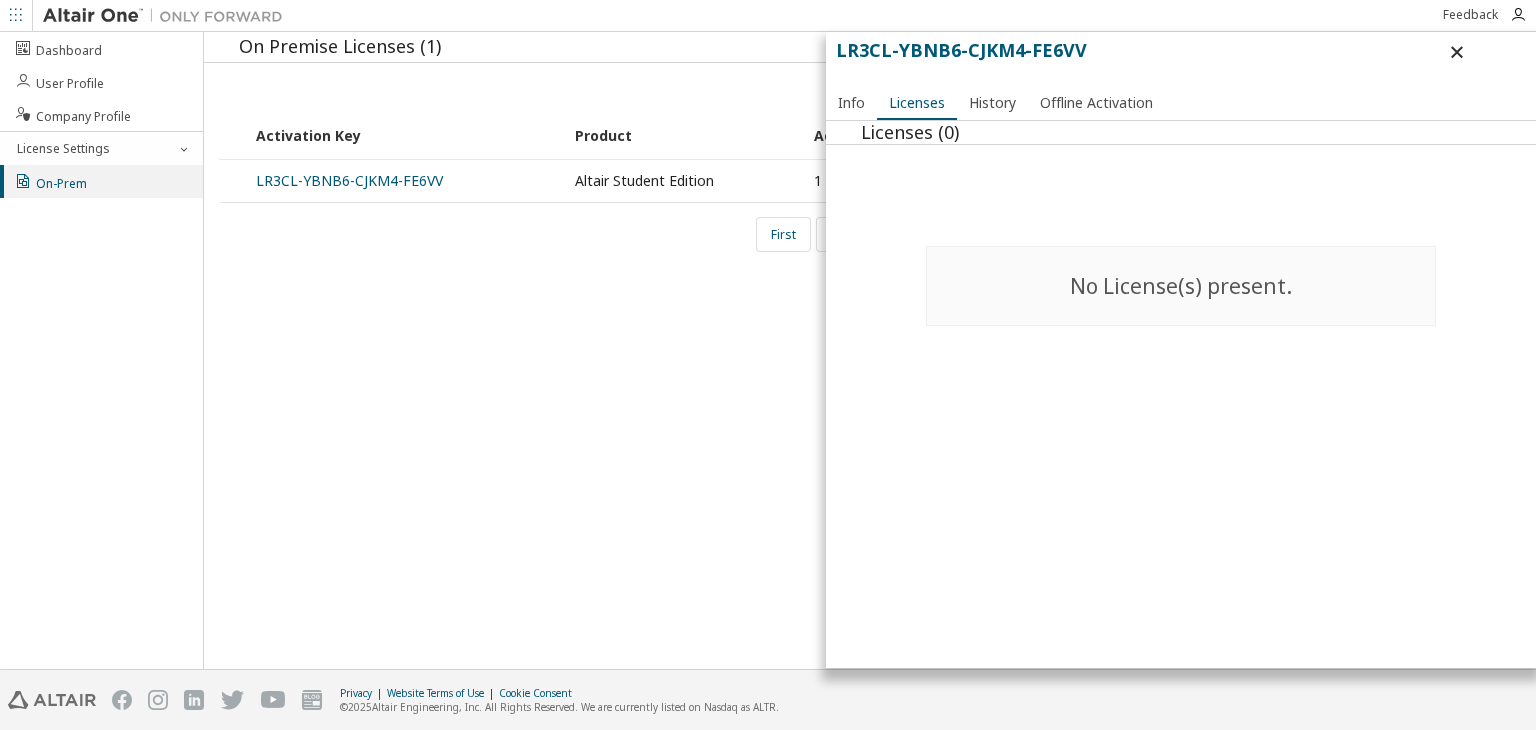 click on "On Premise Licenses (1) Show  10 10 30 50 100 entries Activation Key Product Activation Allowed Activation Left Creation Date LR3CL-YBNB6-CJKM4-FE6VV Altair Student Edition 1 1 2025-04-02 22:23:16 First 1 Last LR3CL-YBNB6-CJKM4-FE6VV Info Licenses History Offline Activation Licenses (0) No License(s) present." at bounding box center [870, 350] 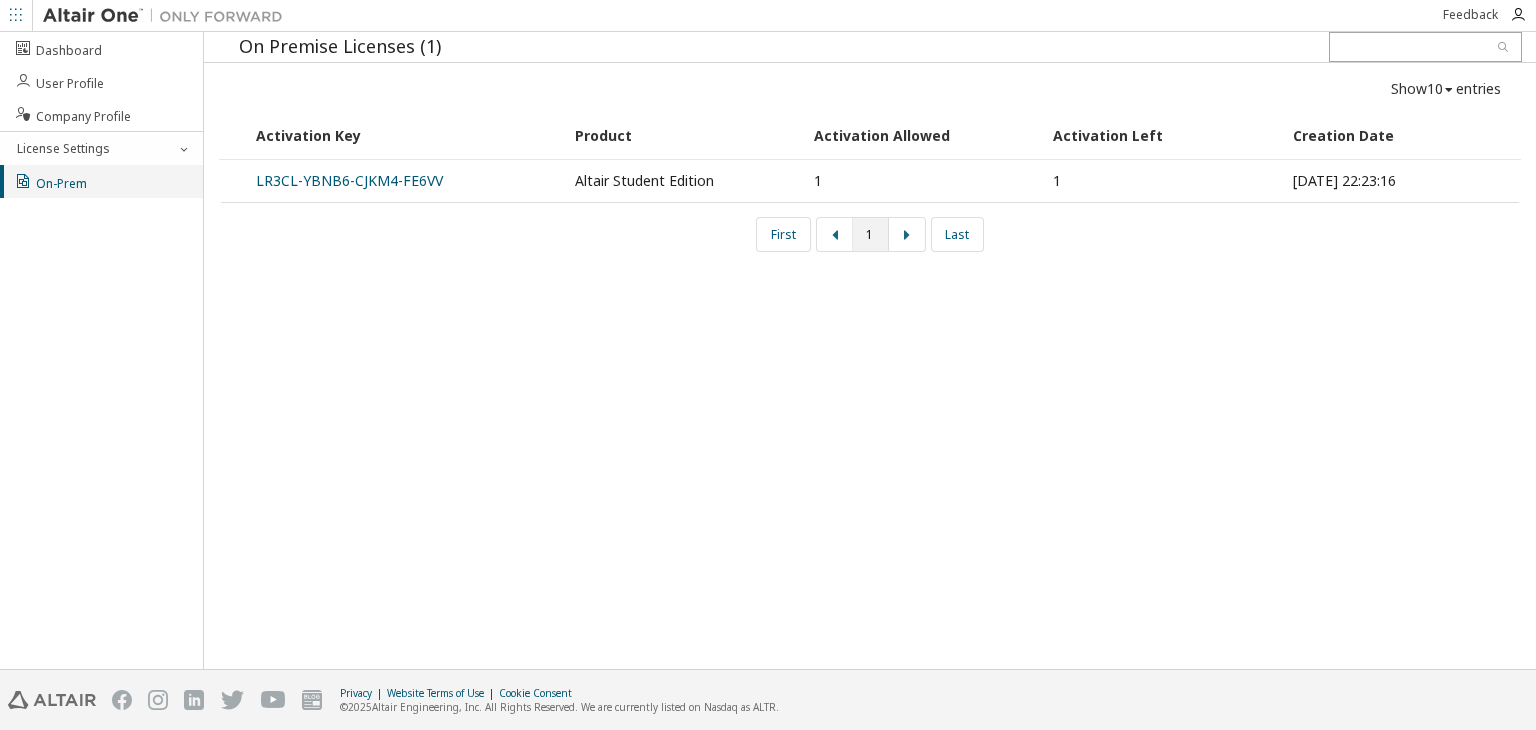 click on "On-Prem" at bounding box center (50, 181) 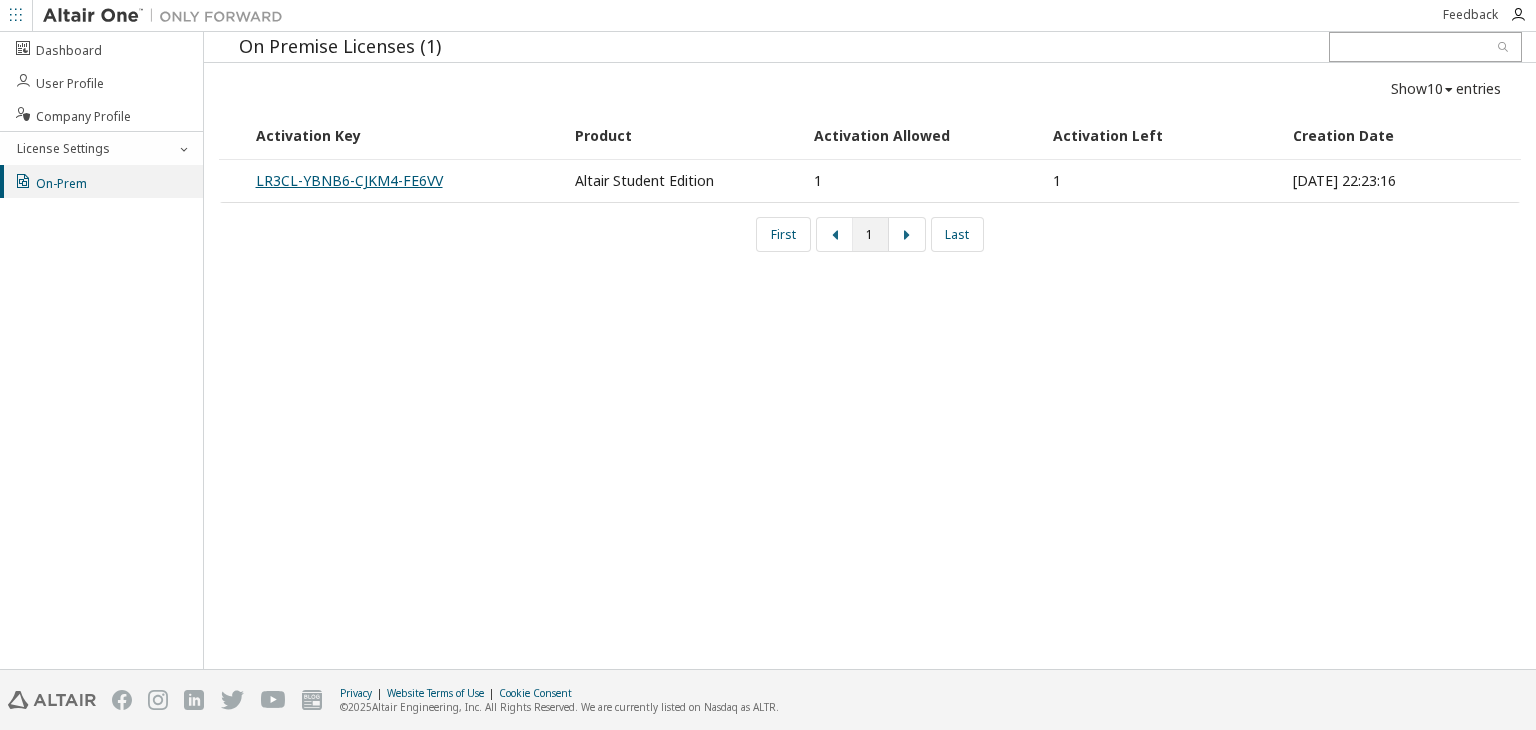 click on "LR3CL-YBNB6-CJKM4-FE6VV" at bounding box center (349, 180) 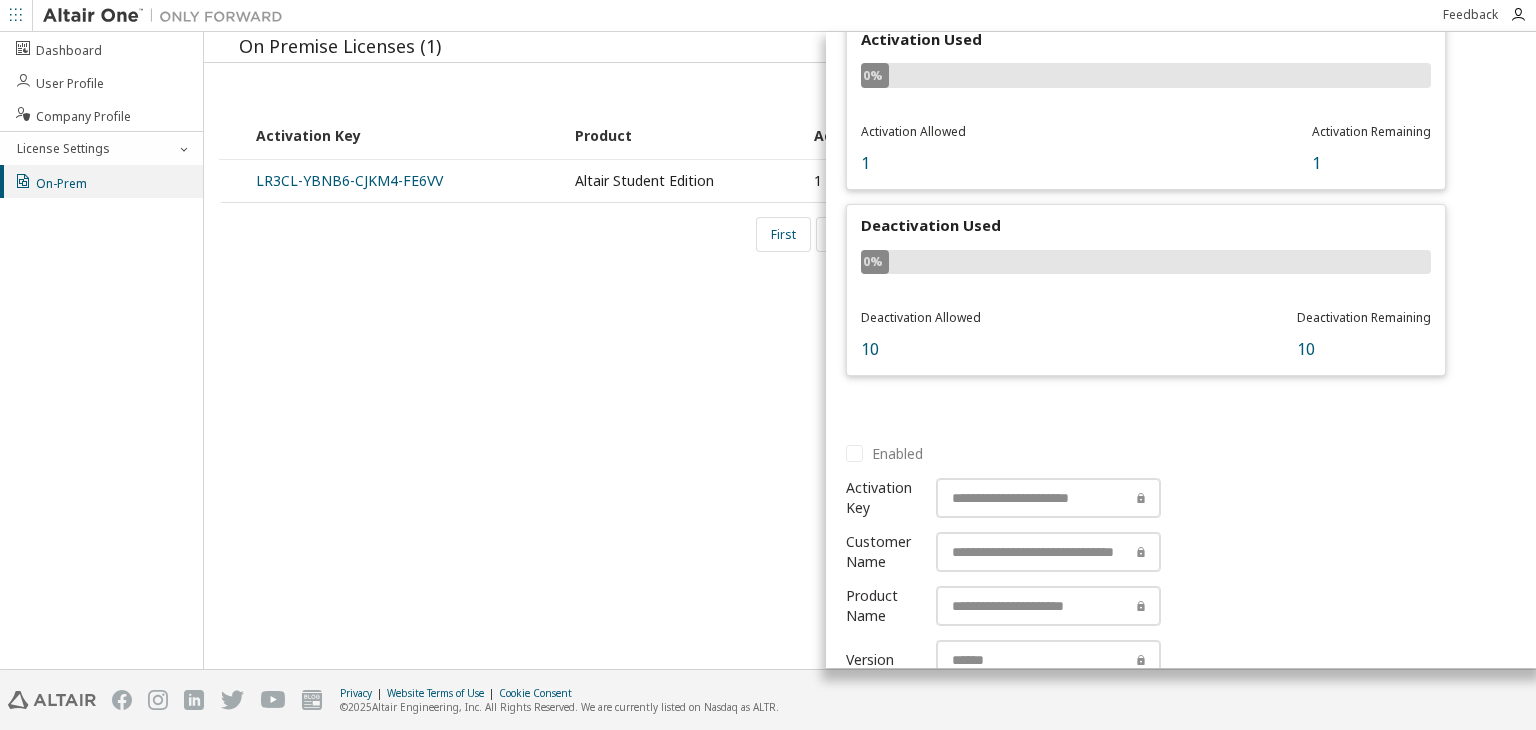 scroll, scrollTop: 0, scrollLeft: 0, axis: both 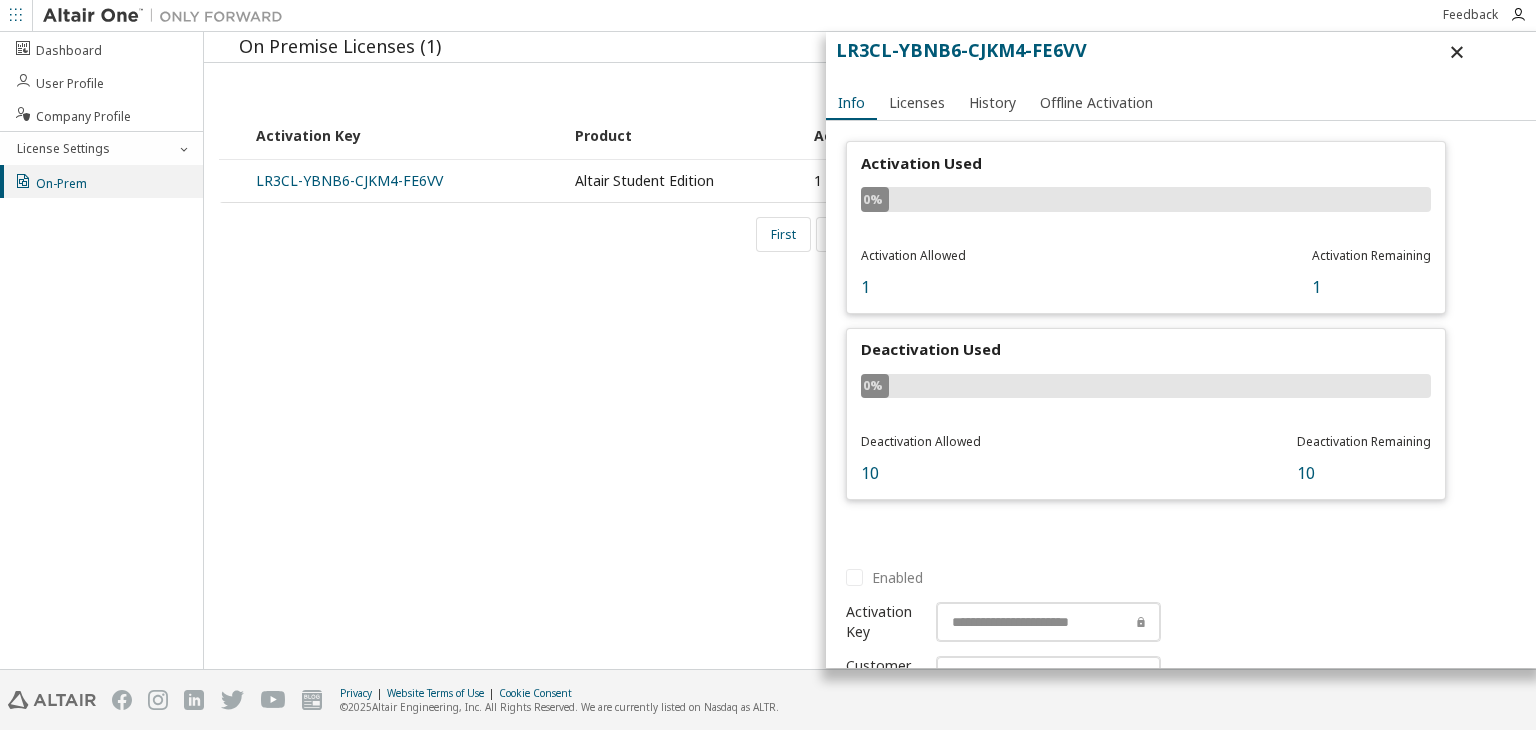 click on "First 1 Last" at bounding box center (870, 234) 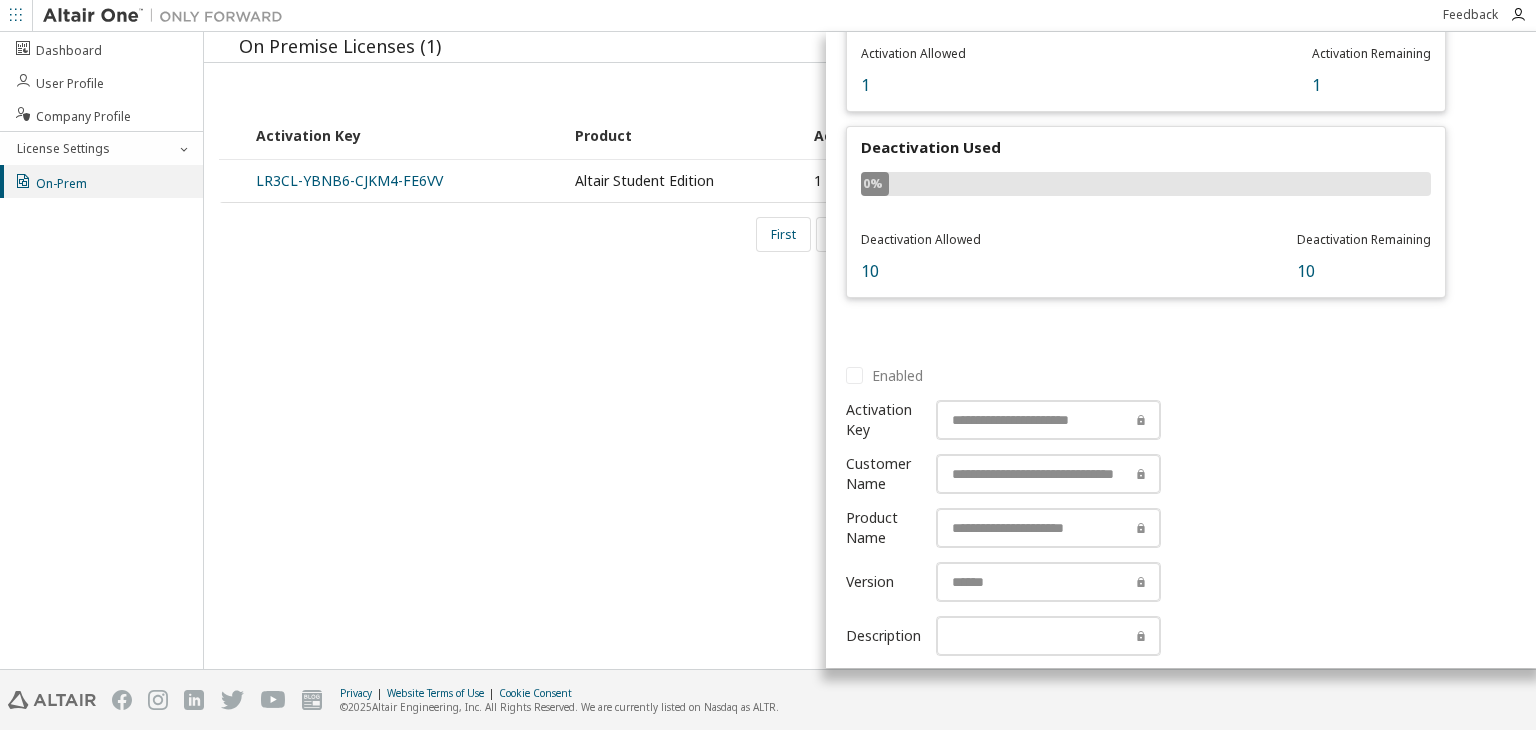 scroll, scrollTop: 0, scrollLeft: 0, axis: both 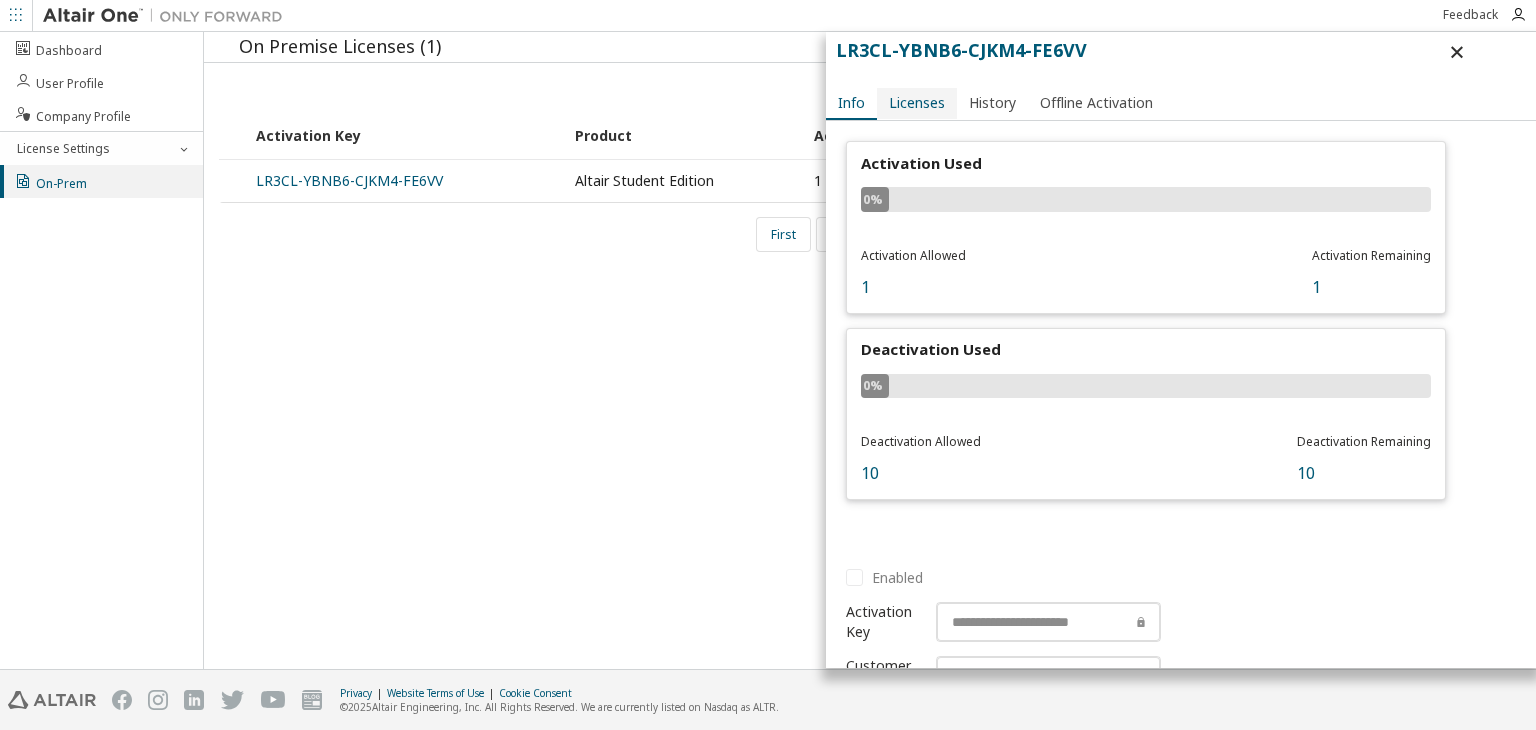 click on "Licenses" at bounding box center (917, 103) 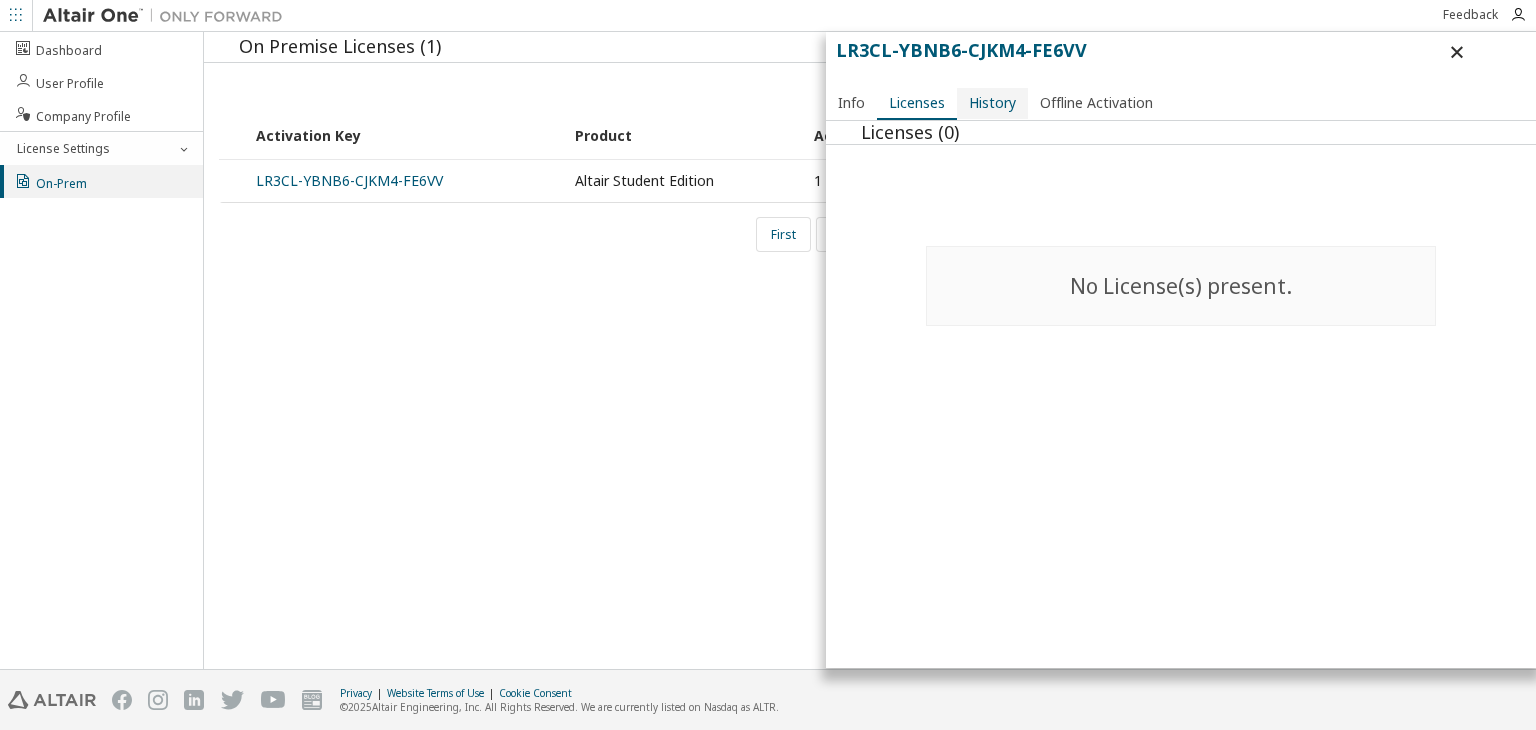click on "History" at bounding box center (992, 103) 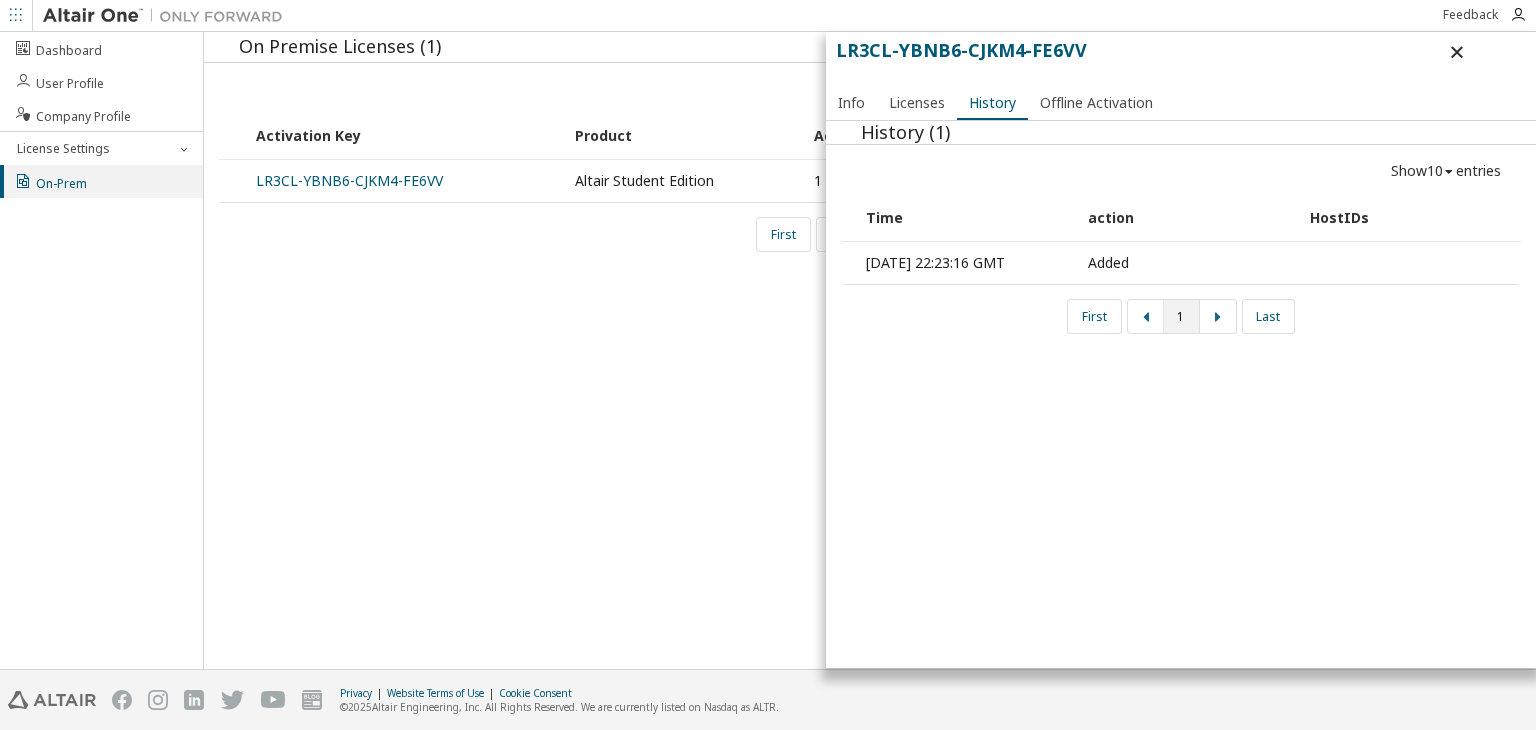 click on "On Premise Licenses (1) Show  10 10 30 50 100 entries Activation Key Product Activation Allowed Activation Left Creation Date LR3CL-YBNB6-CJKM4-FE6VV Altair Student Edition 1 1 2025-04-02 22:23:16 First 1 Last LR3CL-YBNB6-CJKM4-FE6VV Info Licenses History Offline Activation History (1) Show  10 10 30 50 100 entries Time action HostIDs Wed, 02 Apr 2025 22:23:16 GMT Added First 1 Last" at bounding box center [870, 350] 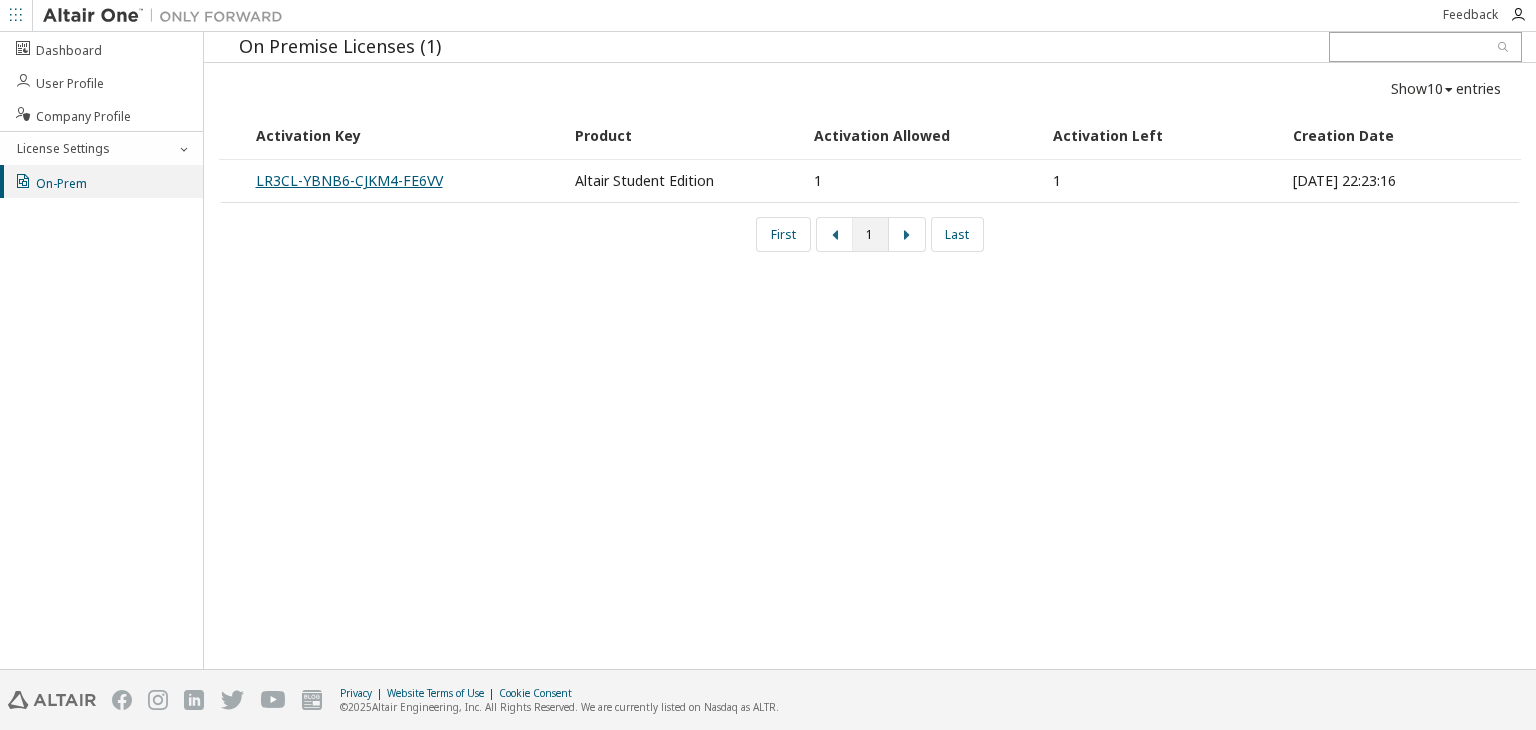 click on "LR3CL-YBNB6-CJKM4-FE6VV" at bounding box center [349, 180] 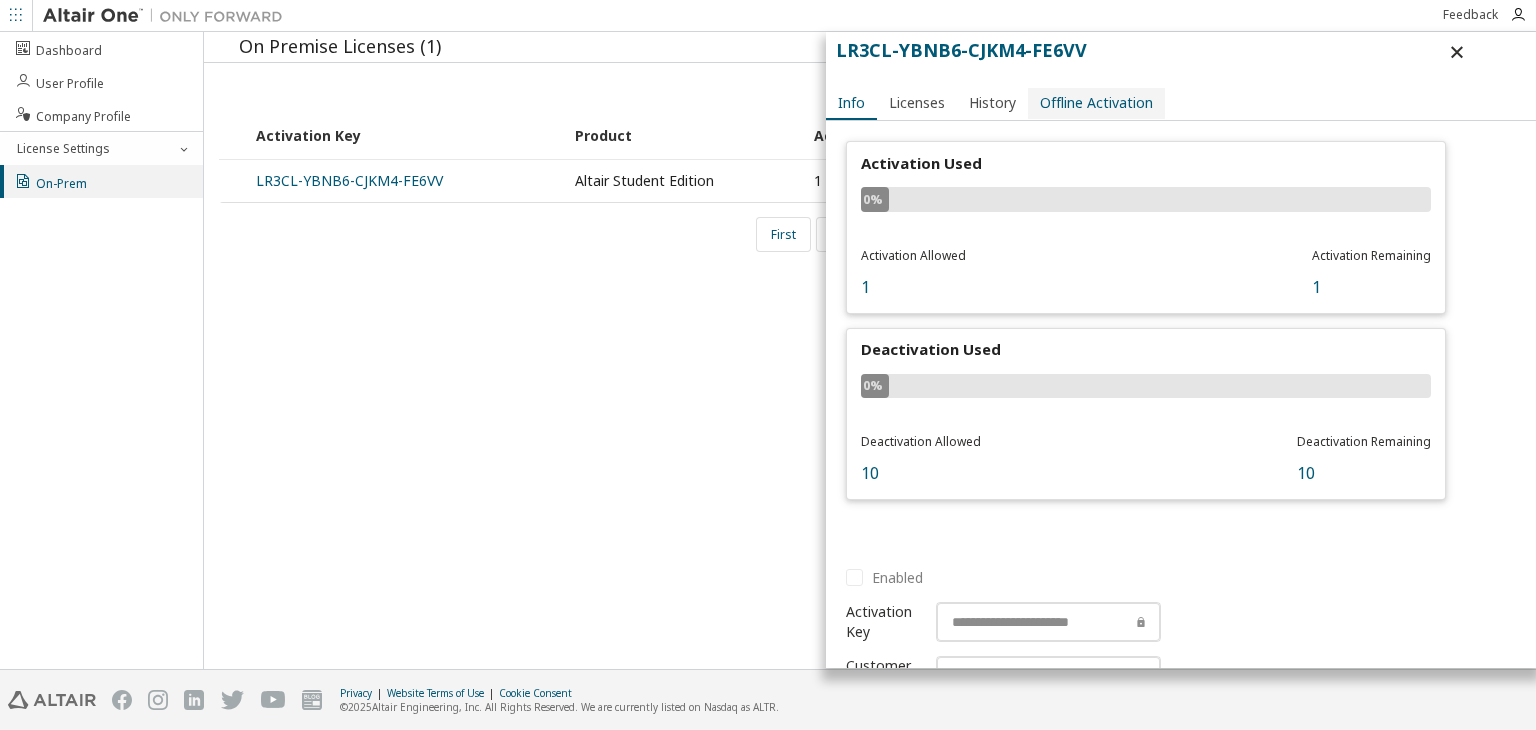 click on "Offline Activation" at bounding box center (1096, 103) 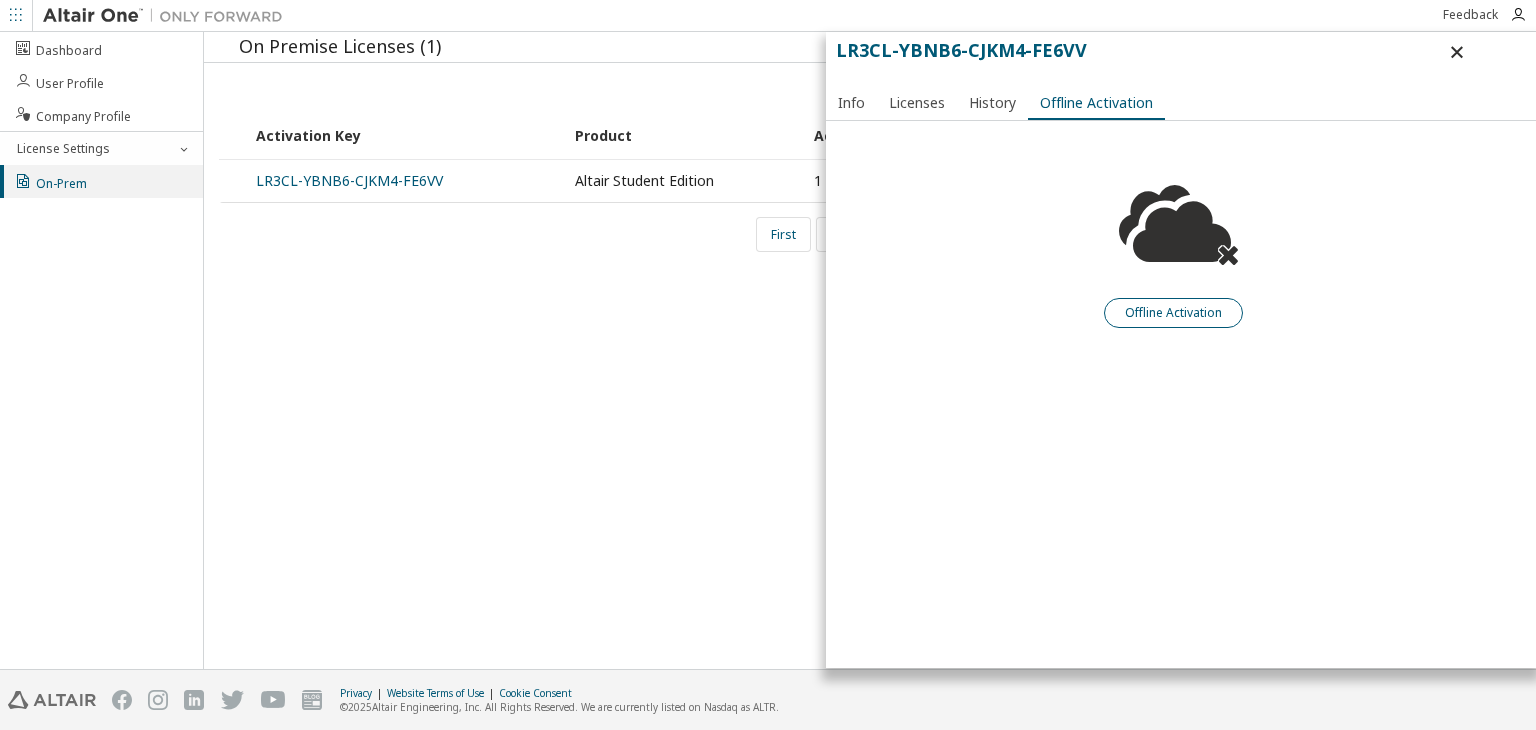 click on "Offline Activation" at bounding box center (1173, 313) 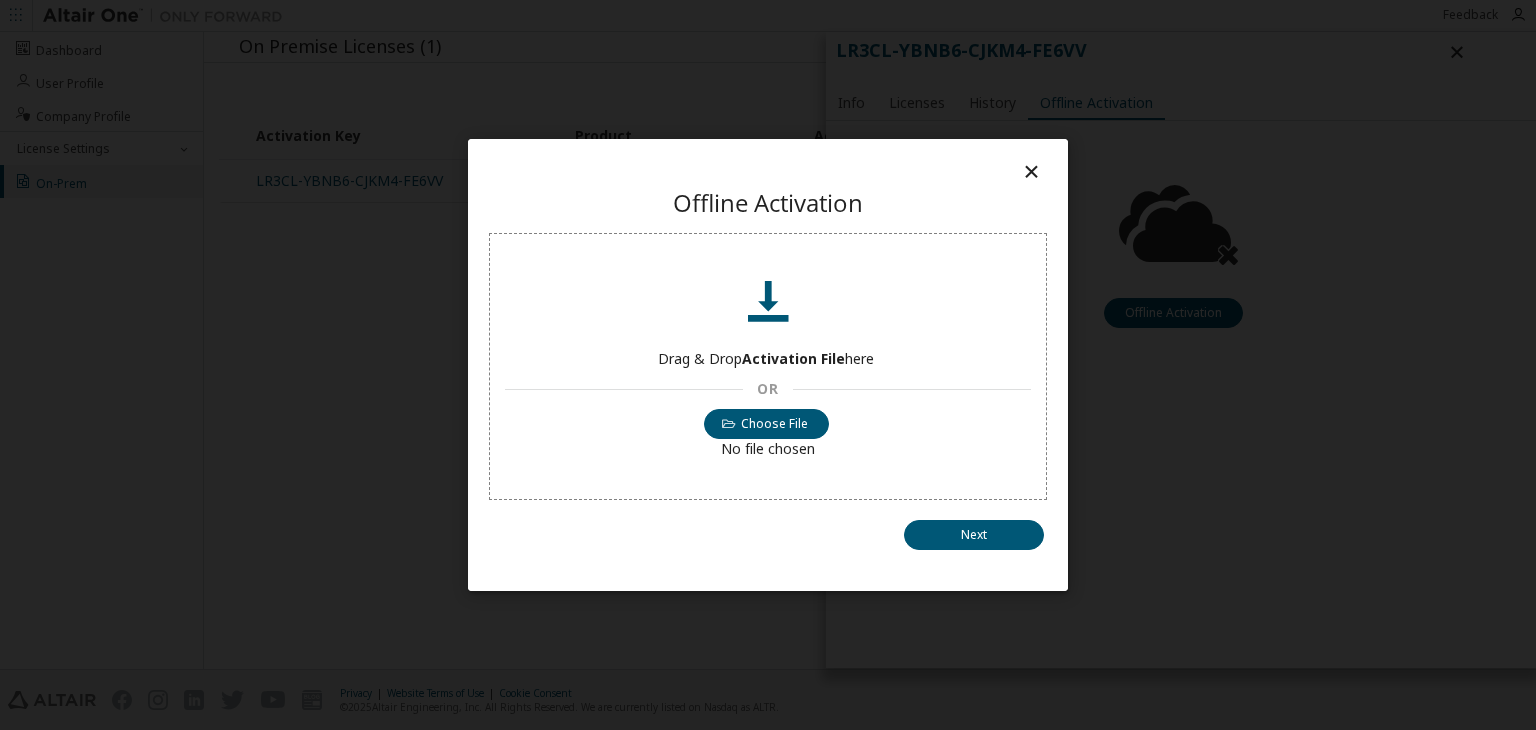 click at bounding box center (1031, 171) 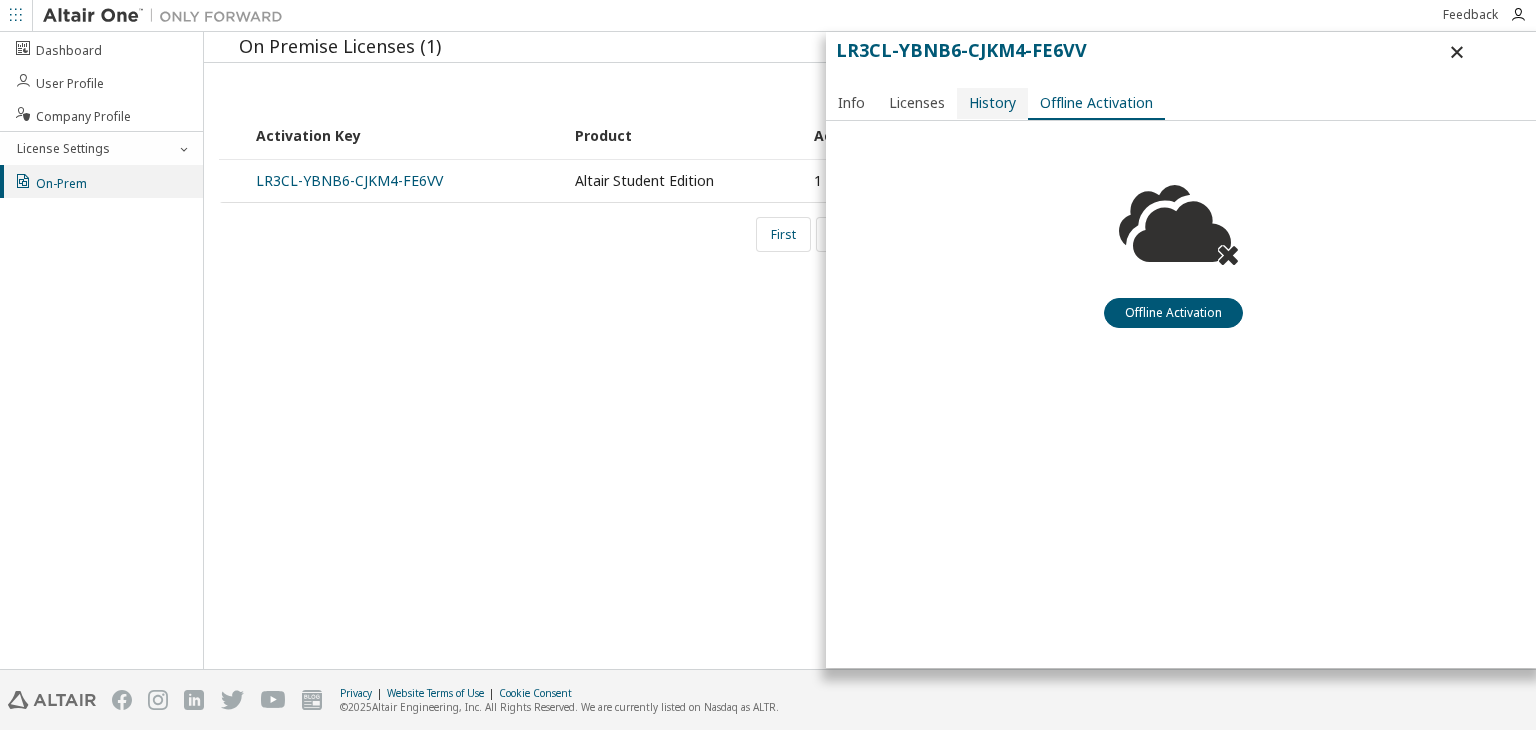click on "History" at bounding box center (992, 103) 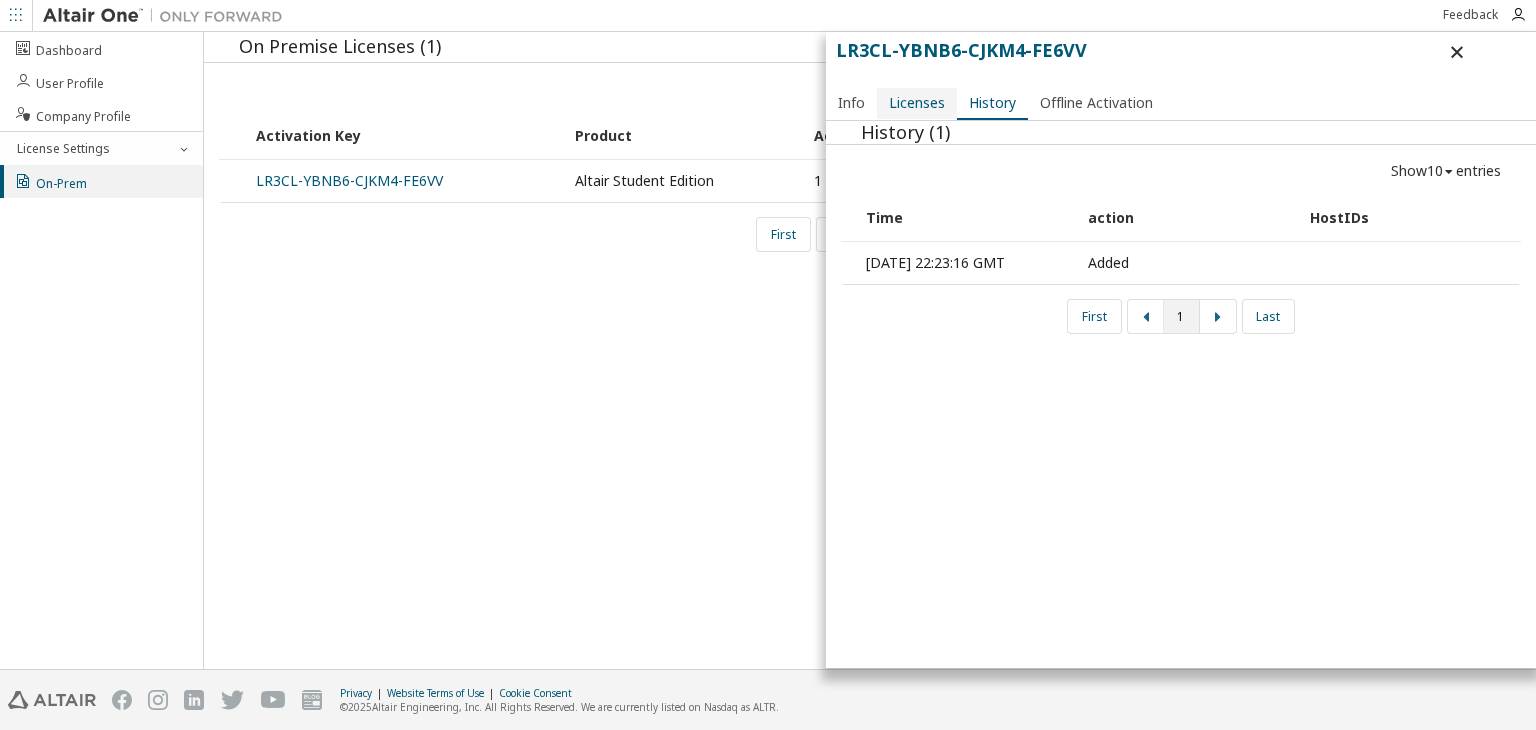 click on "Licenses" at bounding box center (917, 103) 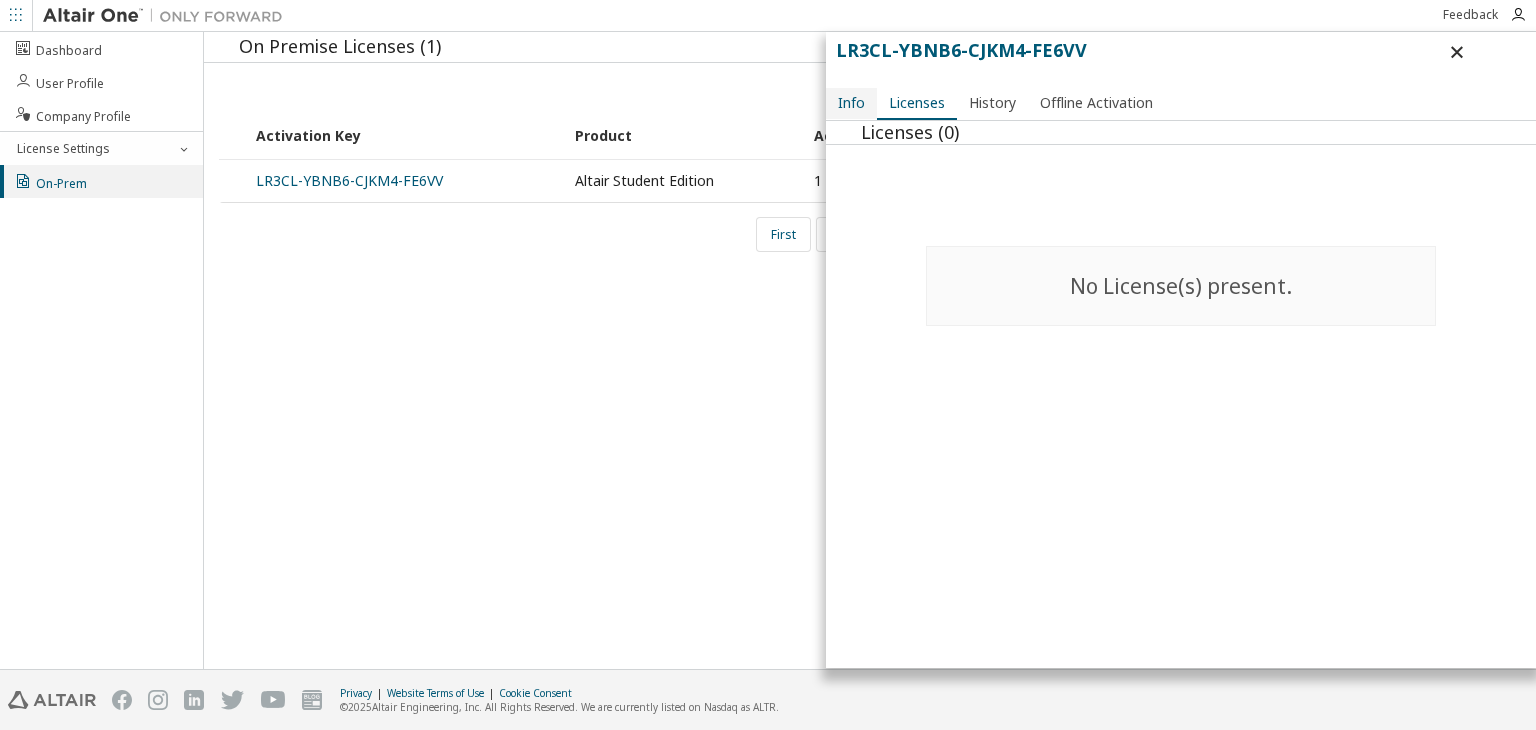 click on "Info" at bounding box center (851, 103) 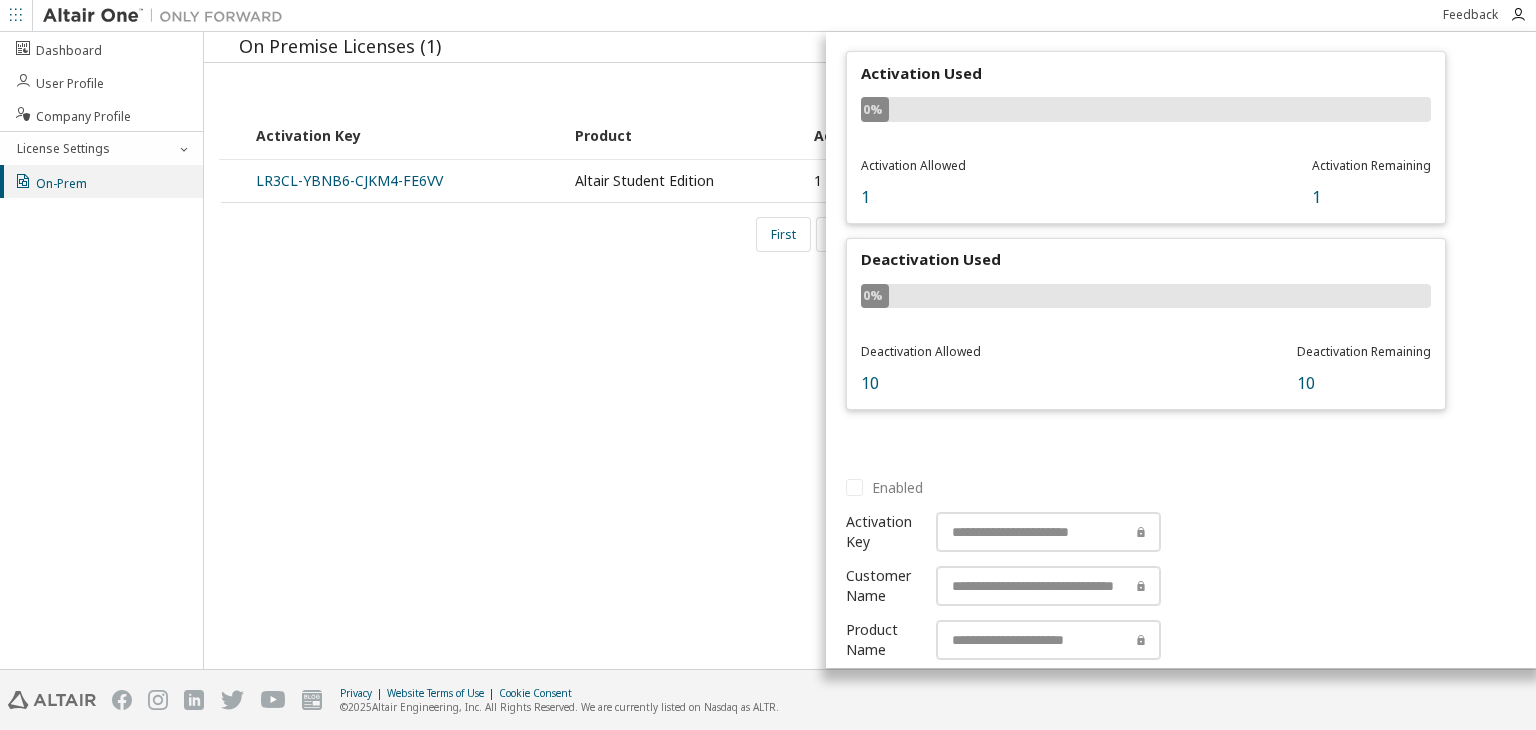 scroll, scrollTop: 0, scrollLeft: 0, axis: both 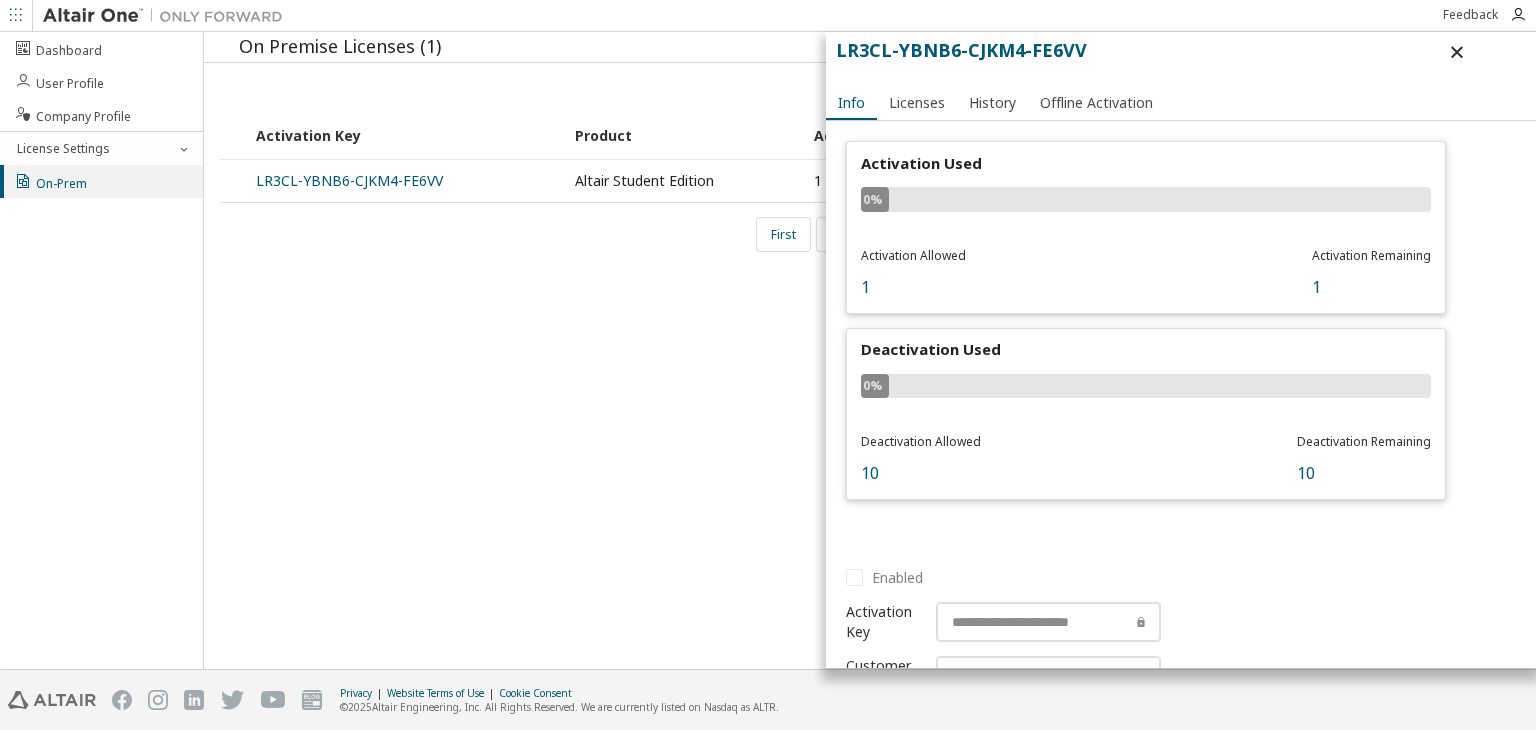 click on "Activation Used" at bounding box center [1146, 163] 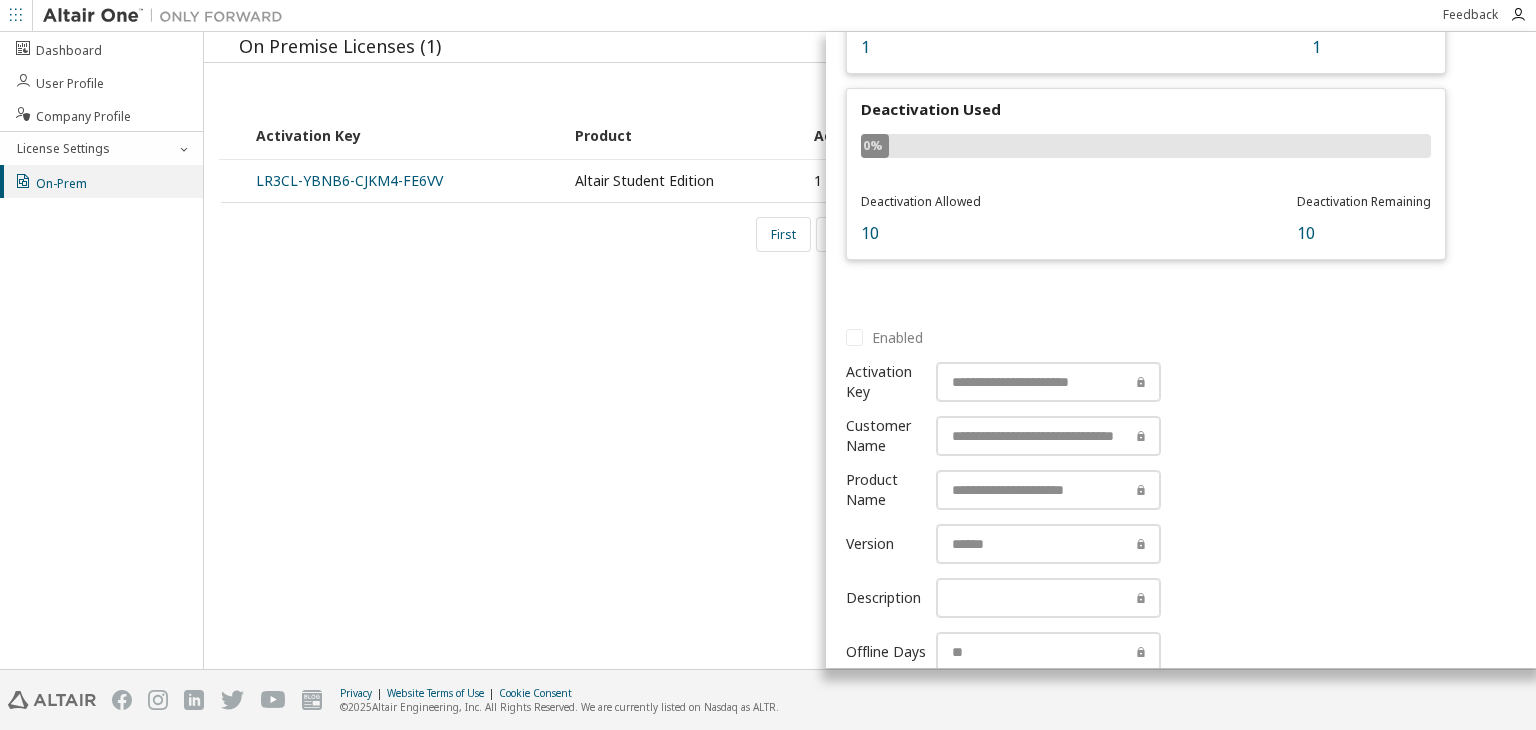 scroll, scrollTop: 242, scrollLeft: 0, axis: vertical 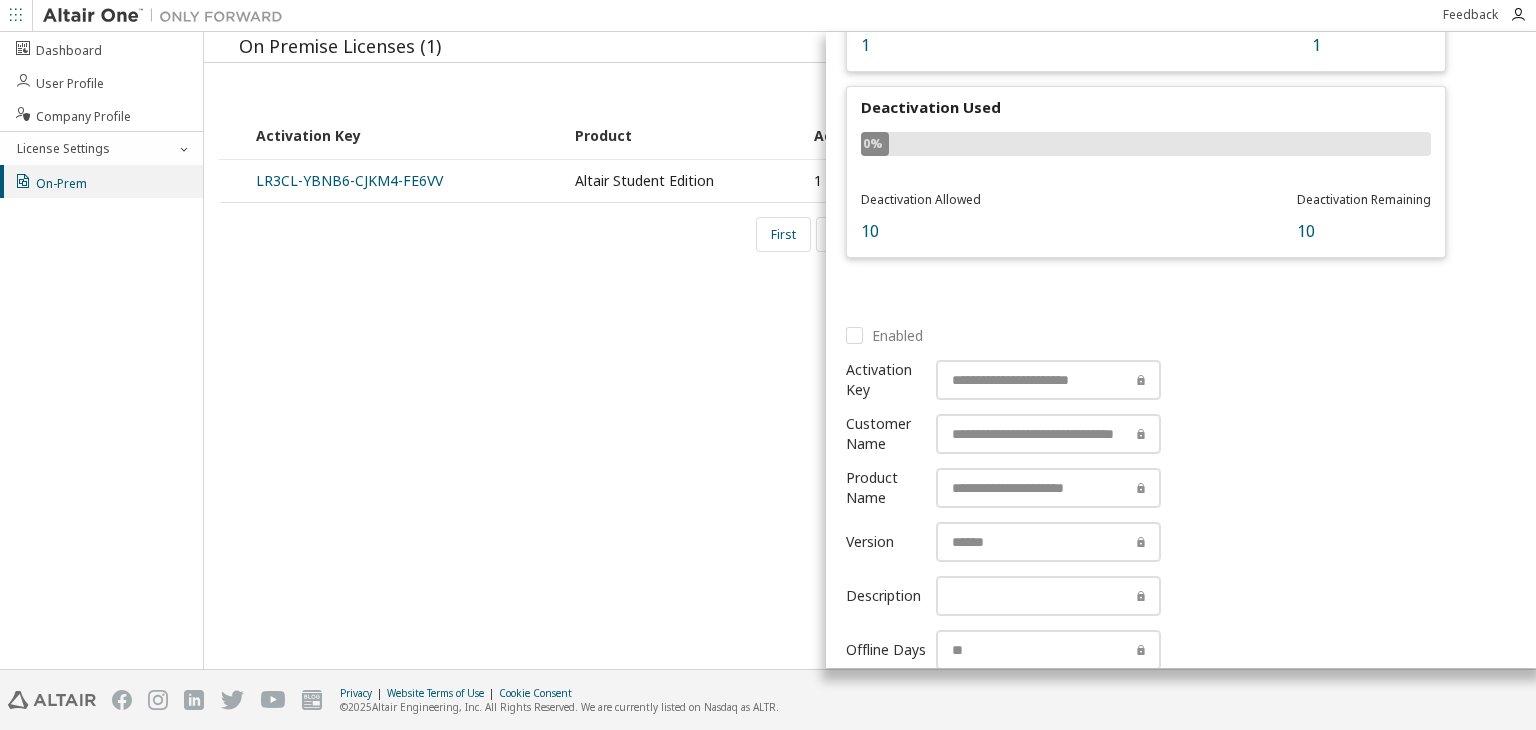 click on "Enabled" at bounding box center [884, 335] 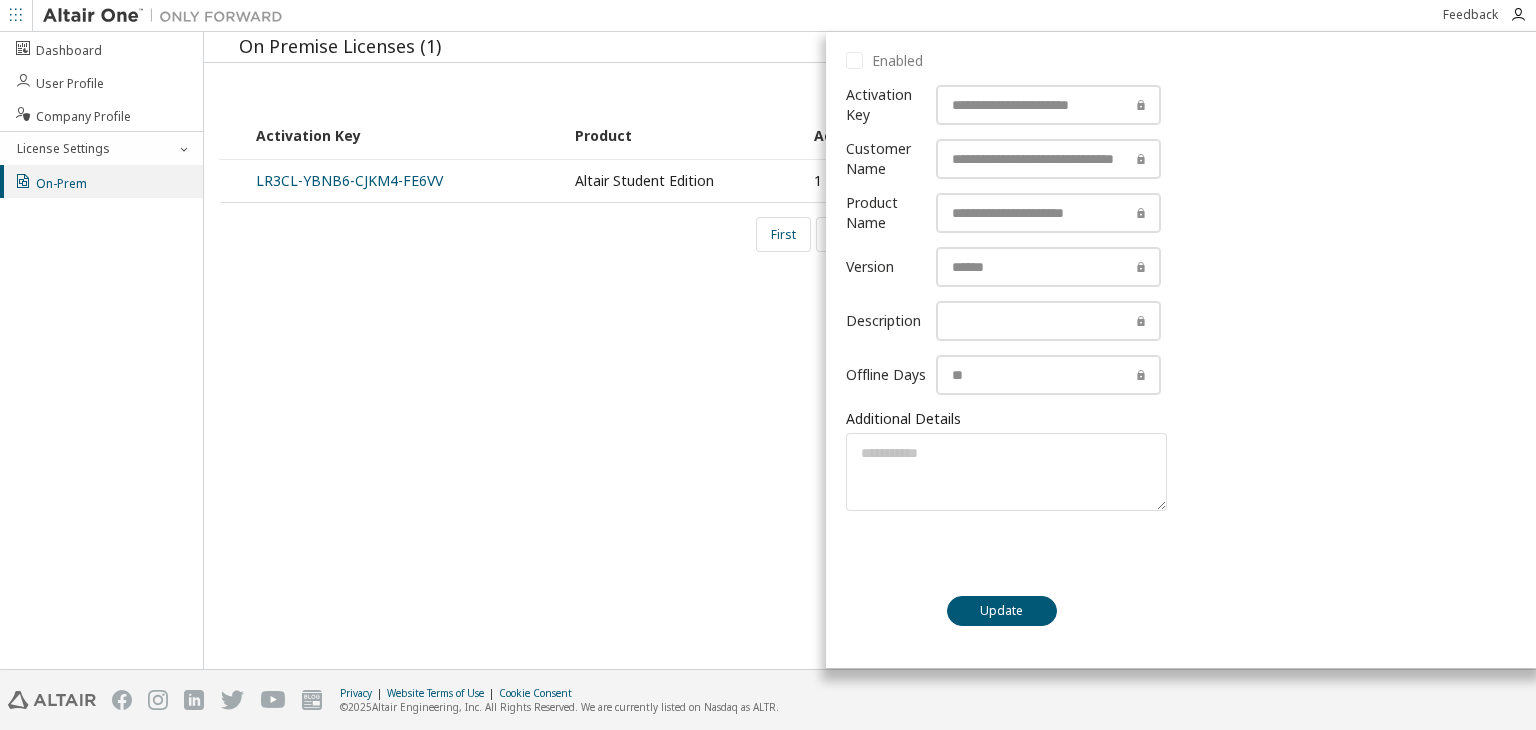 scroll, scrollTop: 710, scrollLeft: 0, axis: vertical 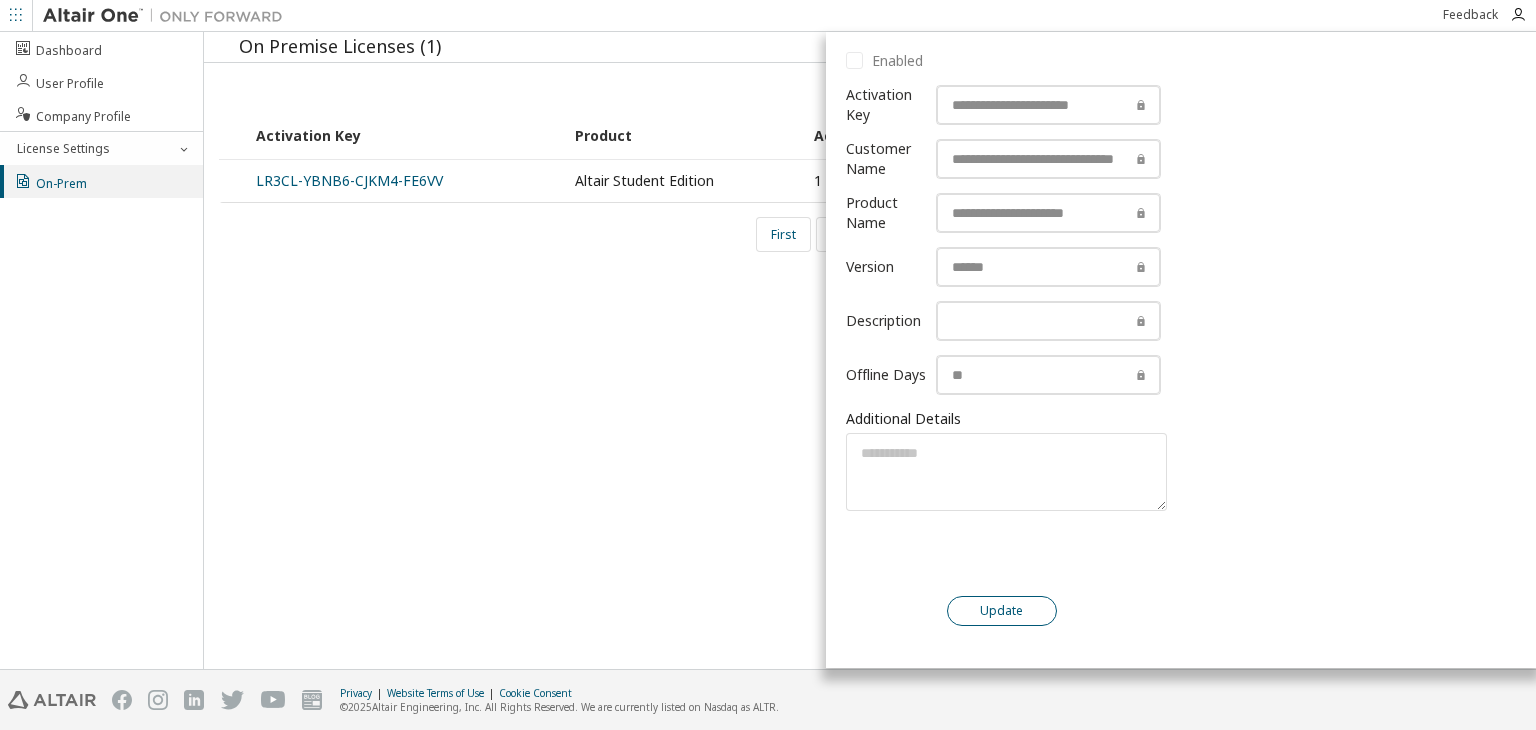 click on "Update" at bounding box center [1002, 611] 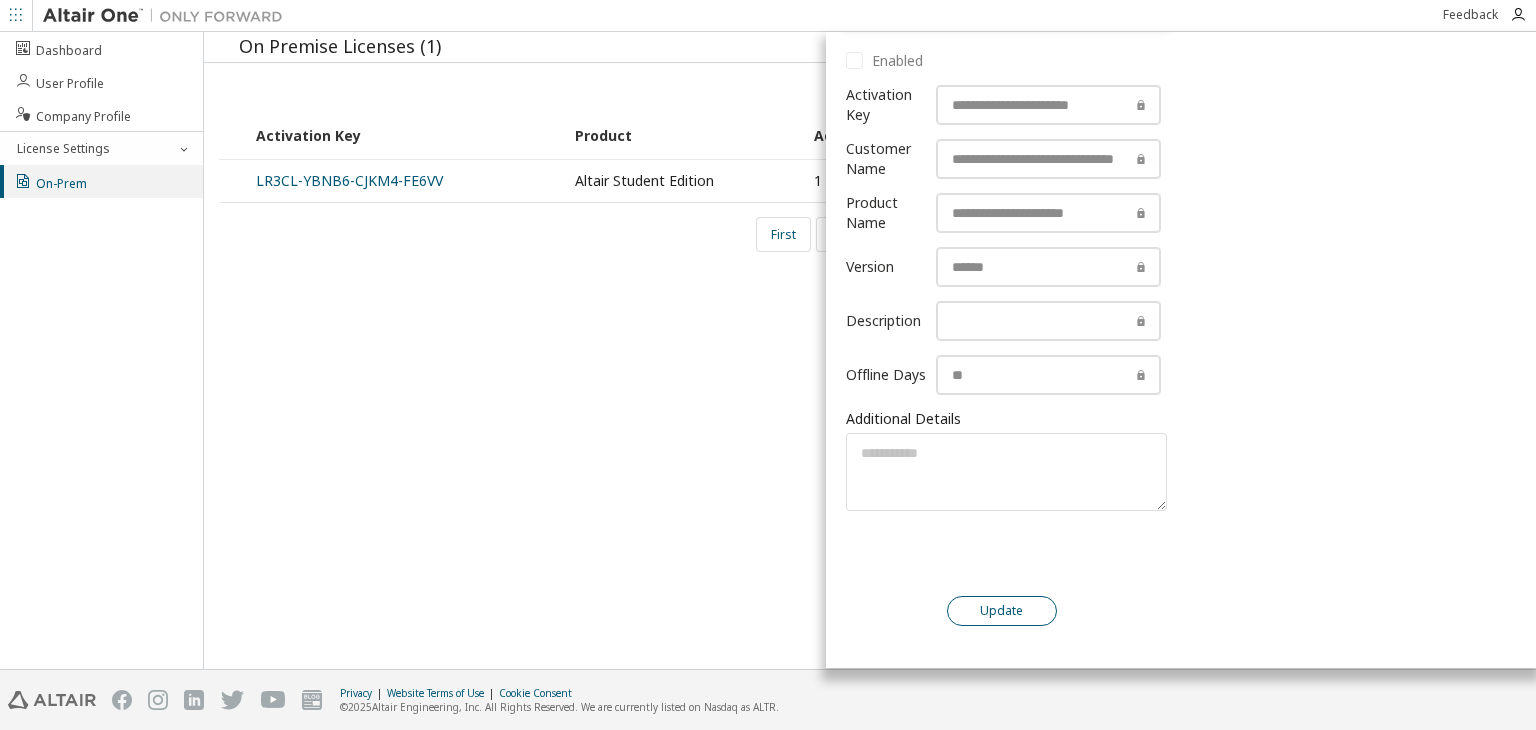 scroll, scrollTop: 753, scrollLeft: 0, axis: vertical 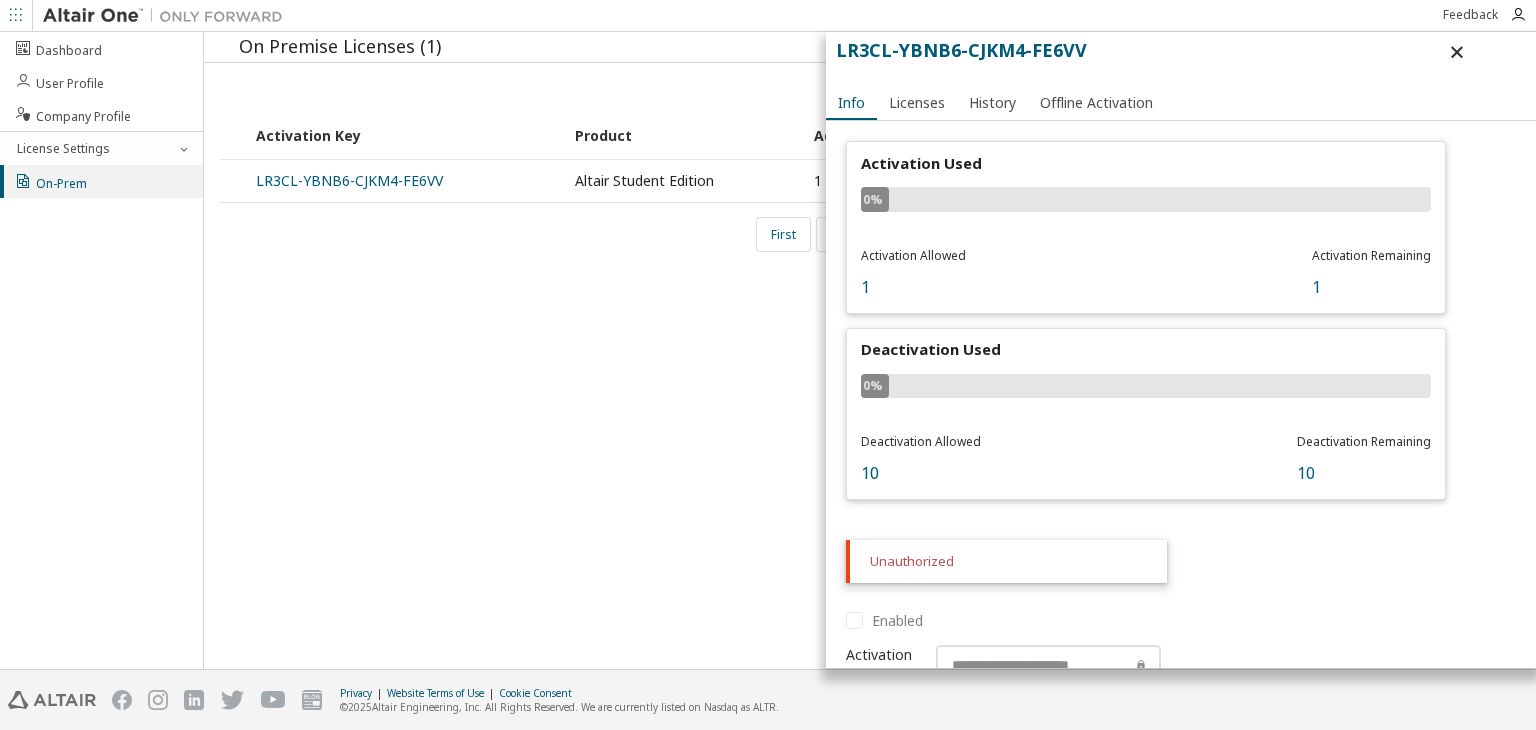 click on "Info Licenses History Offline Activation" at bounding box center [995, 103] 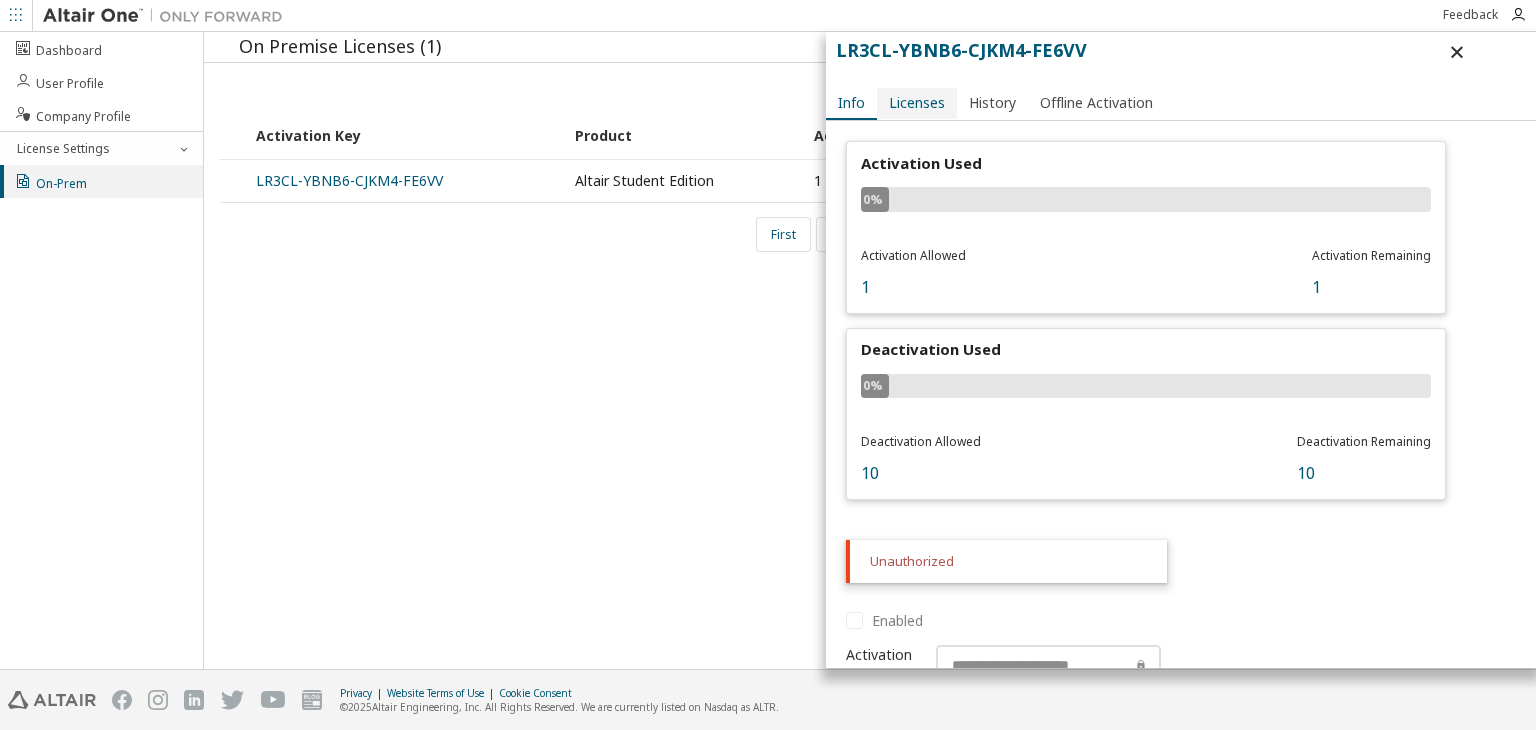 click on "Licenses" at bounding box center [917, 103] 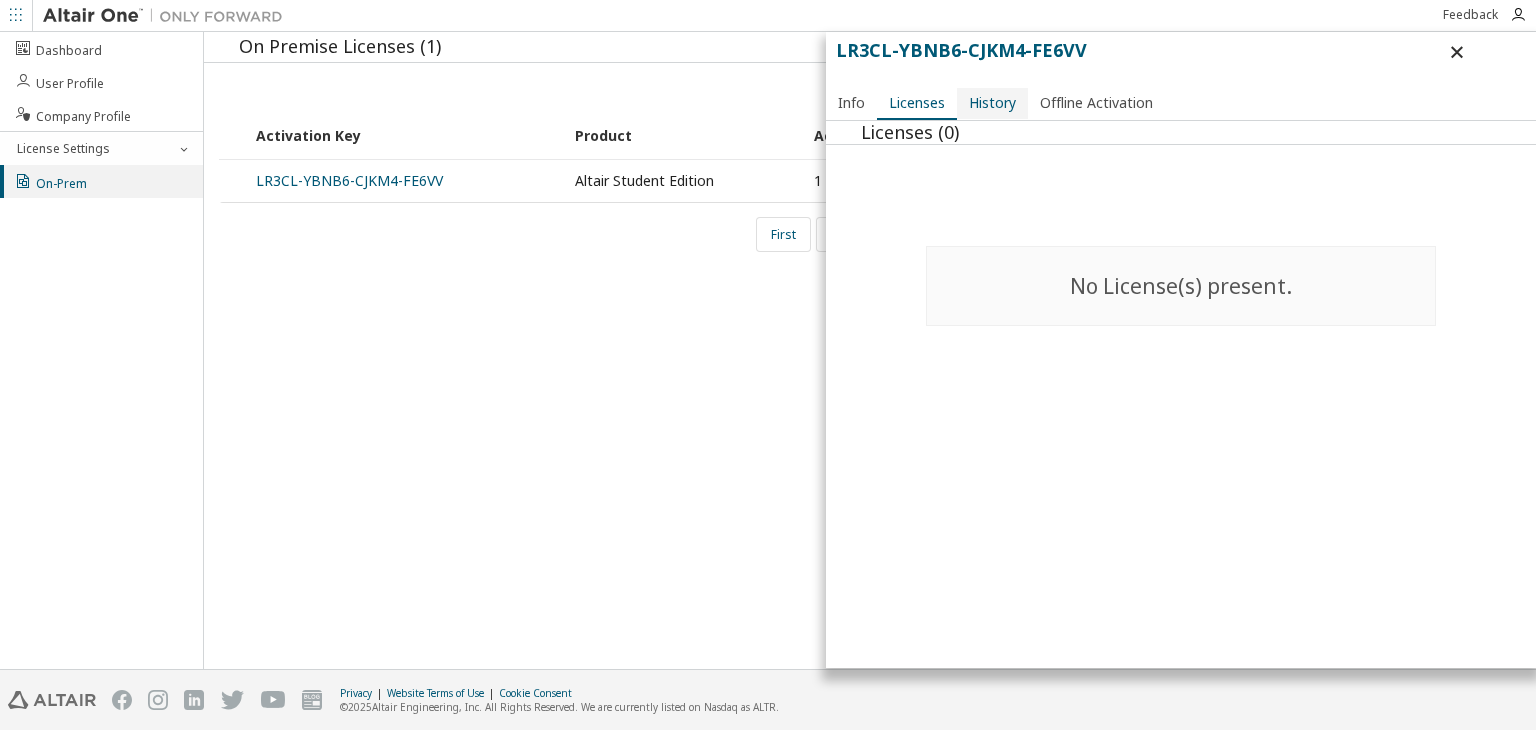 click on "History" at bounding box center [992, 103] 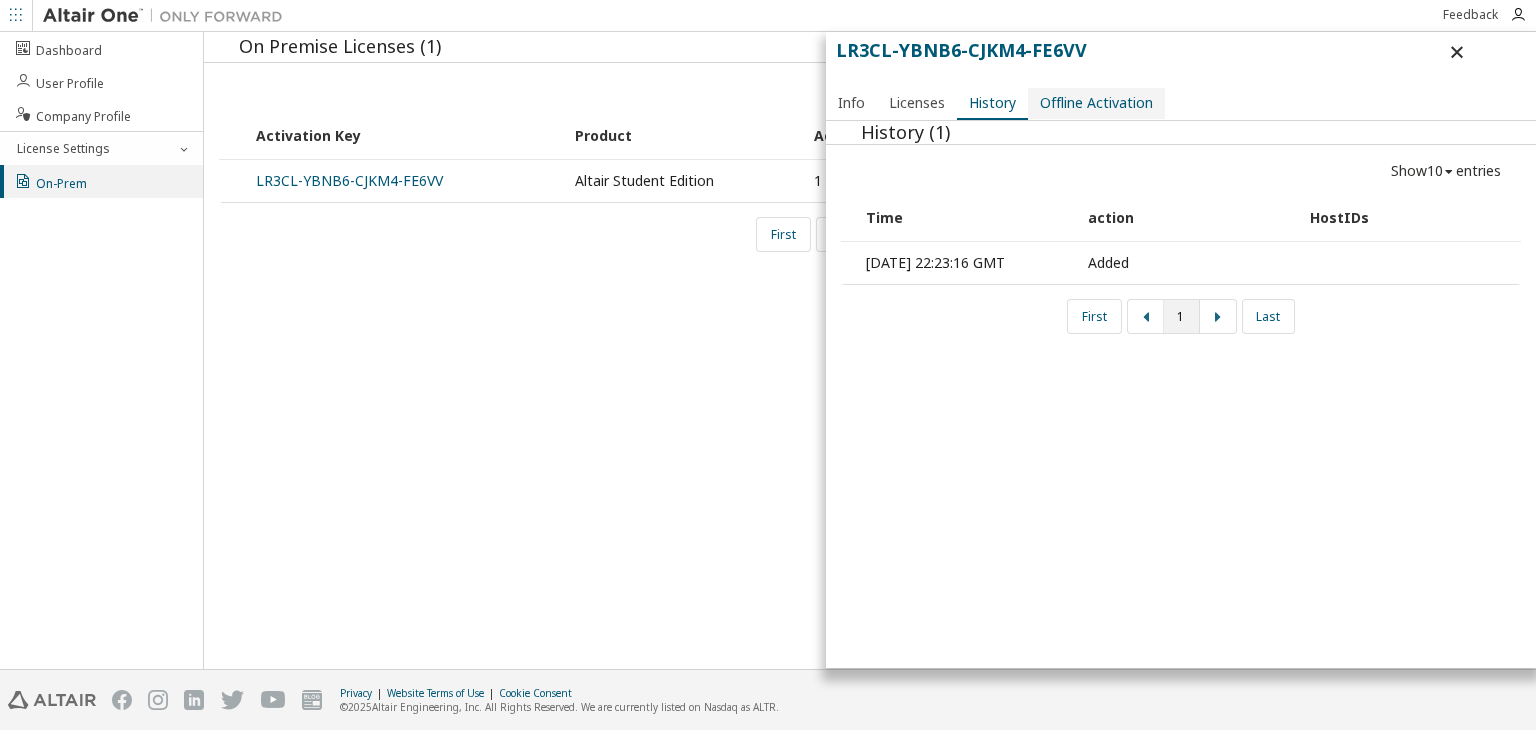 click on "Offline Activation" at bounding box center [1096, 103] 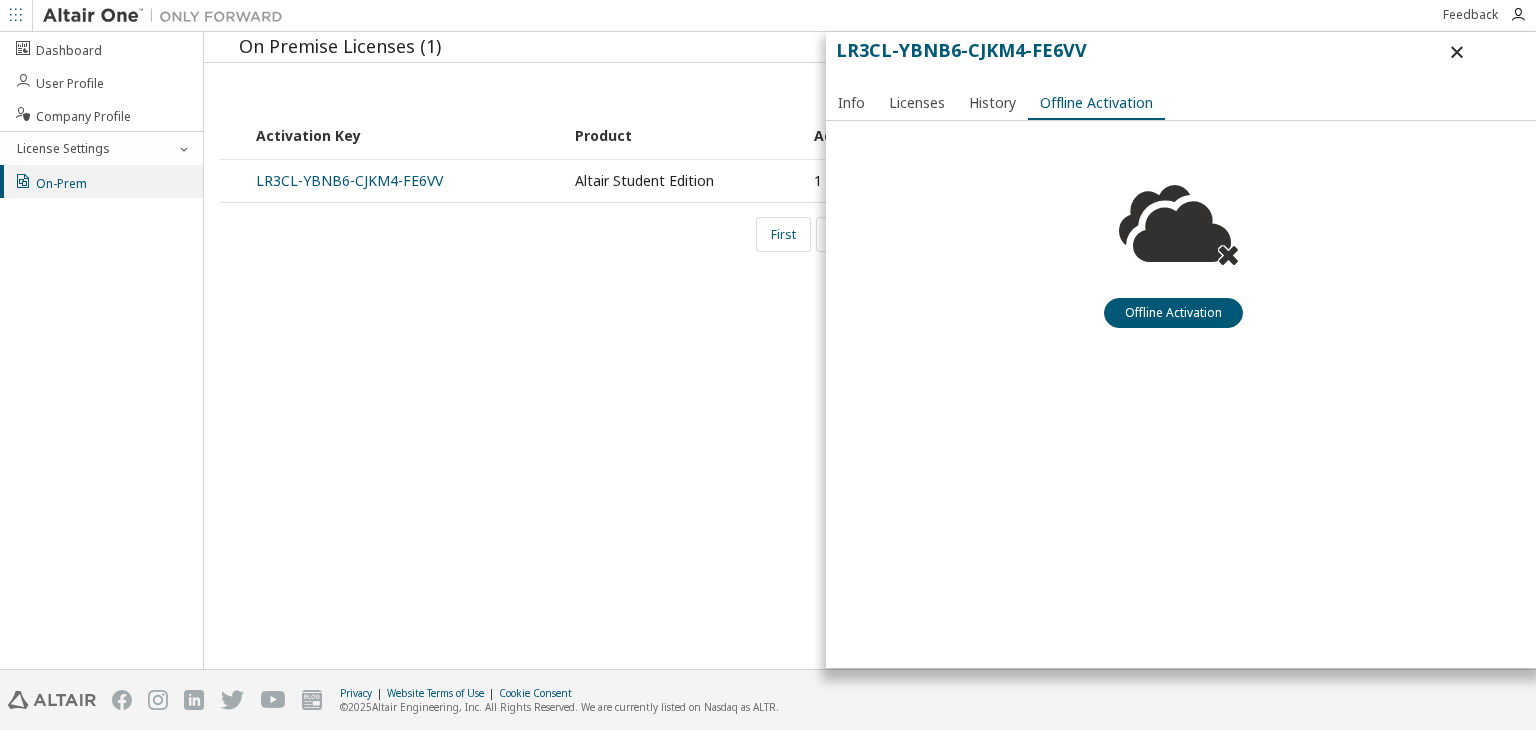 click on "On Premise Licenses (1) Show  10 10 30 50 100 entries Activation Key Product Activation Allowed Activation Left Creation Date LR3CL-YBNB6-CJKM4-FE6VV Altair Student Edition 1 1 2025-04-02 22:23:16 First 1 Last LR3CL-YBNB6-CJKM4-FE6VV Info Licenses History Offline Activation Offline Activation" at bounding box center (870, 350) 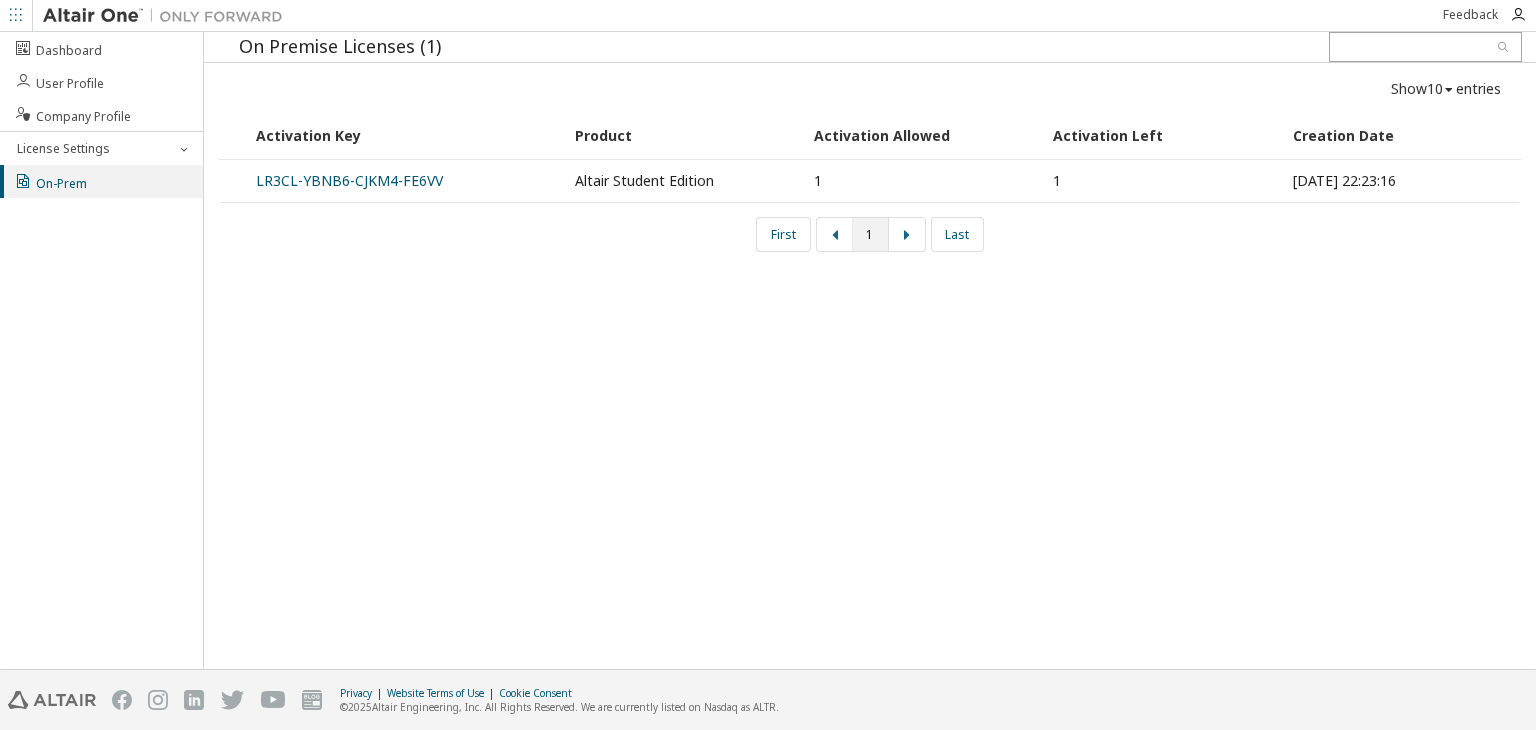 drag, startPoint x: 358, startPoint y: 170, endPoint x: 314, endPoint y: 369, distance: 203.80627 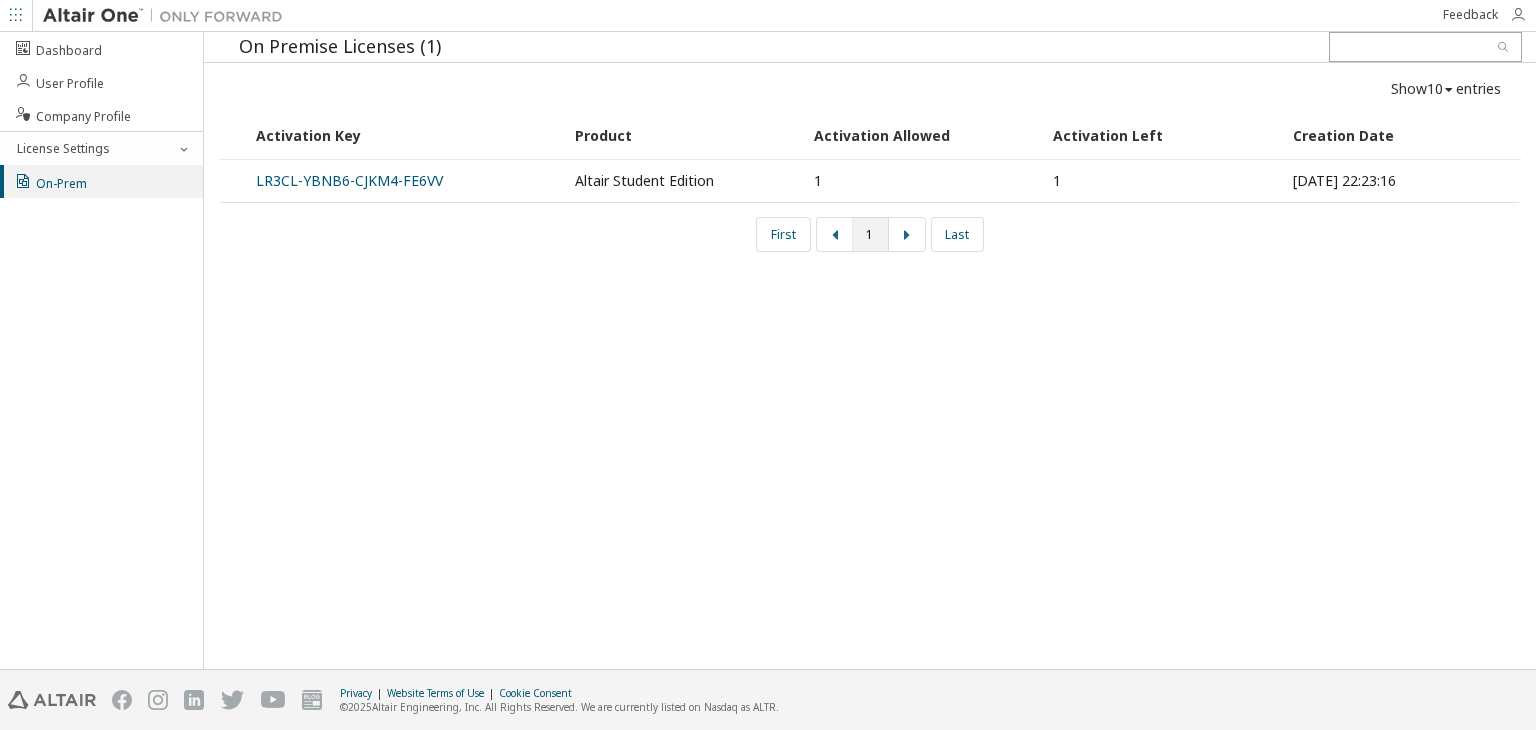 click at bounding box center [1518, 15] 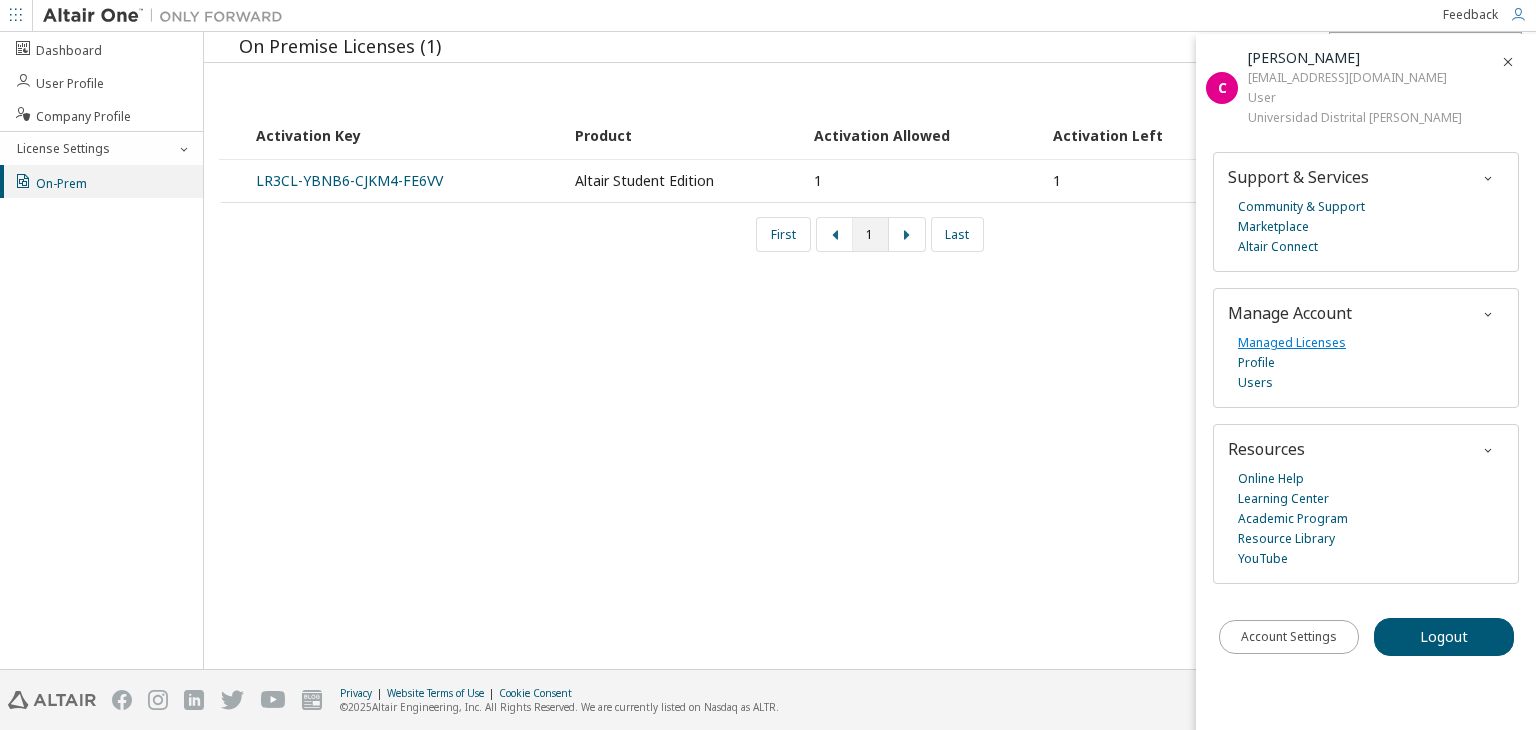 click on "Managed Licenses" at bounding box center [1292, 343] 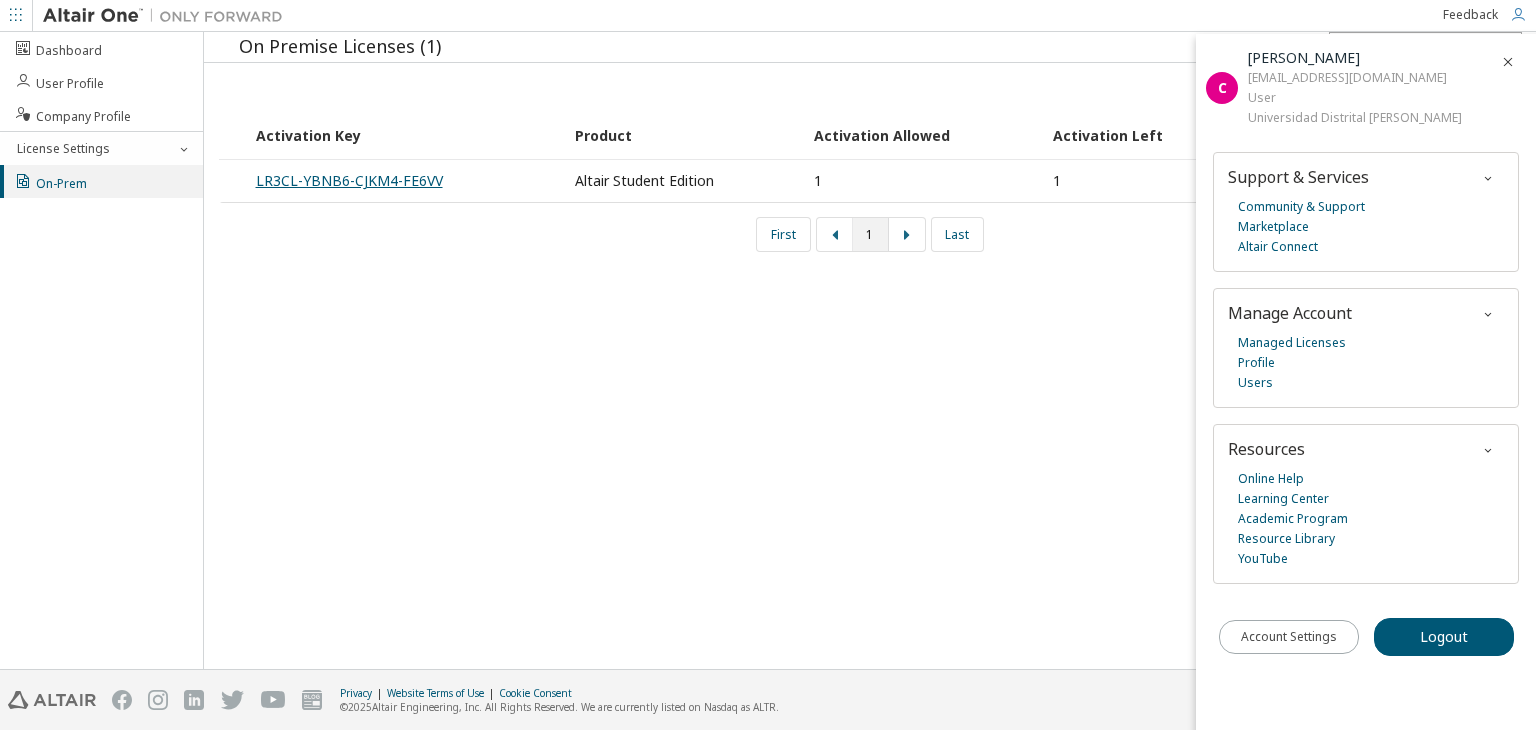 click on "LR3CL-YBNB6-CJKM4-FE6VV" at bounding box center [349, 180] 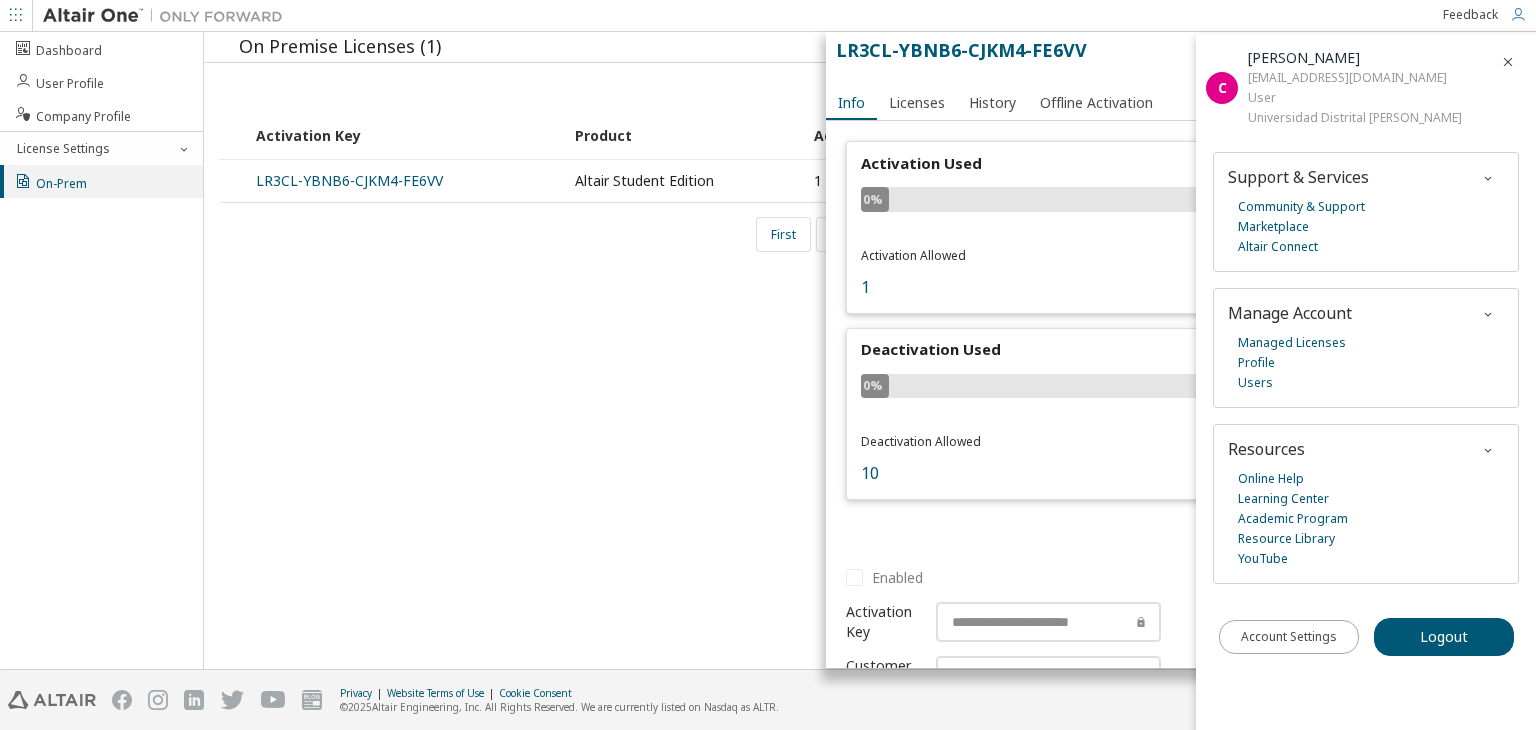 click at bounding box center [1508, 62] 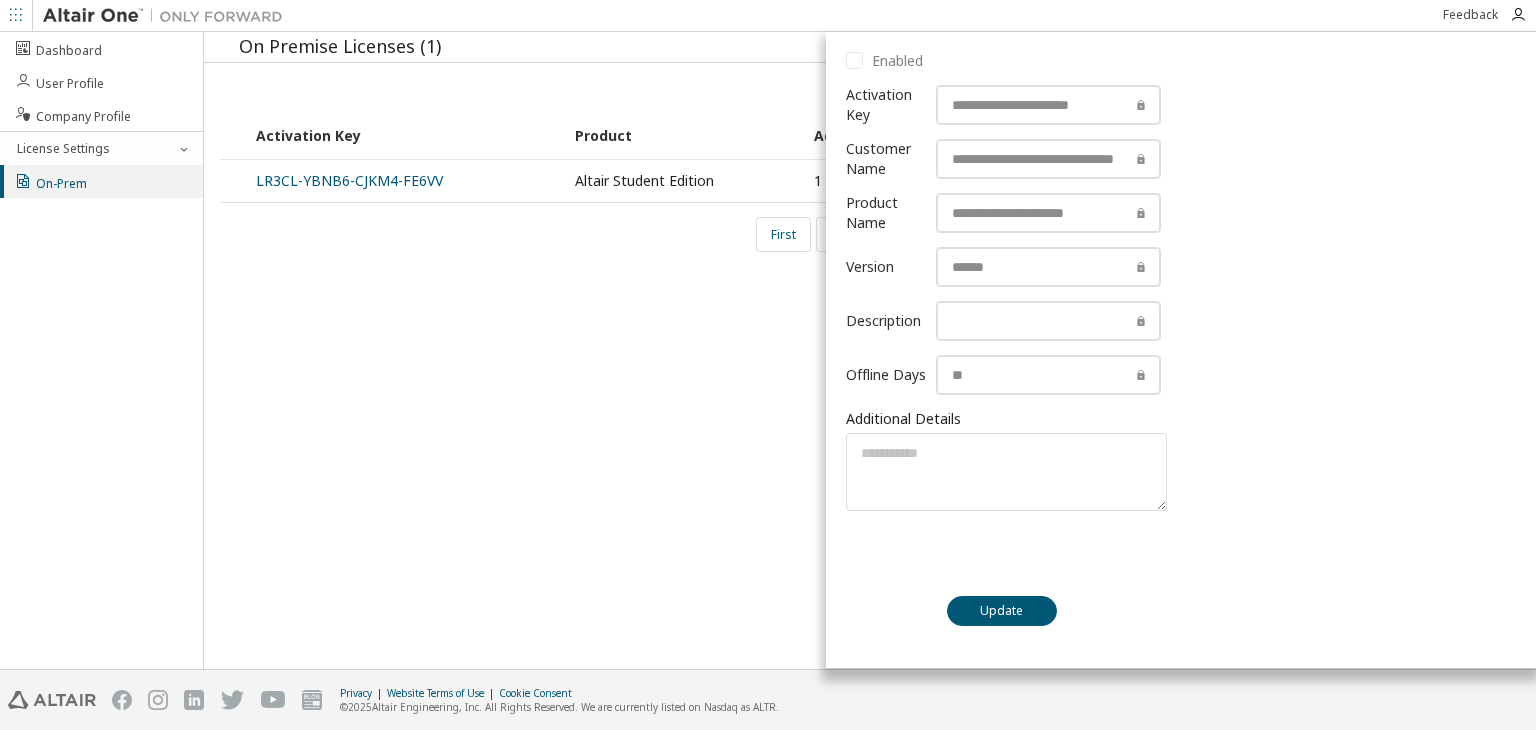 scroll, scrollTop: 0, scrollLeft: 0, axis: both 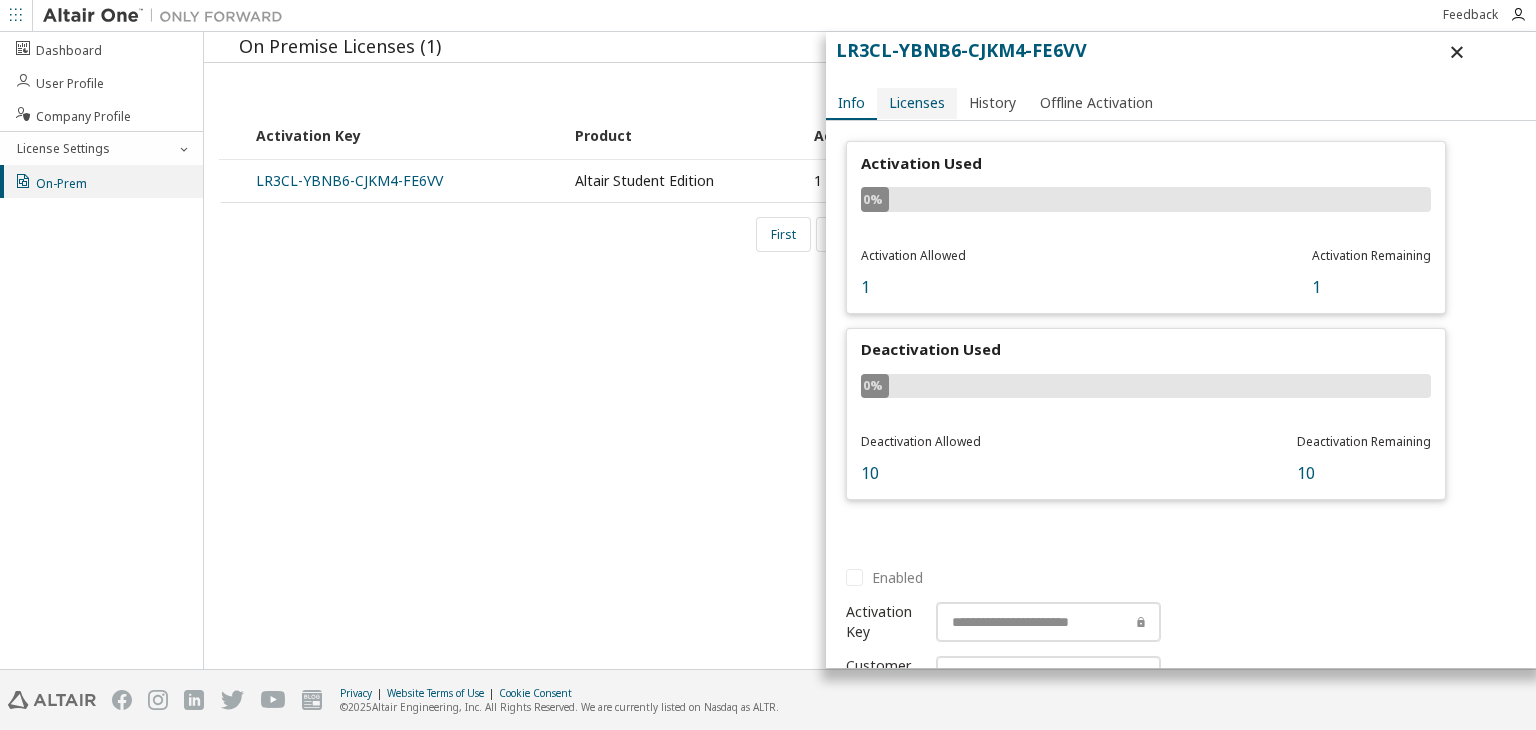 click on "Licenses" at bounding box center (917, 103) 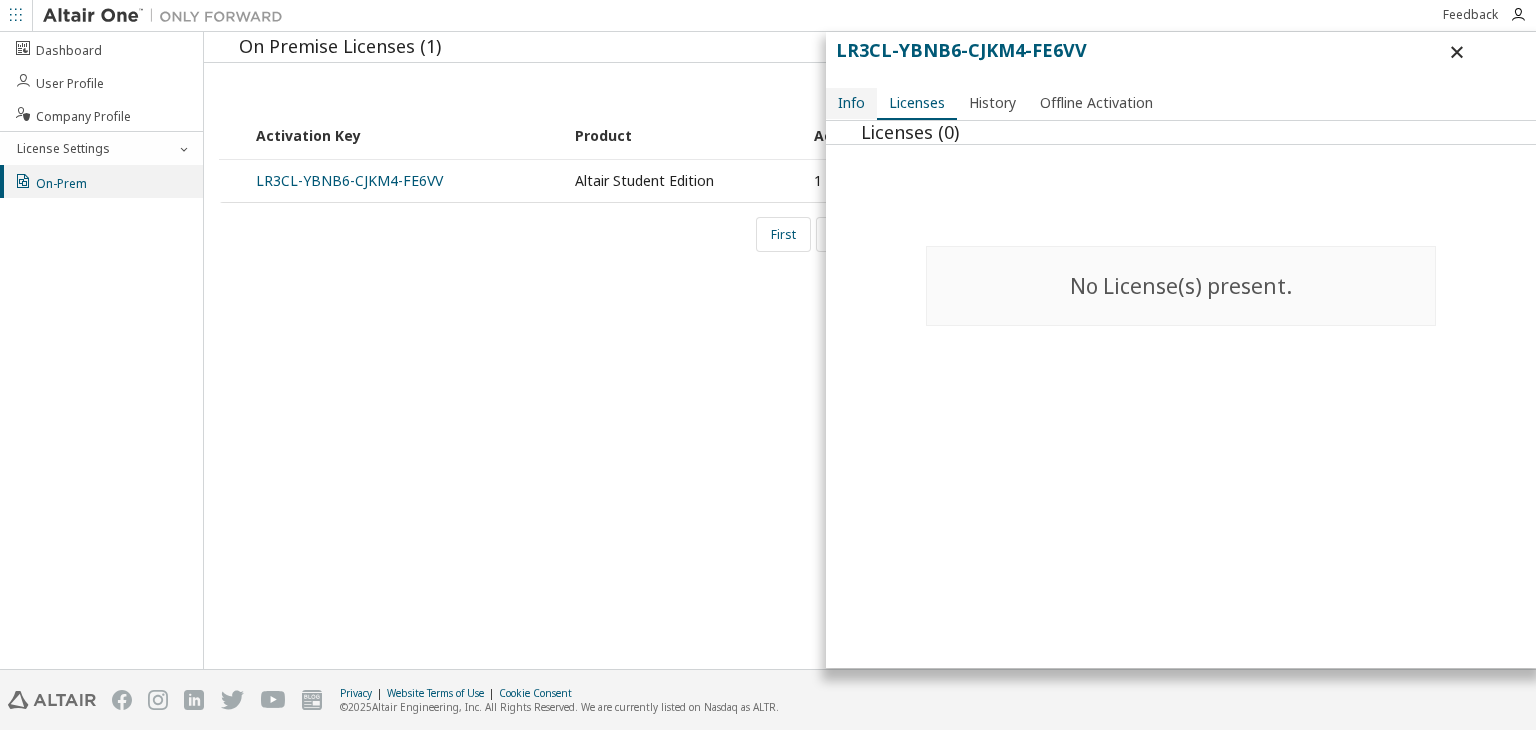 click on "Info" at bounding box center [851, 103] 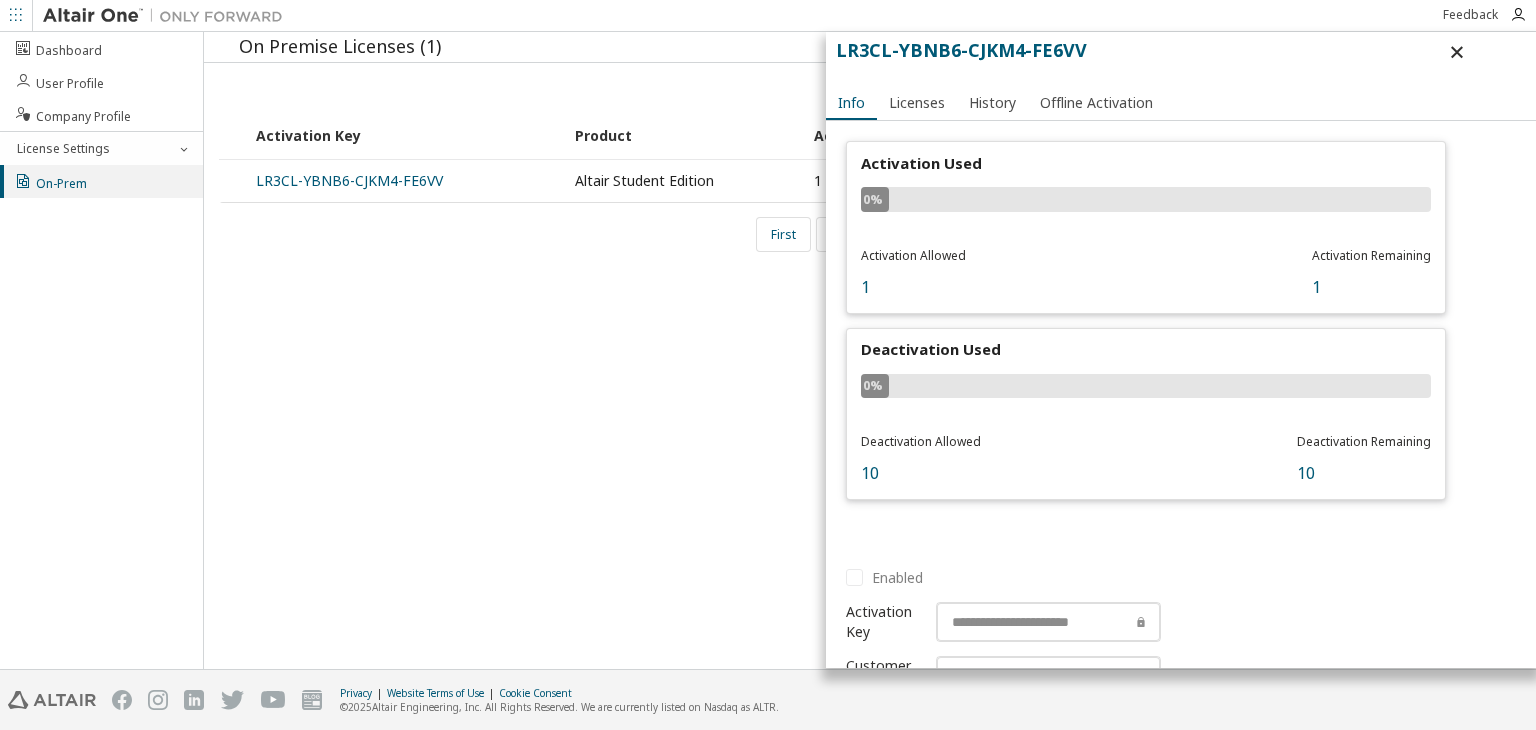 click on "On Premise Licenses (1) Show  10 10 30 50 100 entries Activation Key Product Activation Allowed Activation Left Creation Date LR3CL-YBNB6-CJKM4-FE6VV Altair Student Edition 1 1 2025-04-02 22:23:16 First 1 Last LR3CL-YBNB6-CJKM4-FE6VV Info Licenses History Offline Activation Activation Used 0% Activation Allowed 1 Activation Remaining 1 Deactivation Used 0% Deactivation Allowed 10 Deactivation Remaining 10 Enabled Activation Key Customer Name Product Name Version Description Offline Days Additional Details Max Units:  Max Units:  Max Units:  Max Units:  Update" at bounding box center [870, 350] 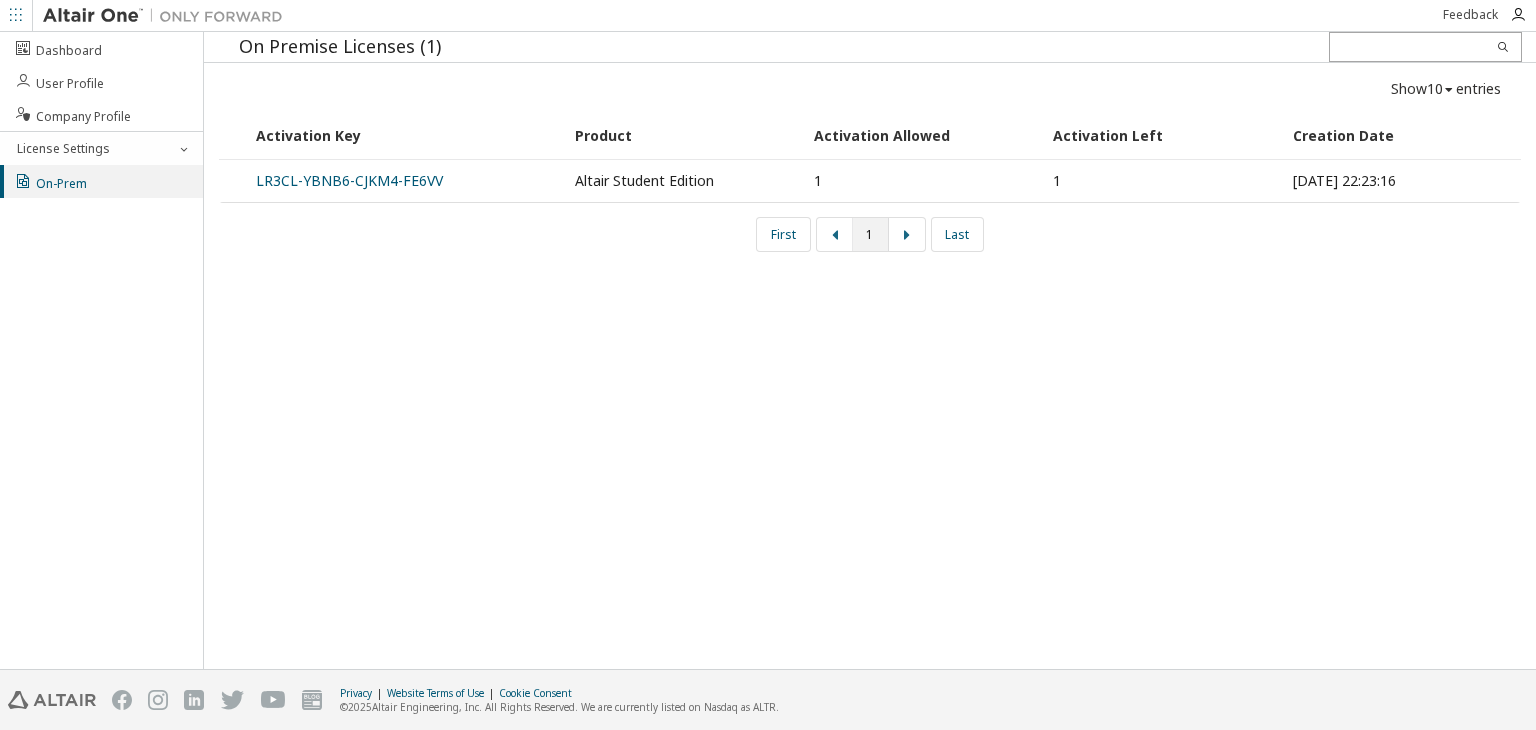 click at bounding box center (1425, 47) 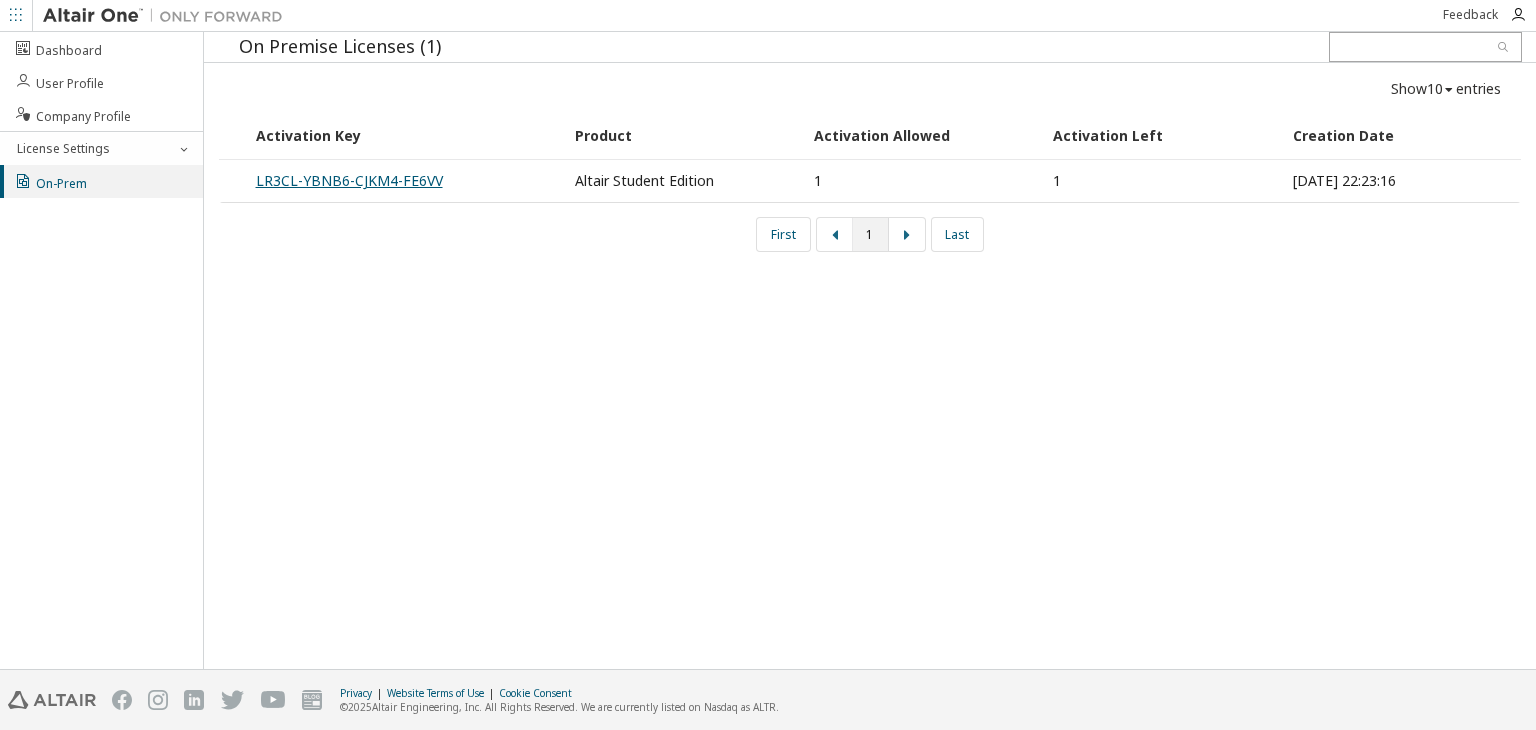 click on "LR3CL-YBNB6-CJKM4-FE6VV" at bounding box center [349, 180] 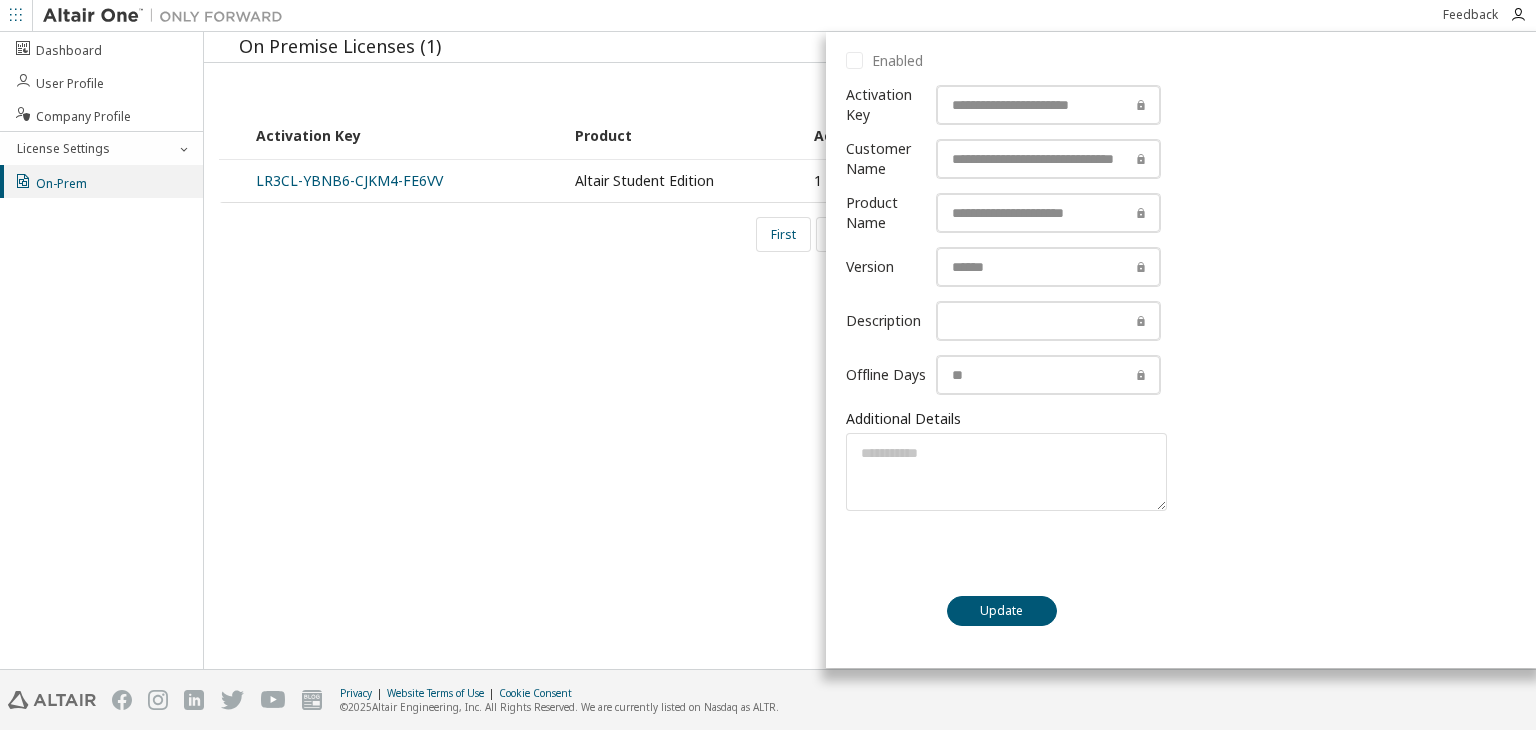 scroll, scrollTop: 0, scrollLeft: 0, axis: both 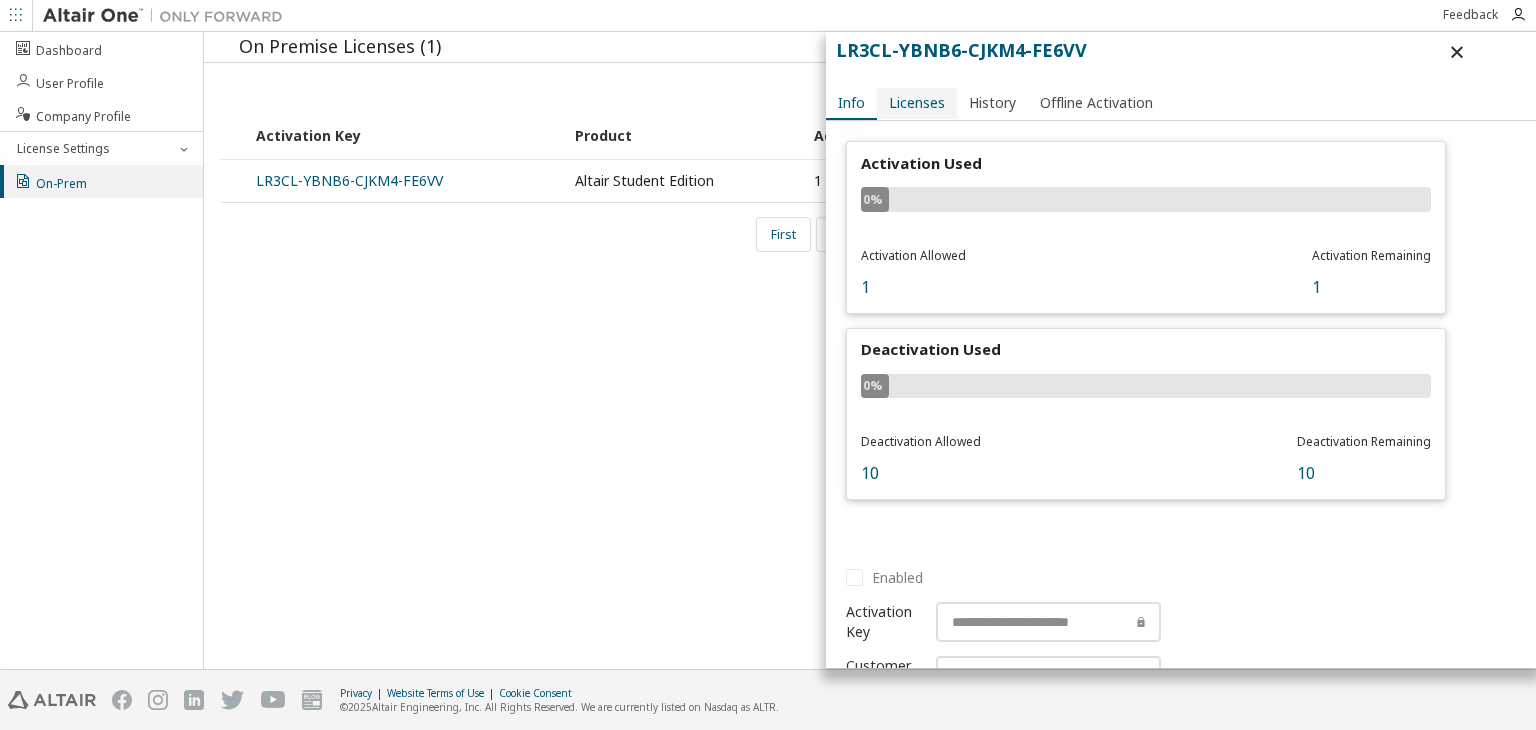 click on "Licenses" at bounding box center (917, 103) 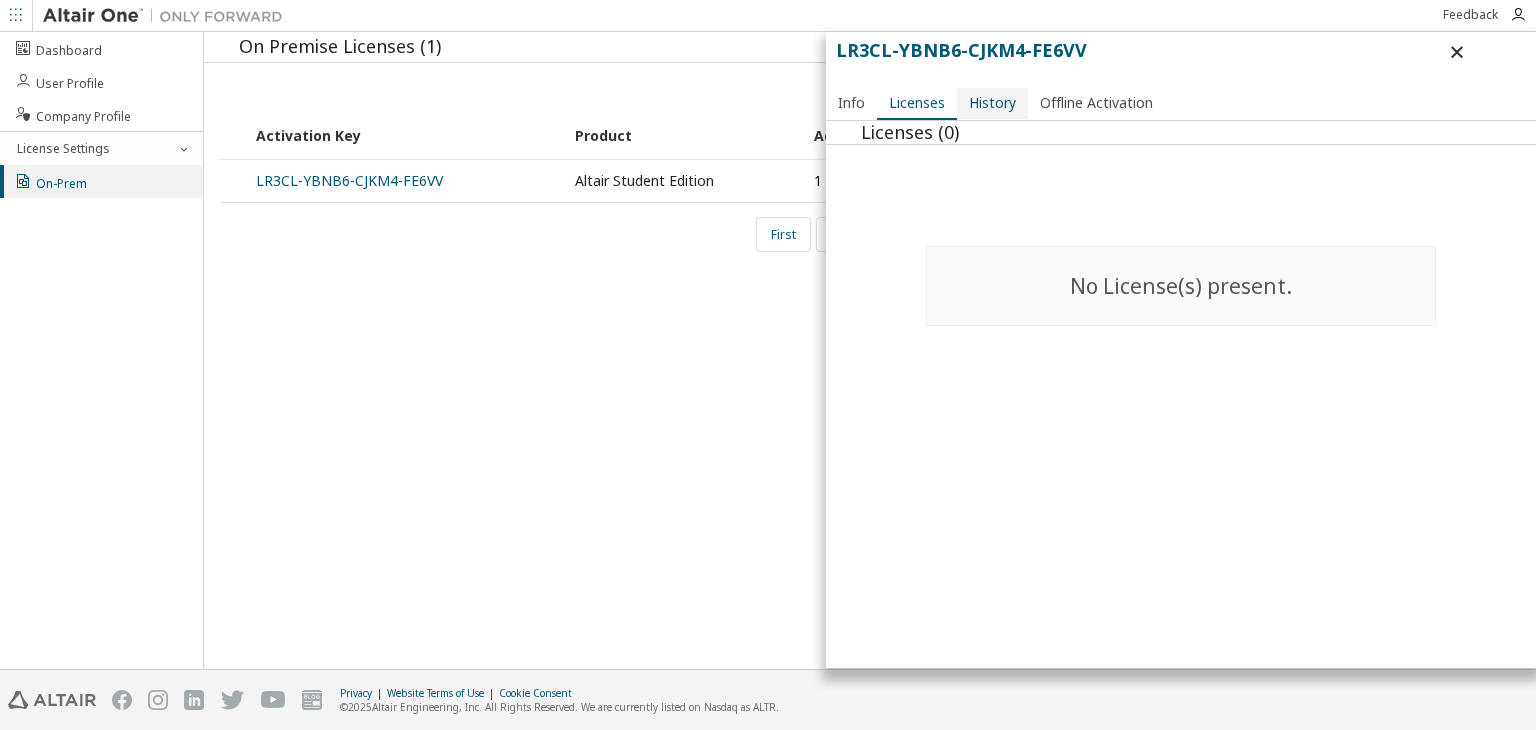 click on "History" at bounding box center [992, 103] 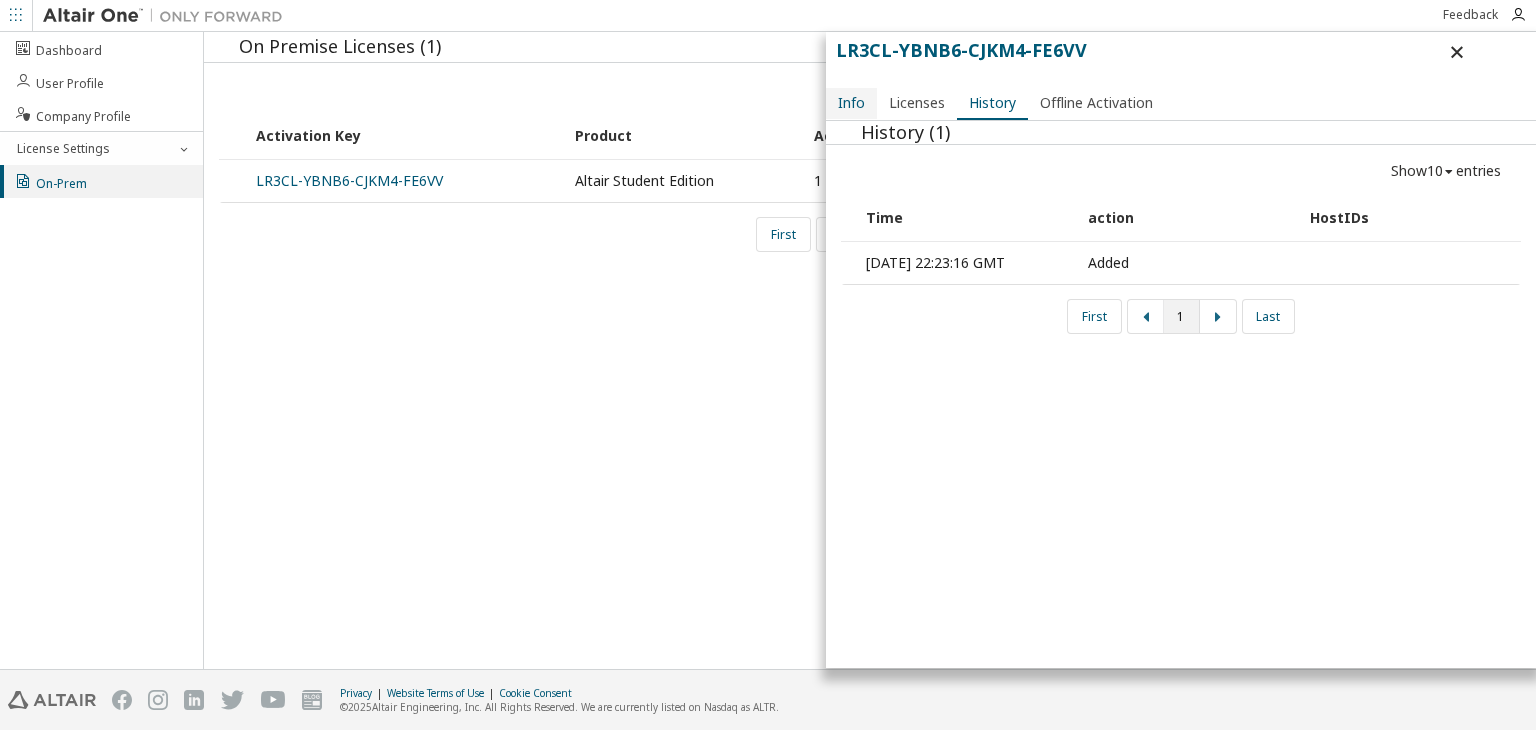 click on "Info" at bounding box center (851, 103) 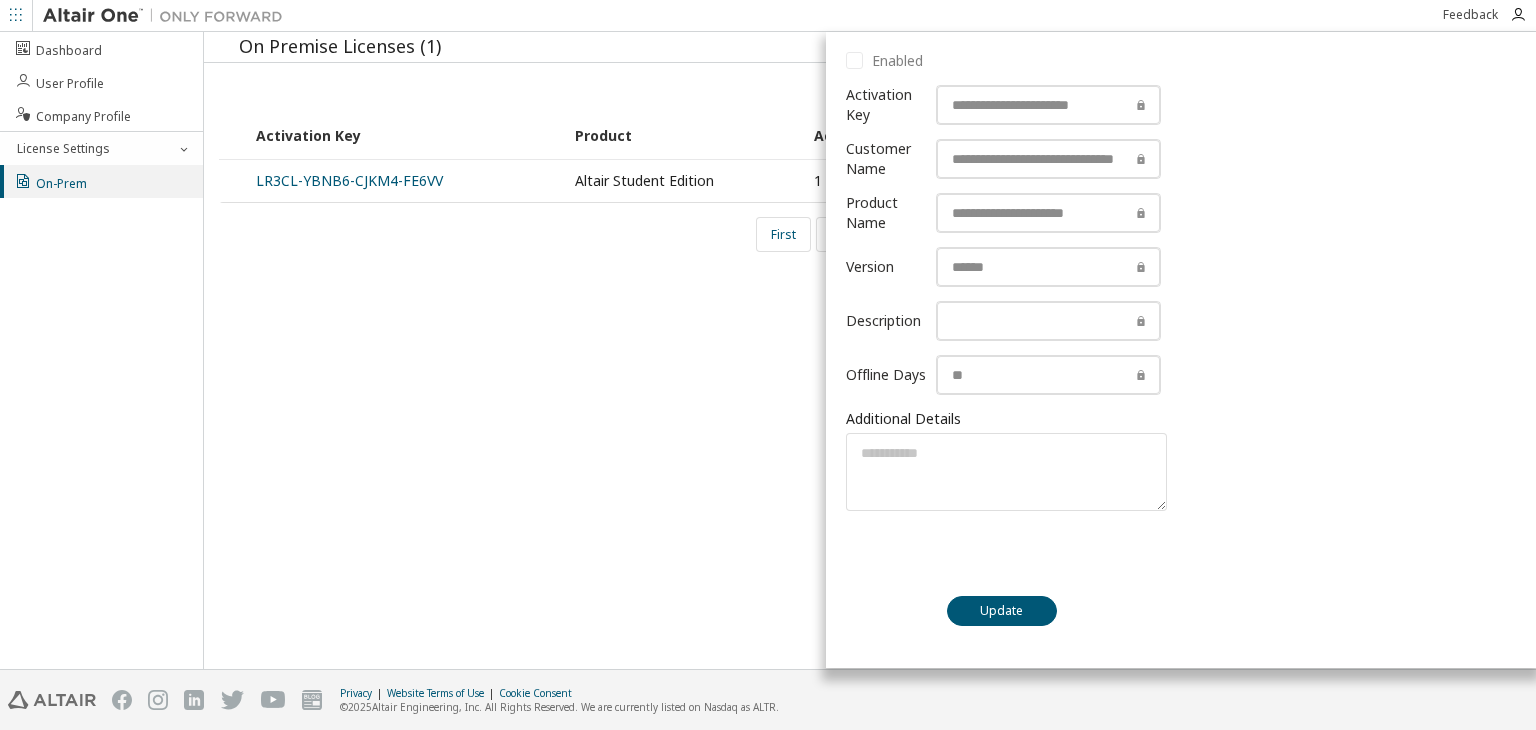 scroll, scrollTop: 710, scrollLeft: 0, axis: vertical 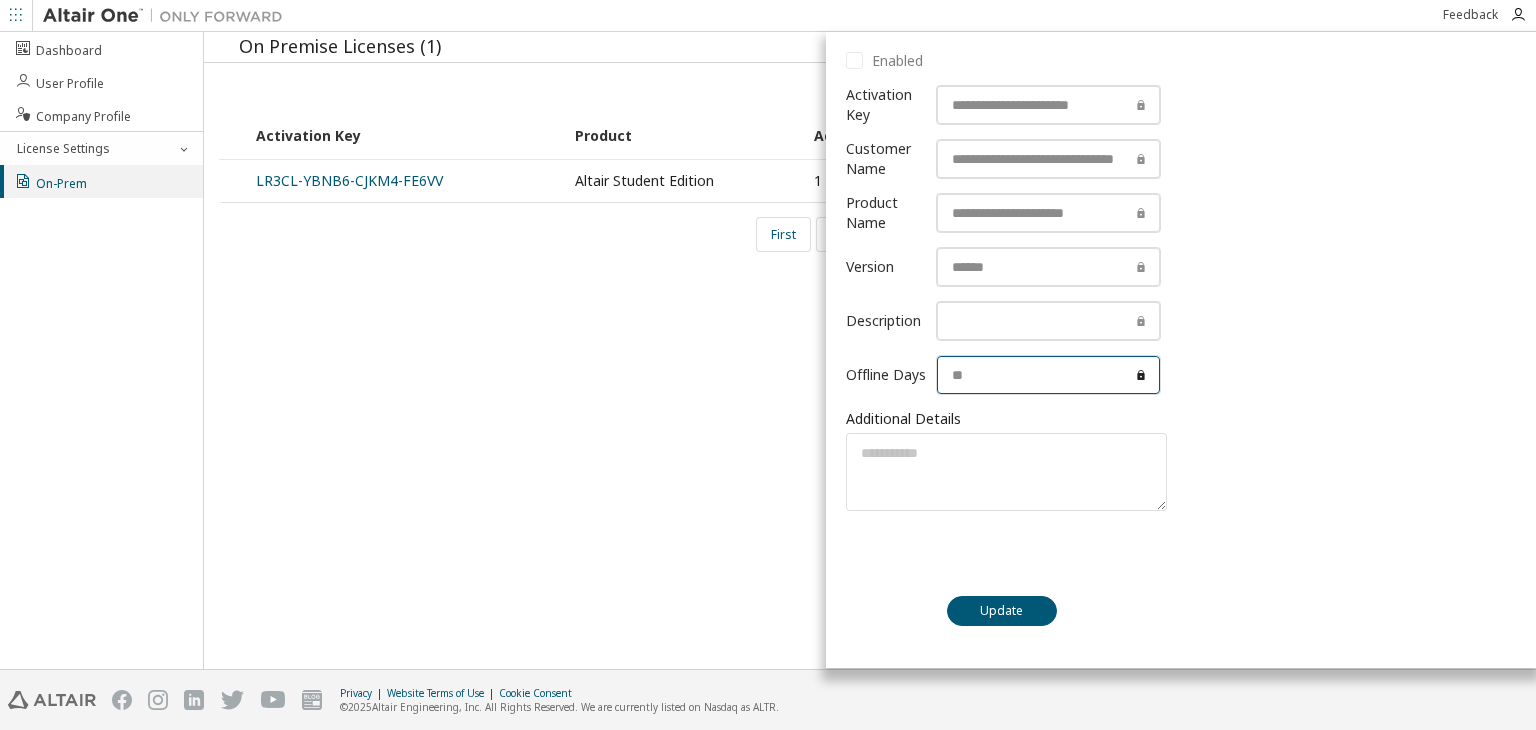 click at bounding box center (1048, 375) 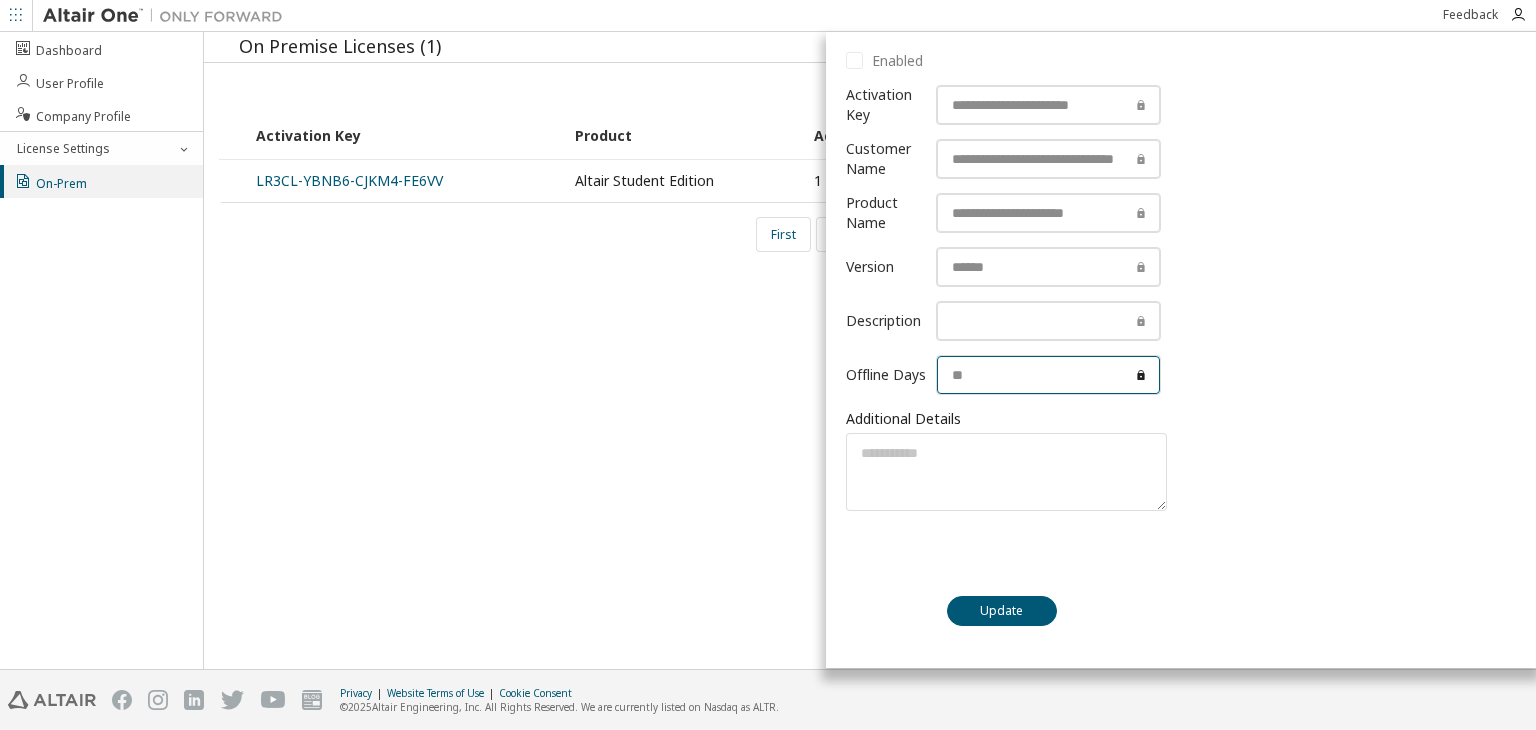 scroll, scrollTop: 648, scrollLeft: 0, axis: vertical 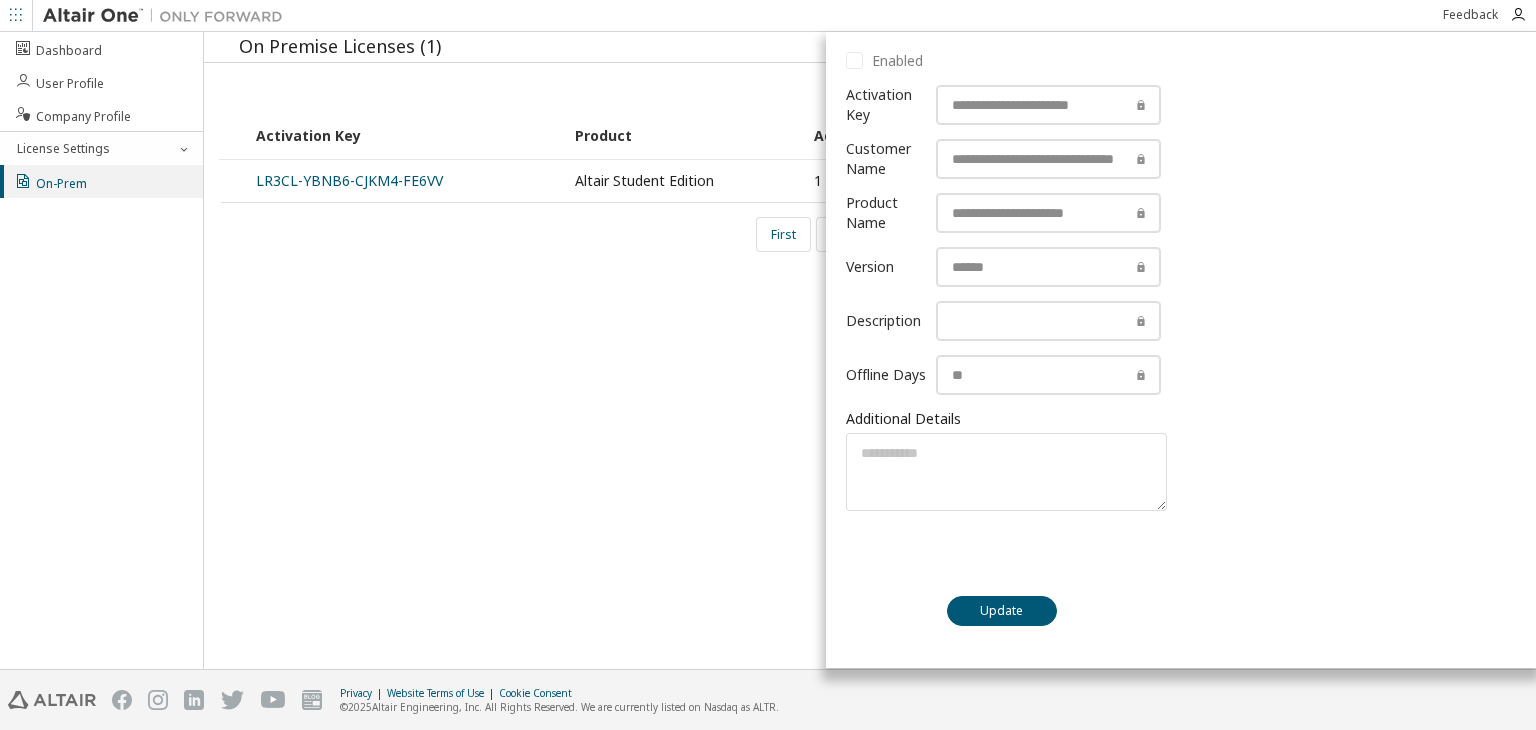 click on "Enabled Activation Key Customer Name Product Name Version Description Offline Days Additional Details Max Units:  Max Units:  Max Units:  Max Units:  Update" at bounding box center [1006, 349] 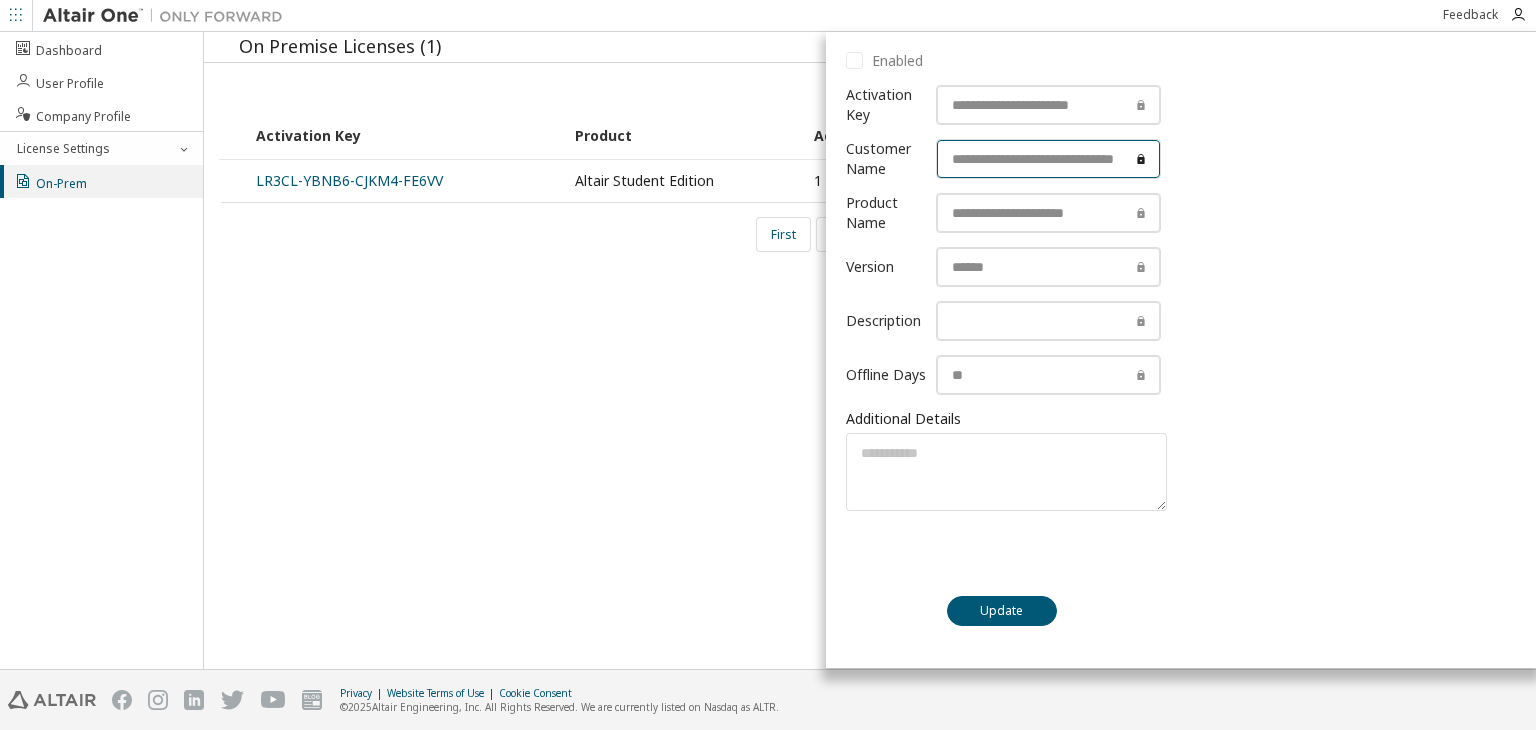 click at bounding box center [1048, 159] 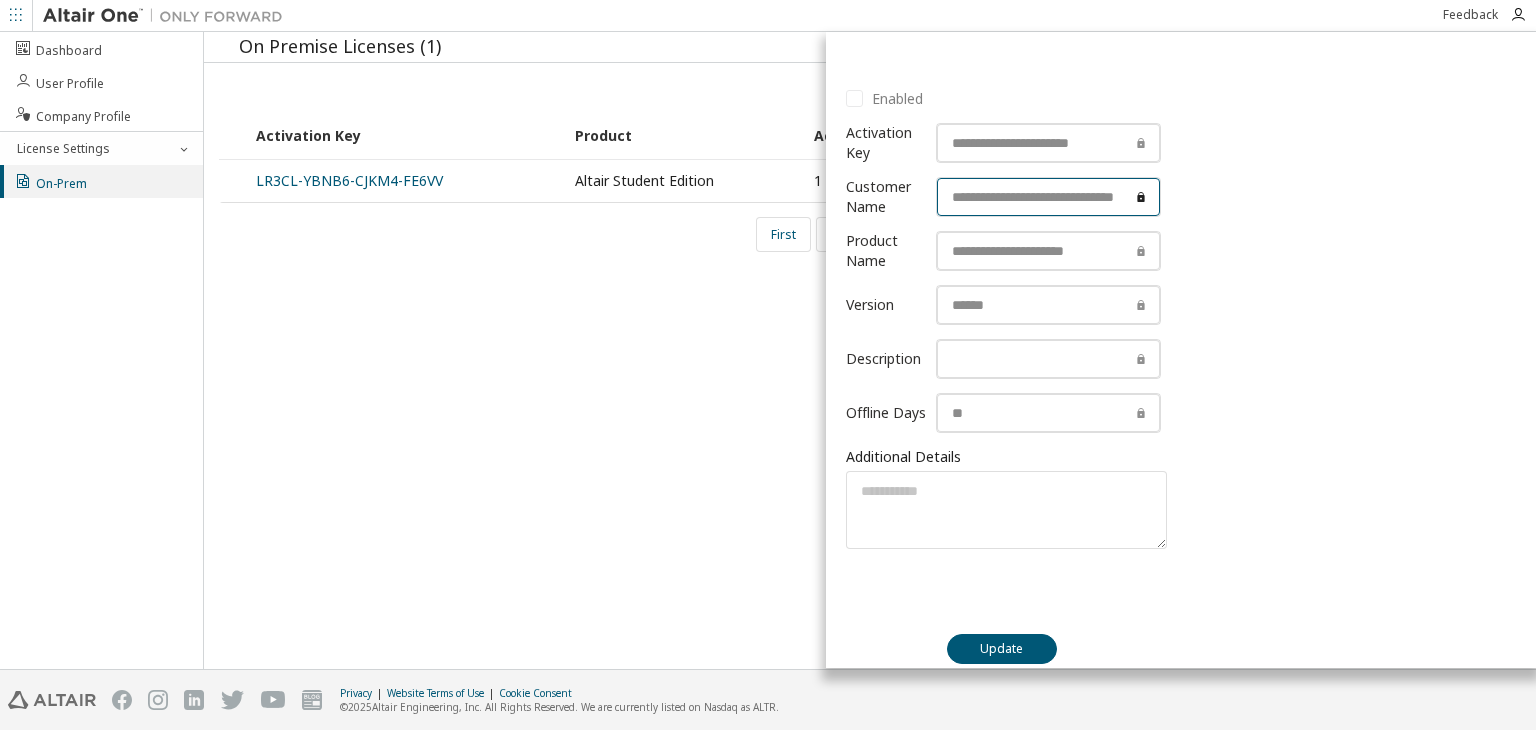 scroll, scrollTop: 476, scrollLeft: 0, axis: vertical 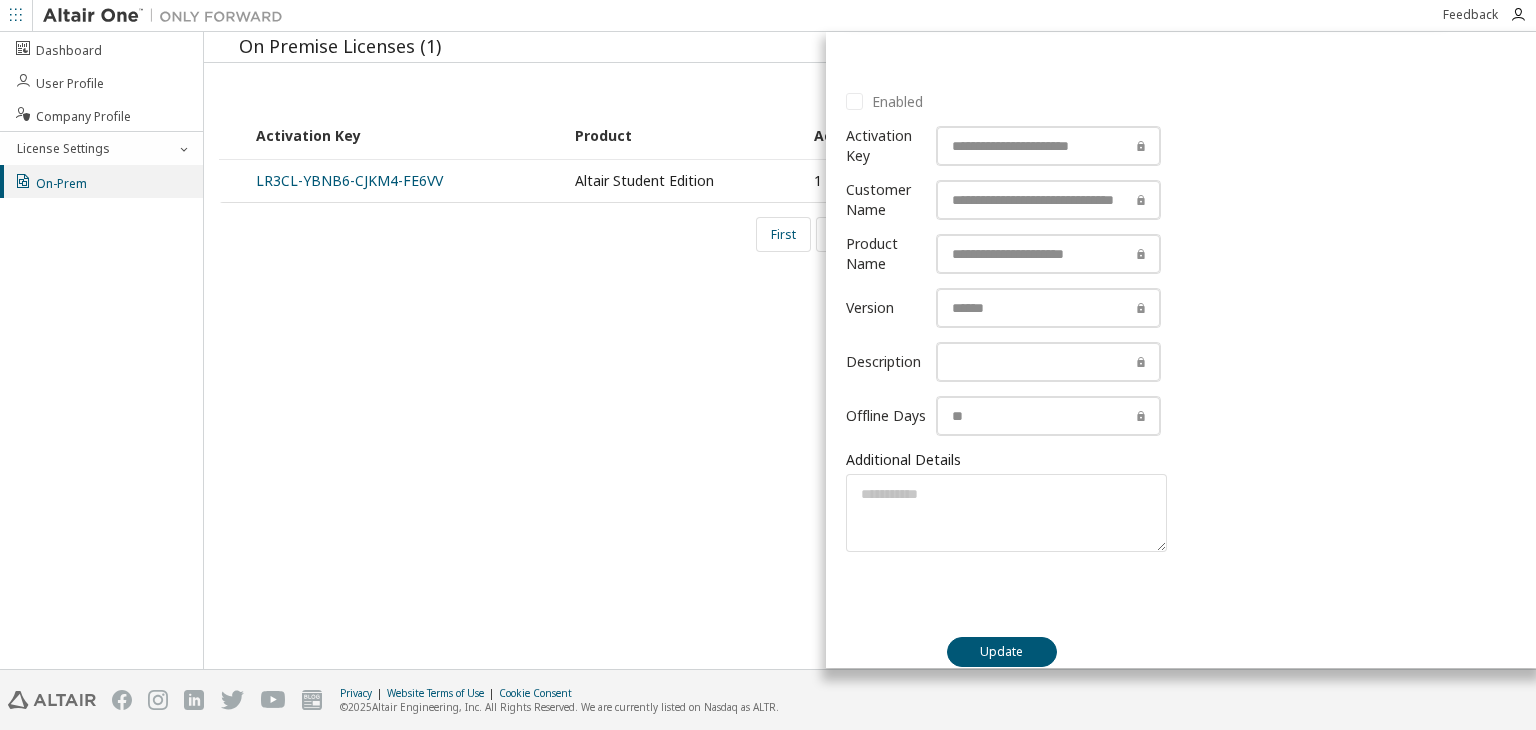 click on "Customer Name" at bounding box center (1006, 200) 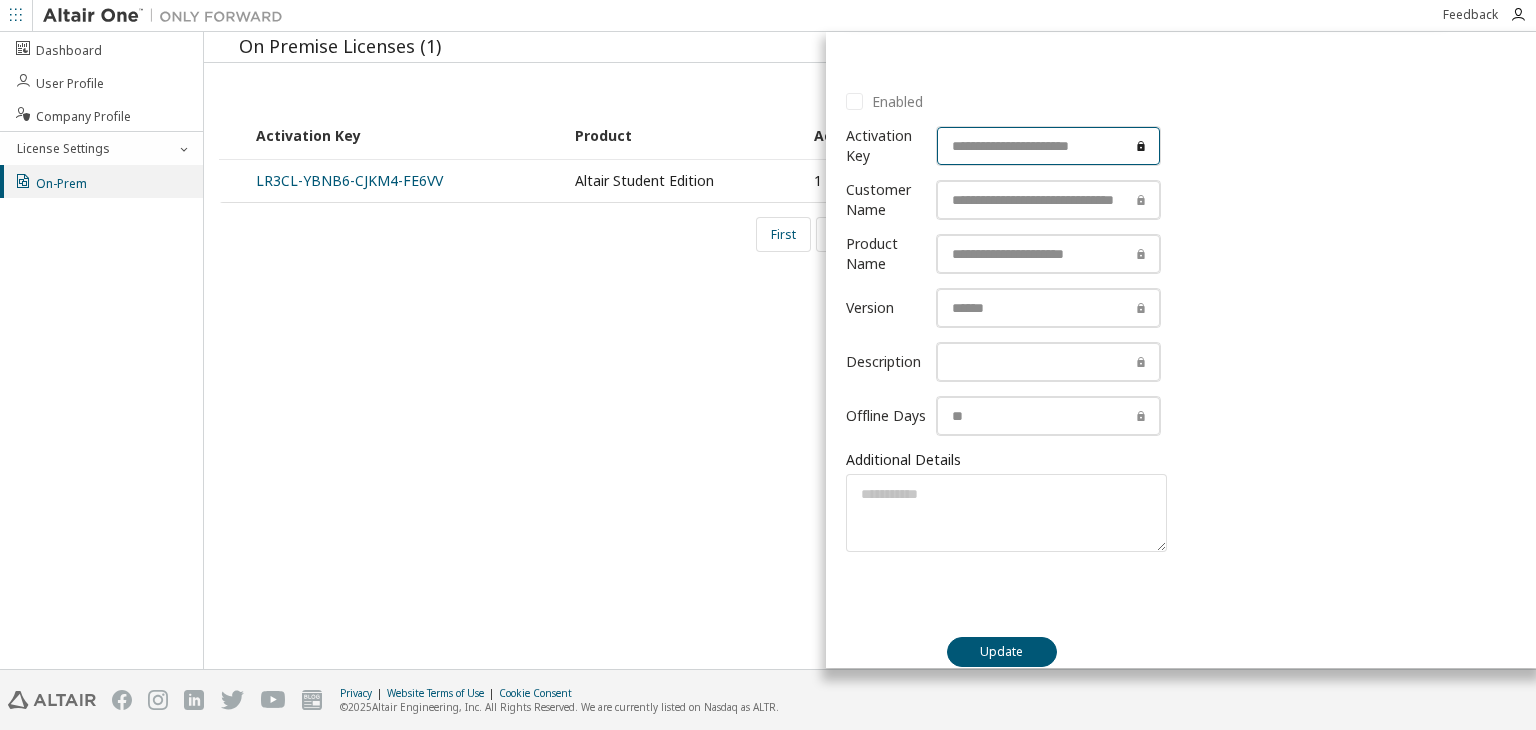 click at bounding box center [1048, 146] 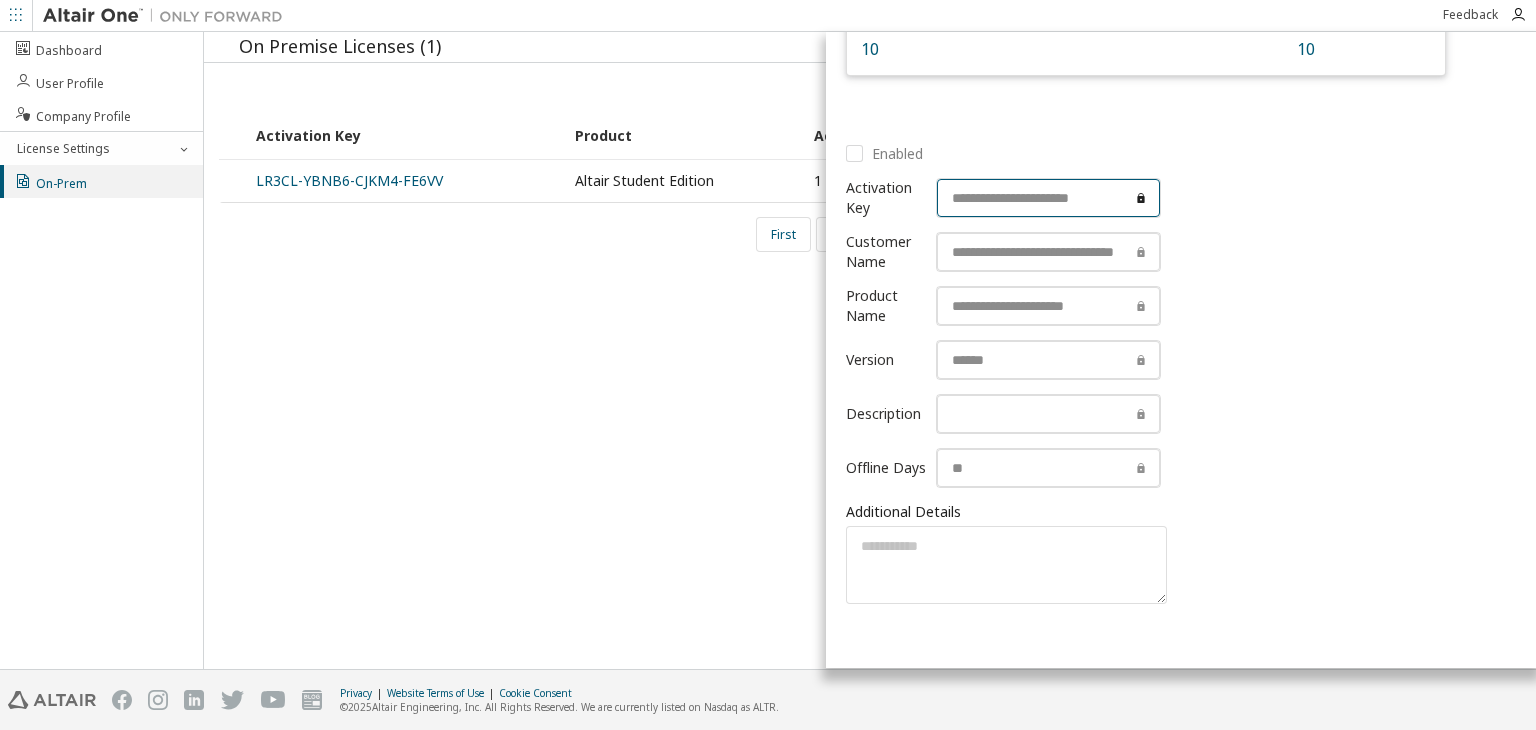 click on "Enabled" at bounding box center (884, 153) 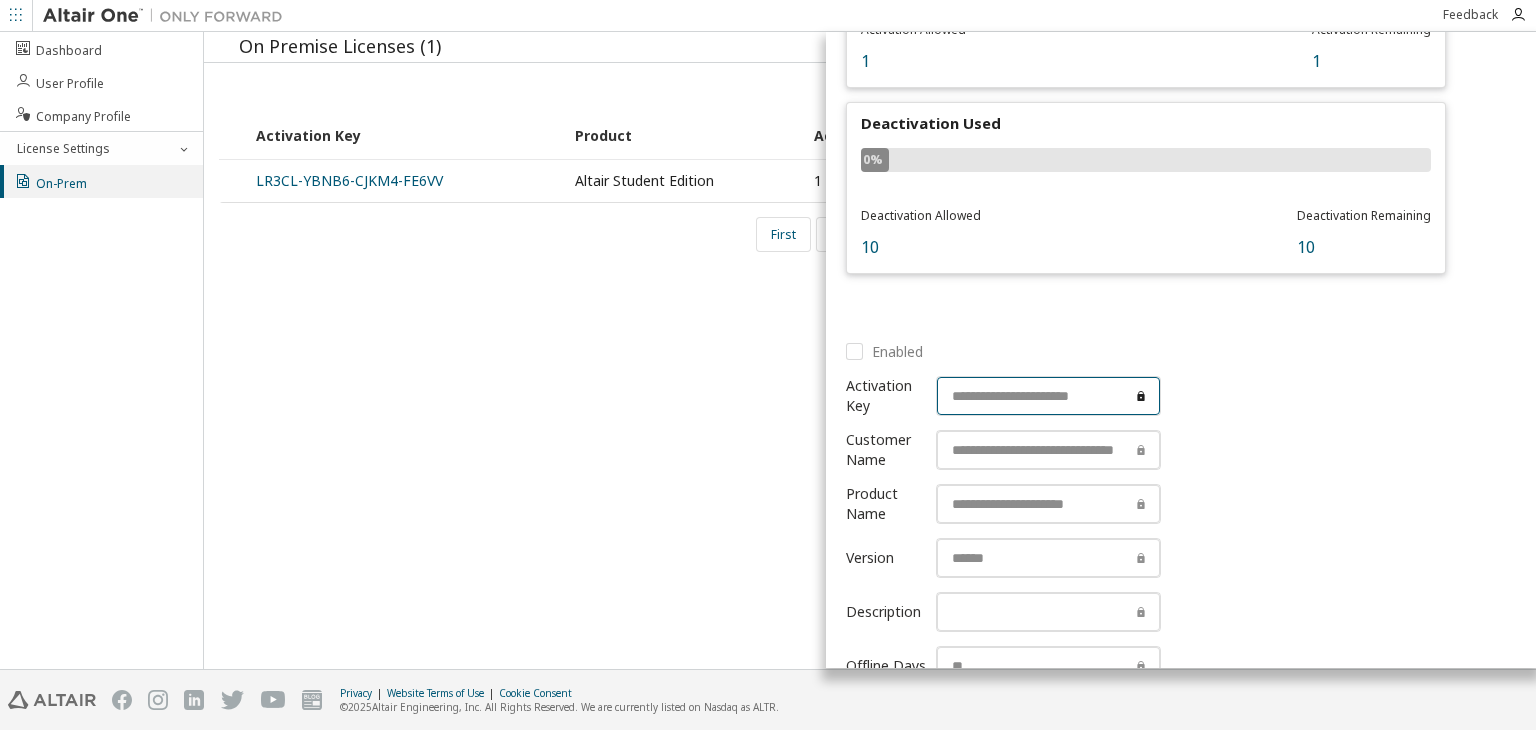 scroll, scrollTop: 216, scrollLeft: 0, axis: vertical 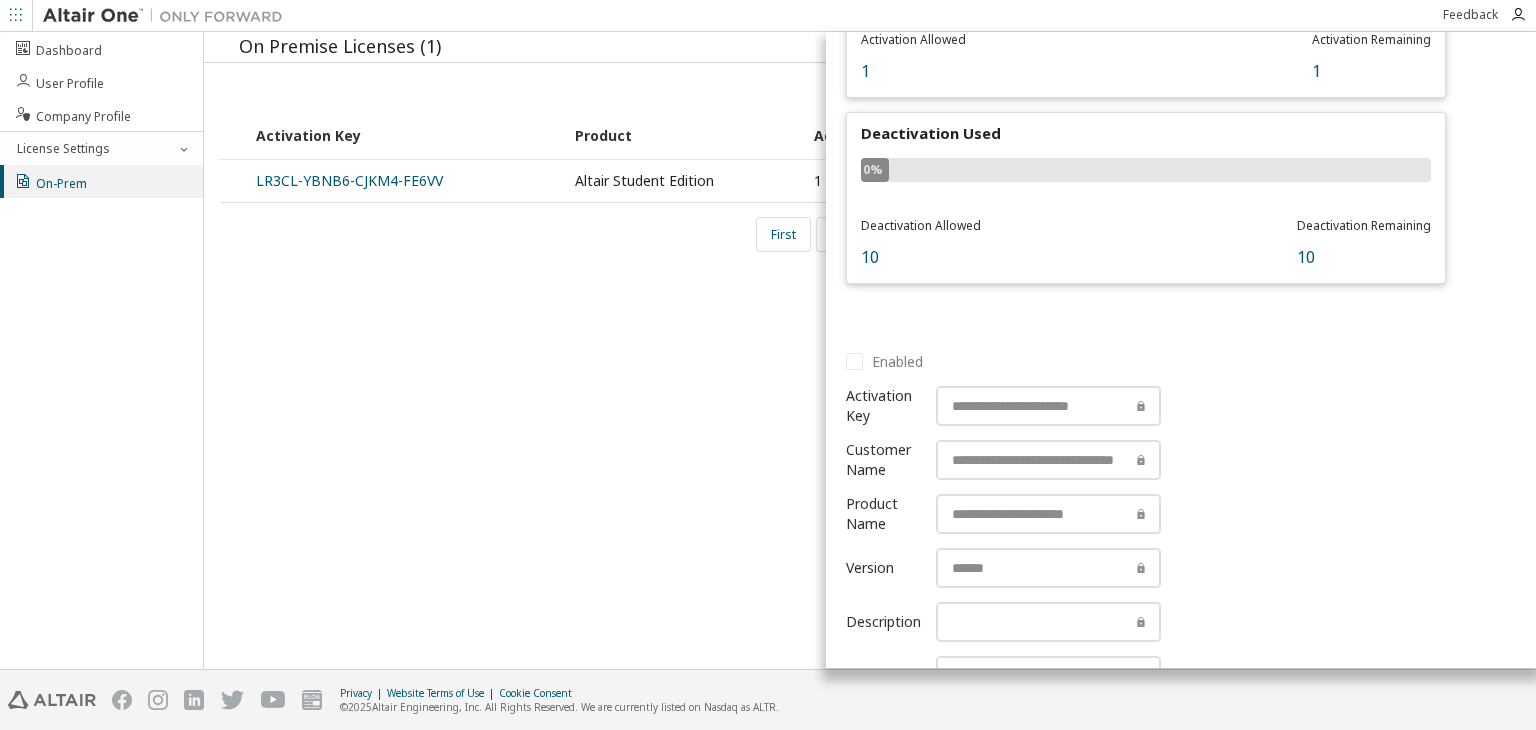 click on "0%" at bounding box center (873, 169) 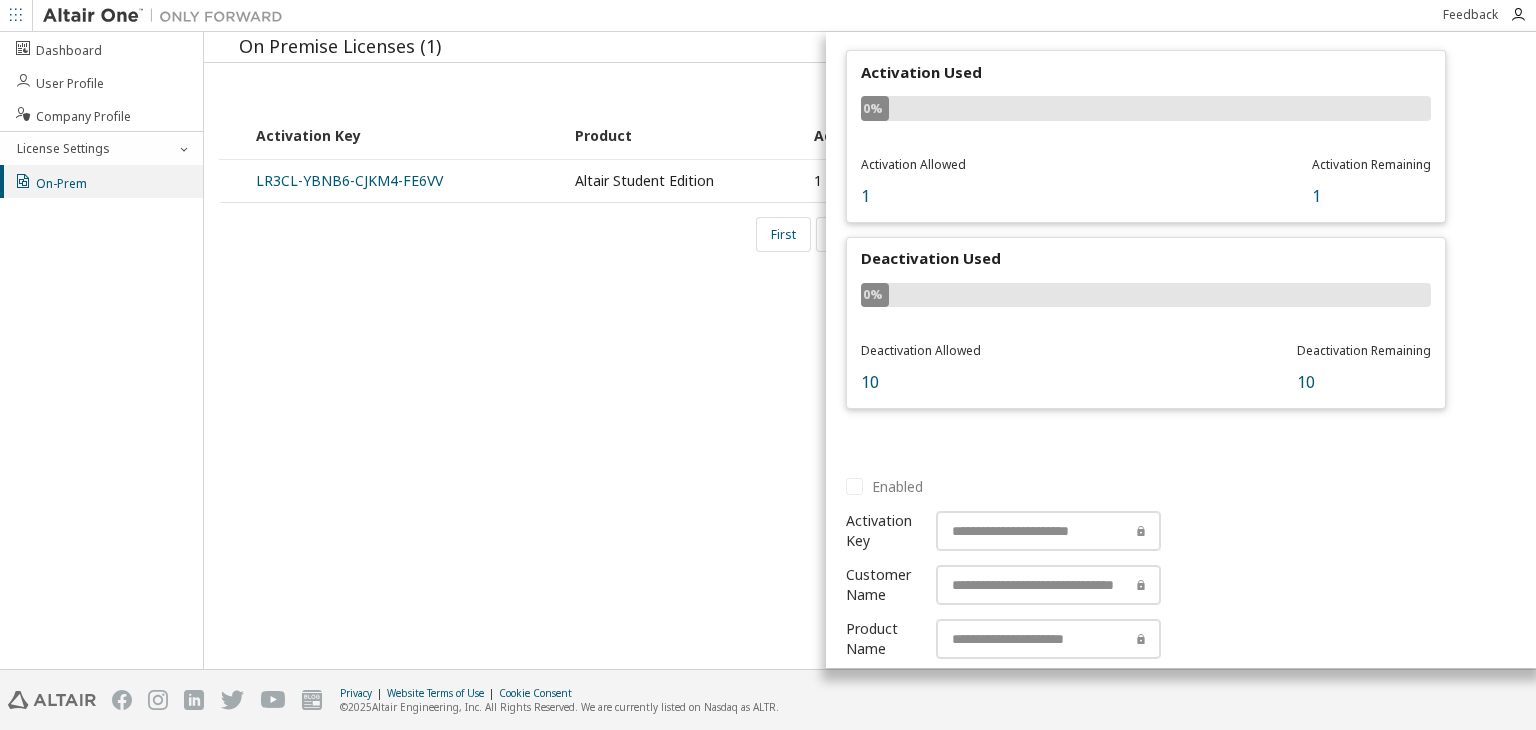 scroll, scrollTop: 88, scrollLeft: 0, axis: vertical 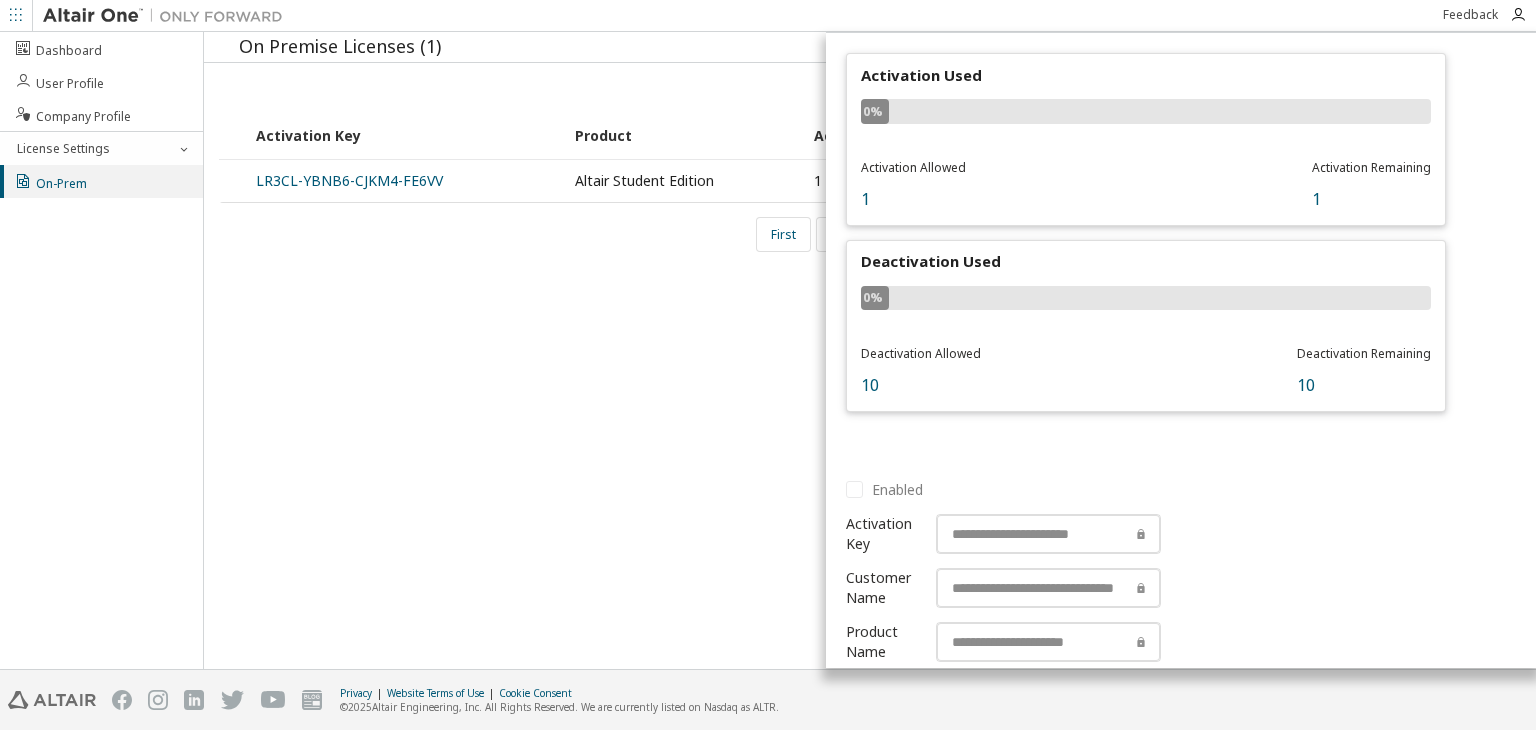 click on "Activation Remaining" at bounding box center (1371, 167) 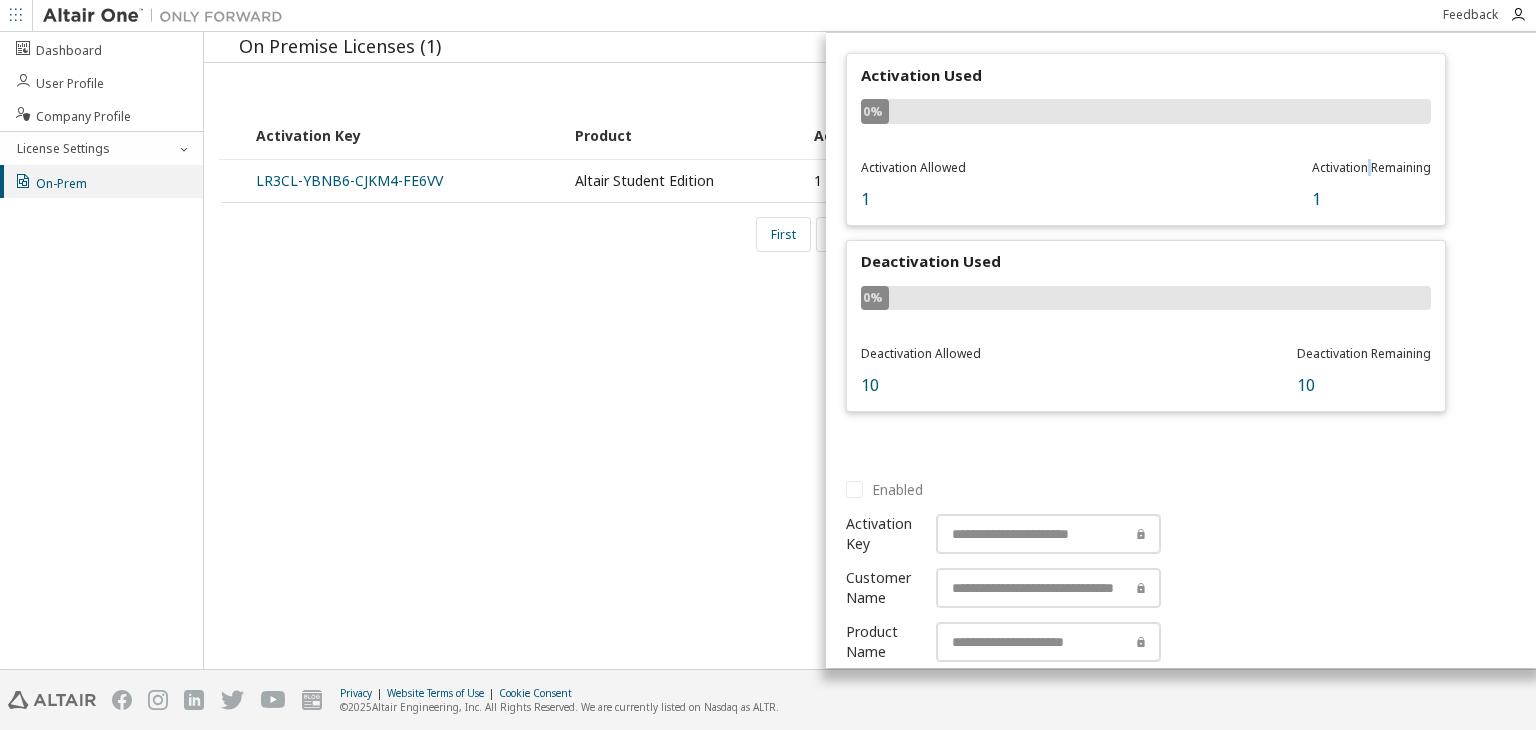 click on "Activation Remaining" at bounding box center [1371, 167] 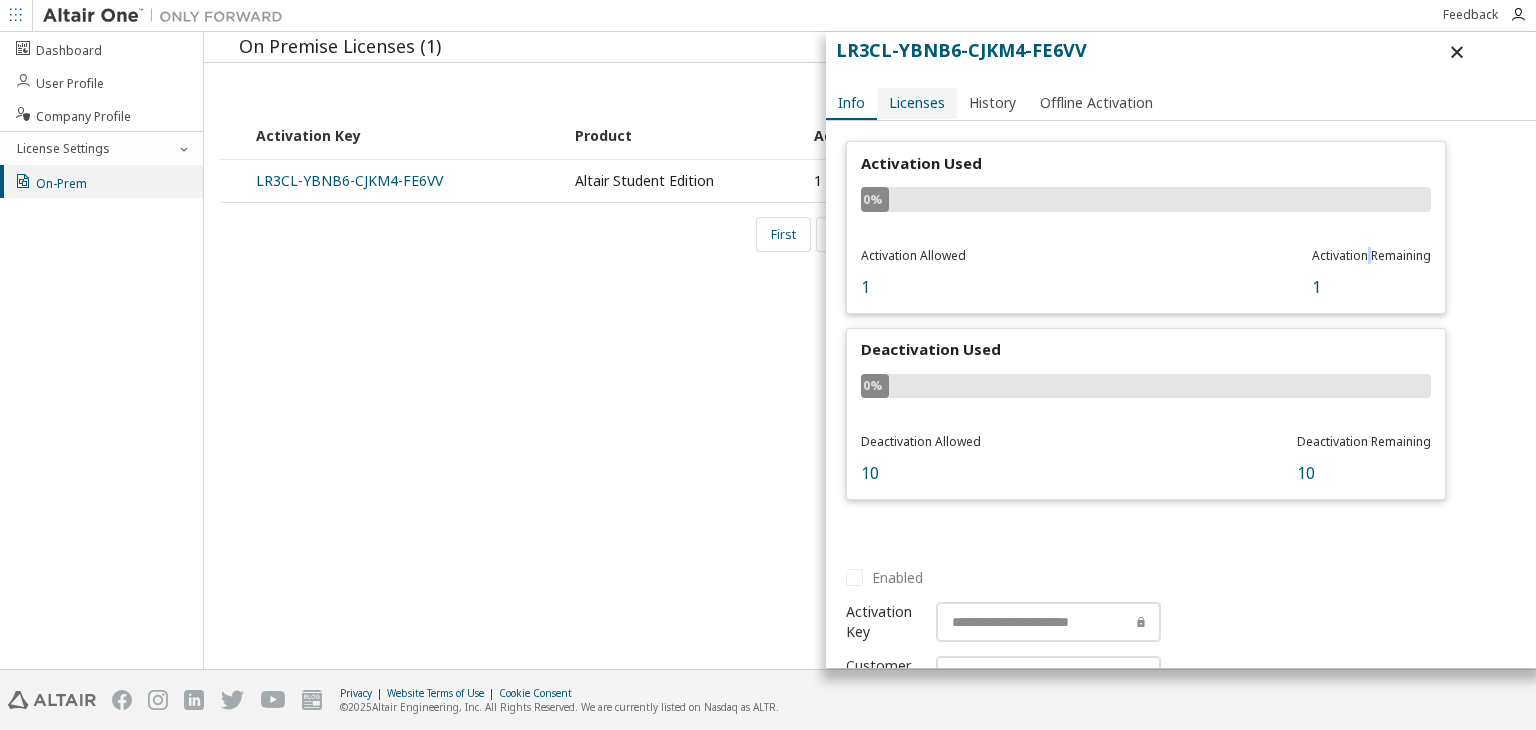 click on "Licenses" at bounding box center (917, 103) 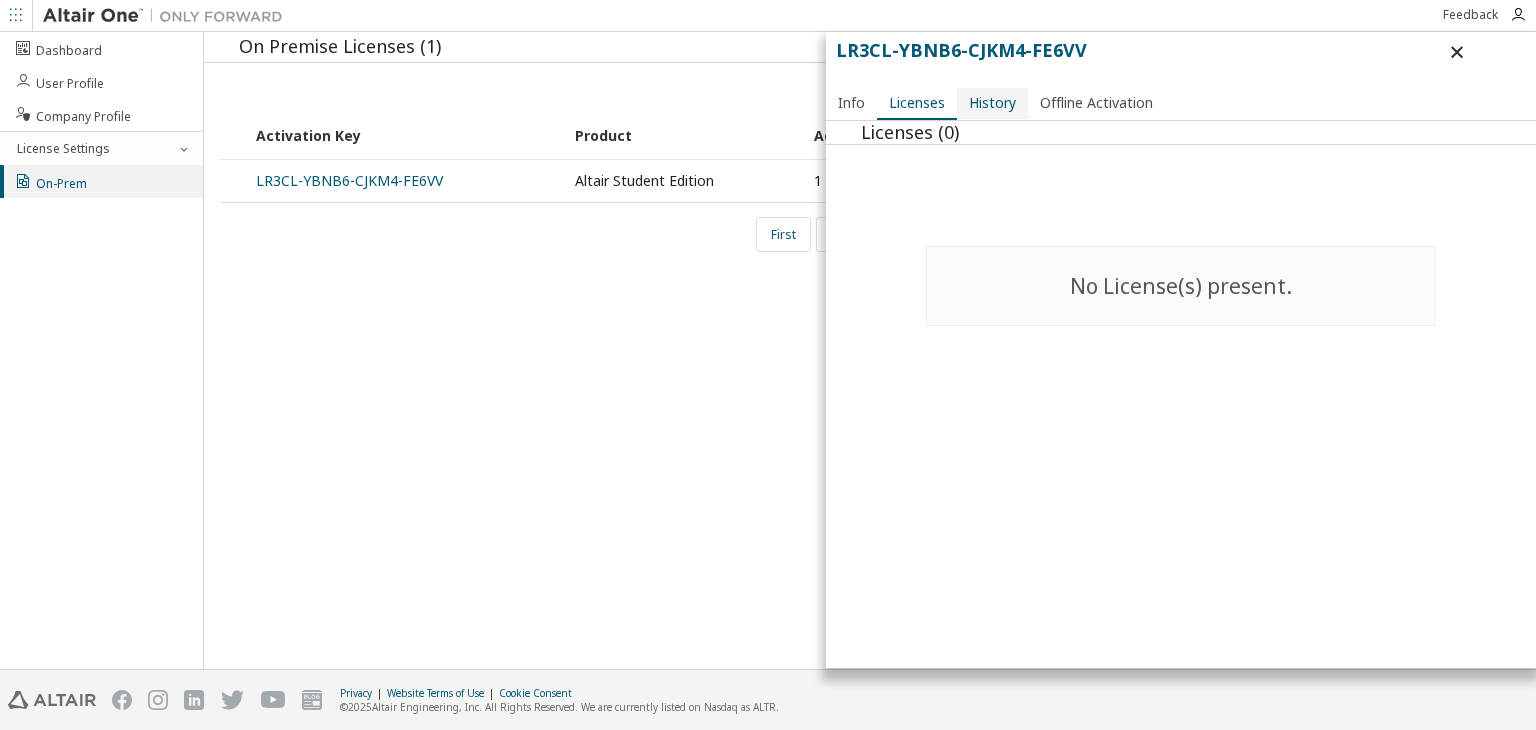 click on "History" at bounding box center (992, 103) 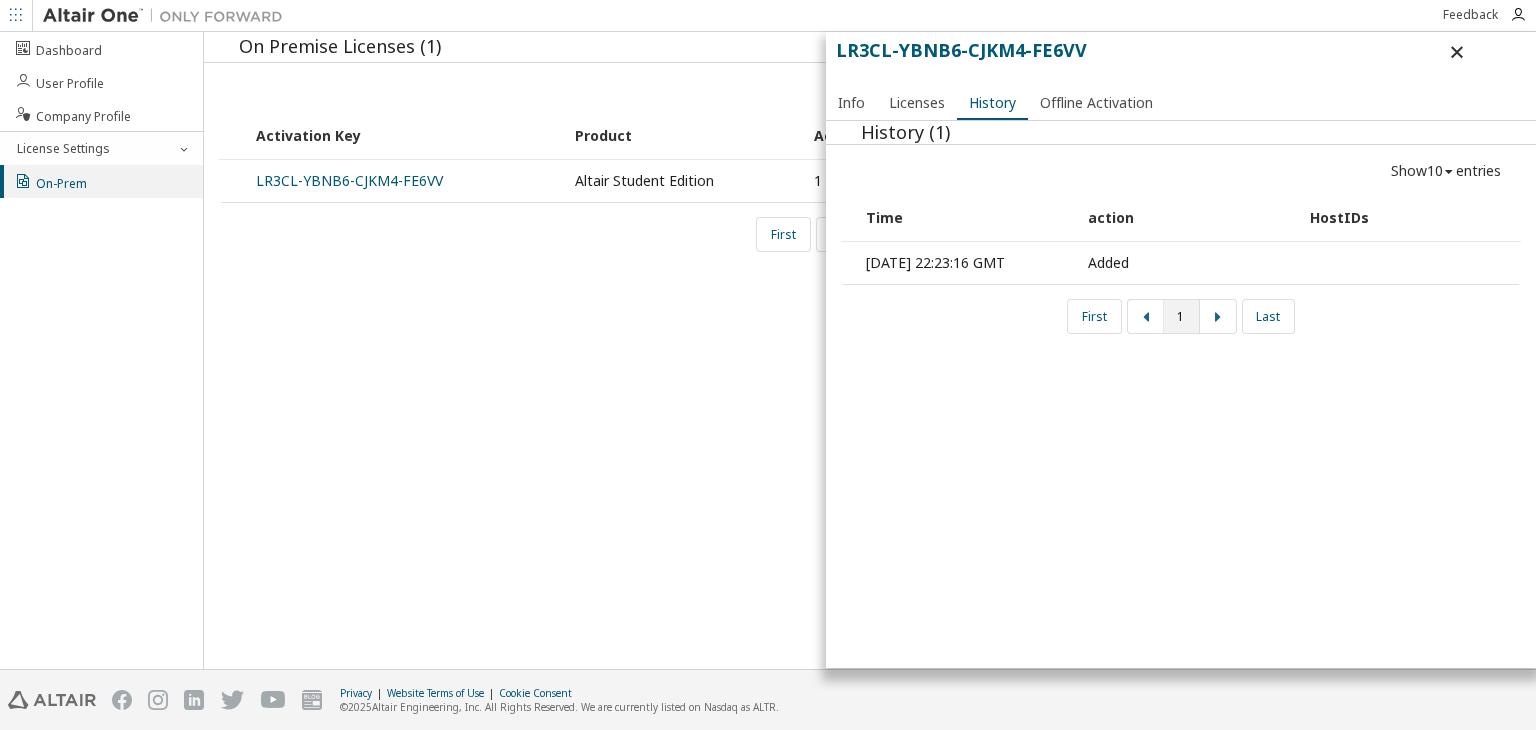 click on "[DATE] 22:23:16 GMT" at bounding box center [966, 263] 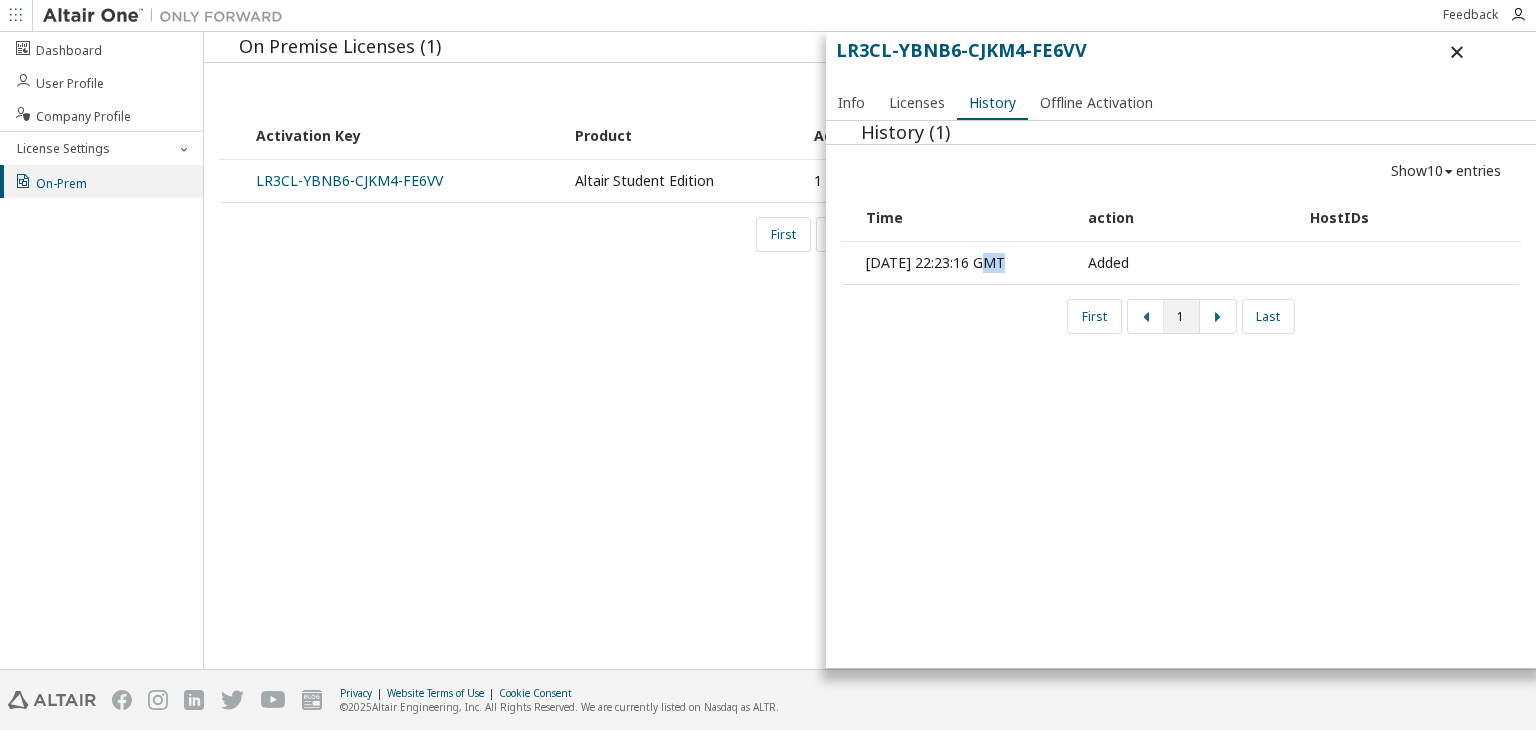 click on "[DATE] 22:23:16 GMT" at bounding box center [966, 263] 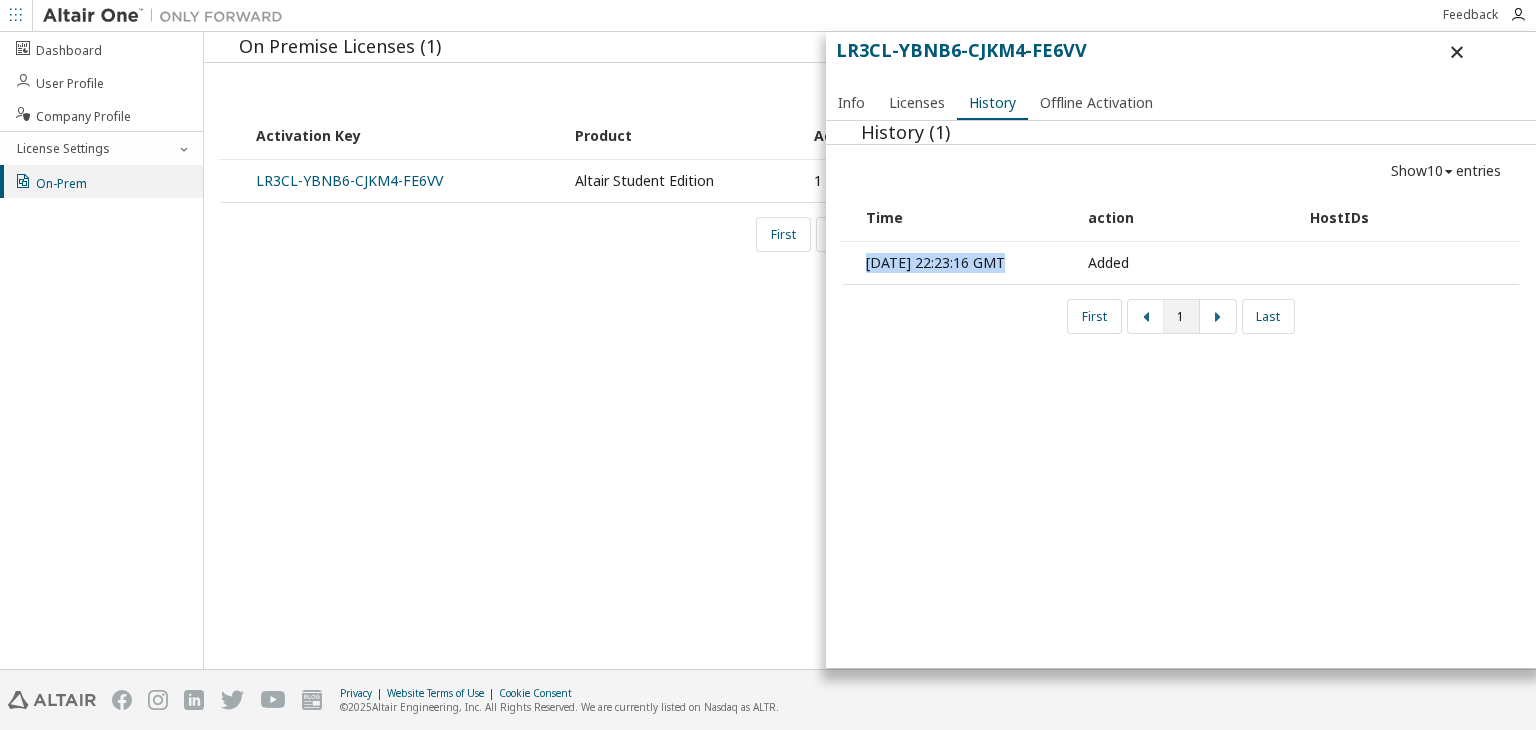 click on "[DATE] 22:23:16 GMT" at bounding box center [966, 263] 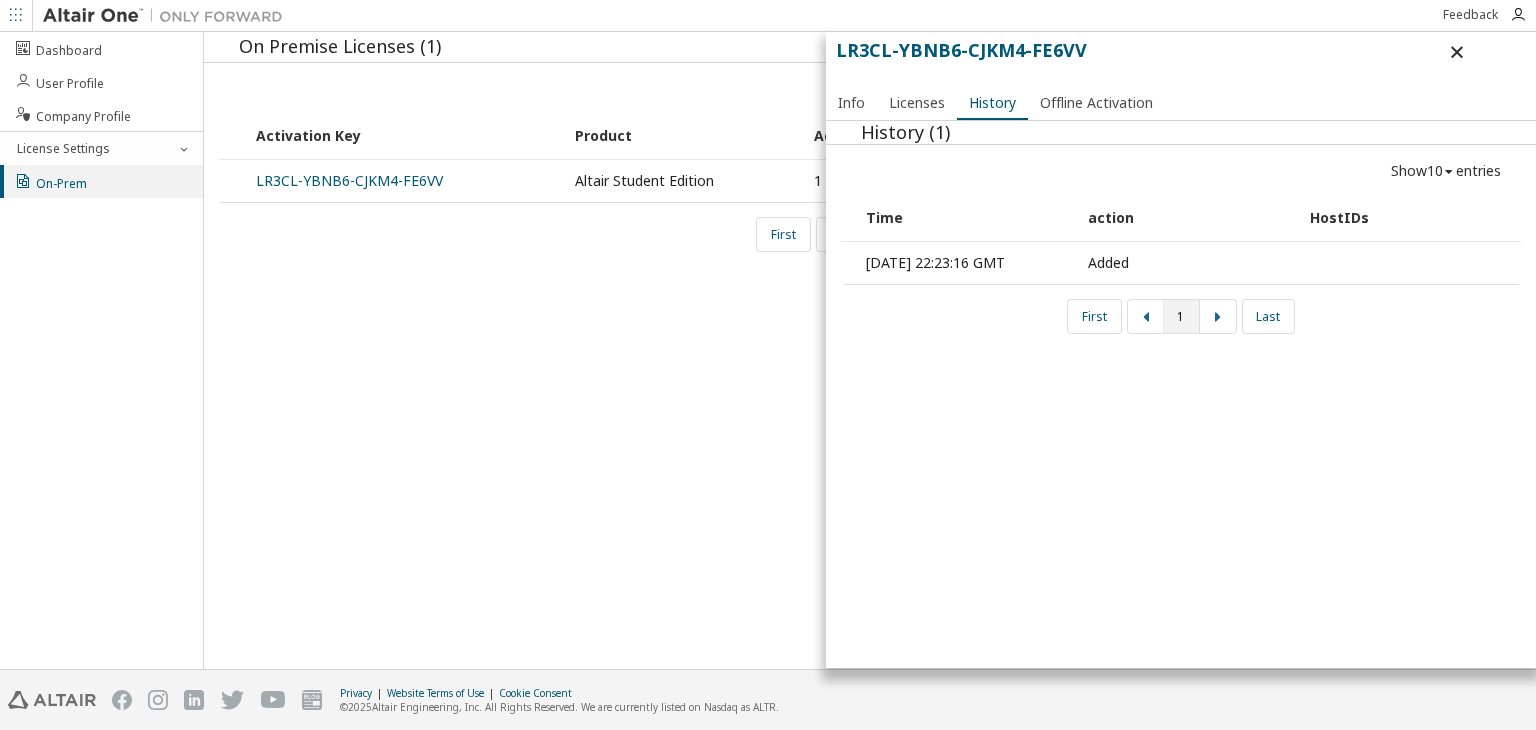 click on "Added" at bounding box center (1188, 263) 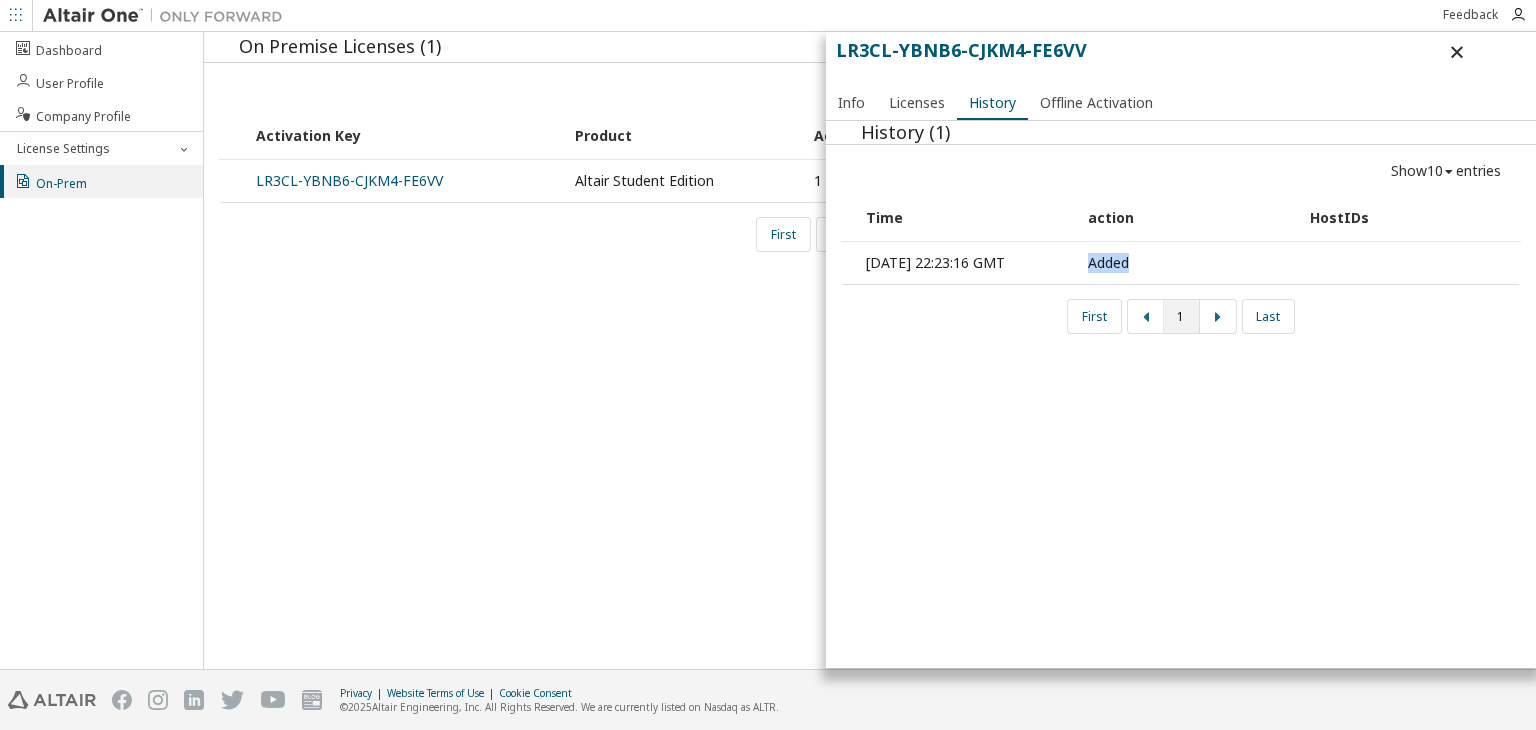 click on "Added" at bounding box center [1188, 263] 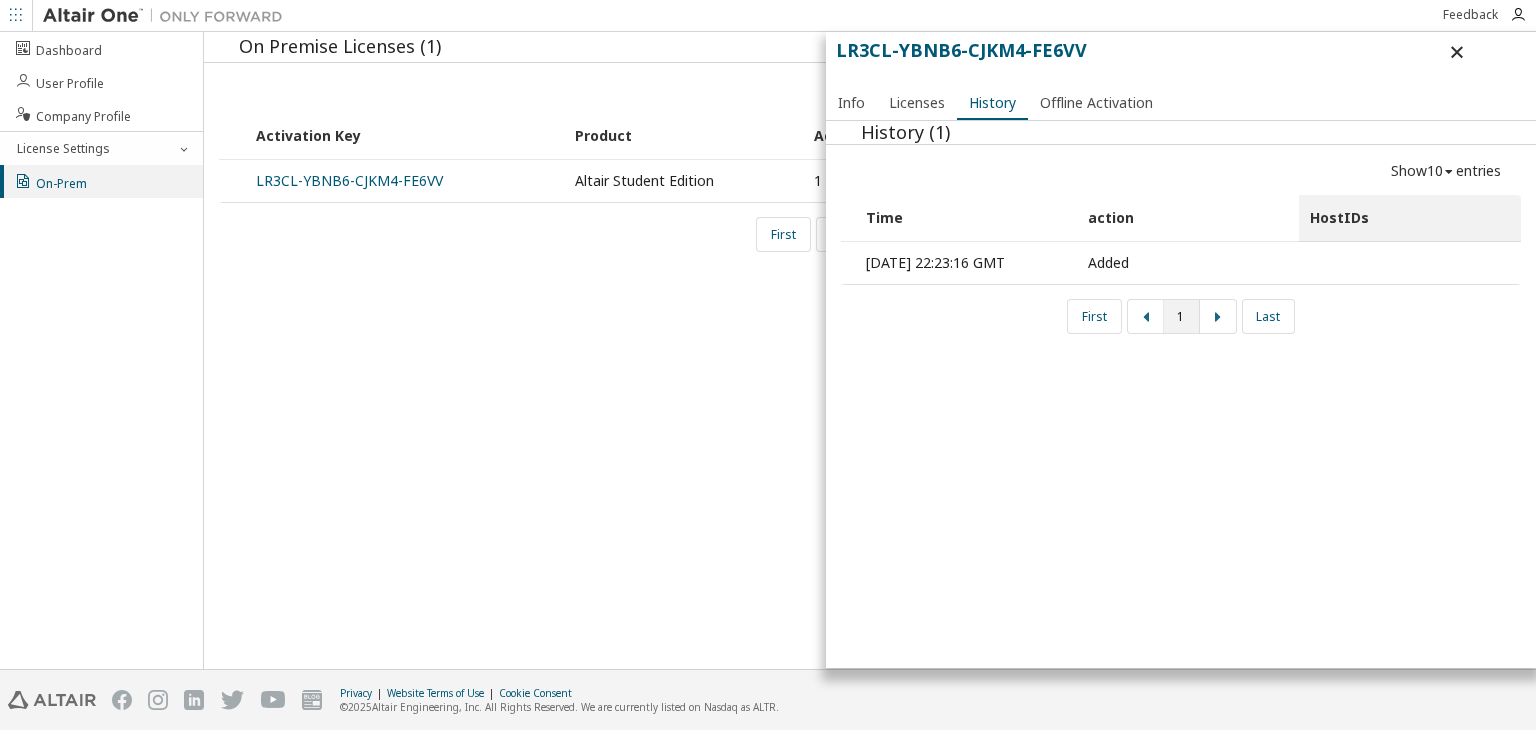 click on "HostIDs" at bounding box center [1410, 218] 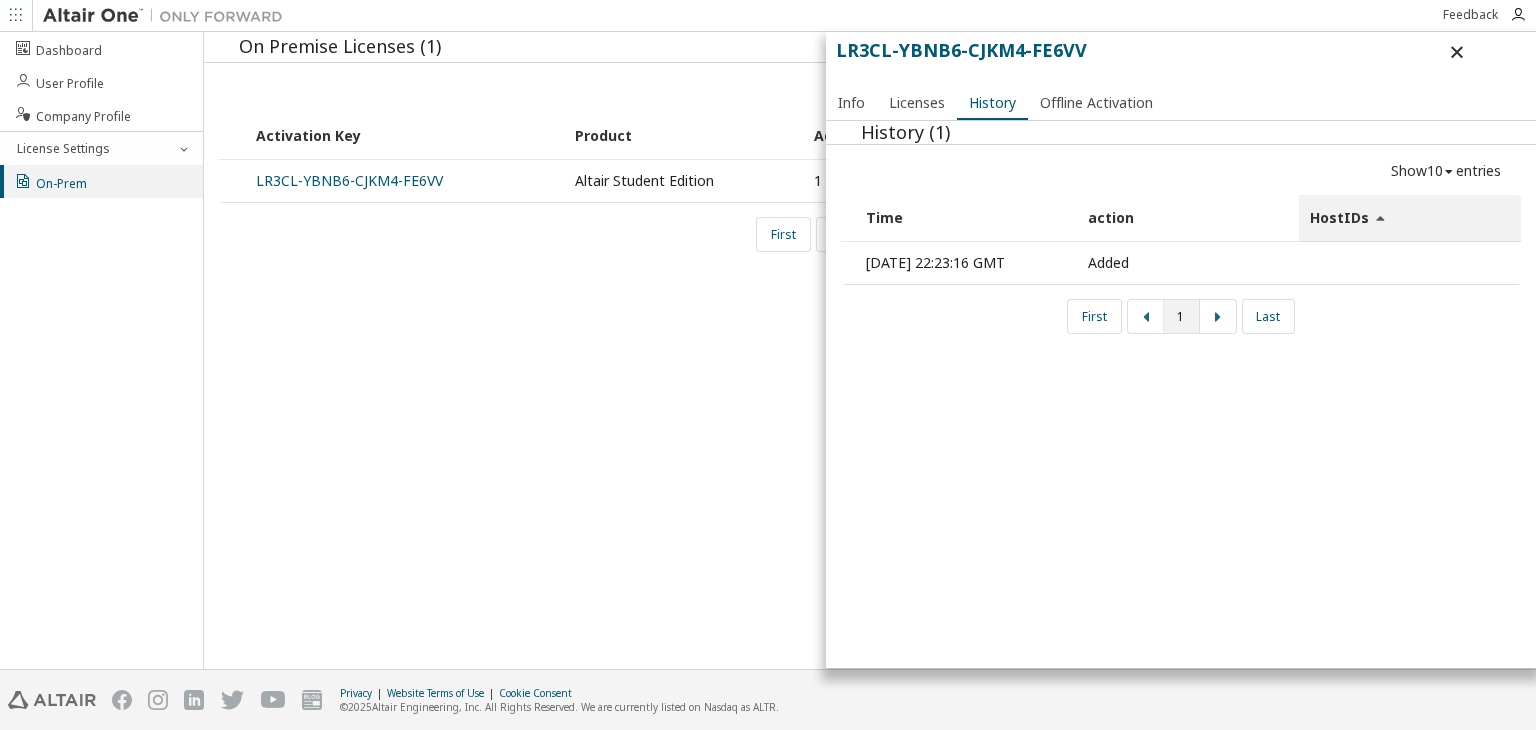 click on "HostIDs" at bounding box center [1410, 218] 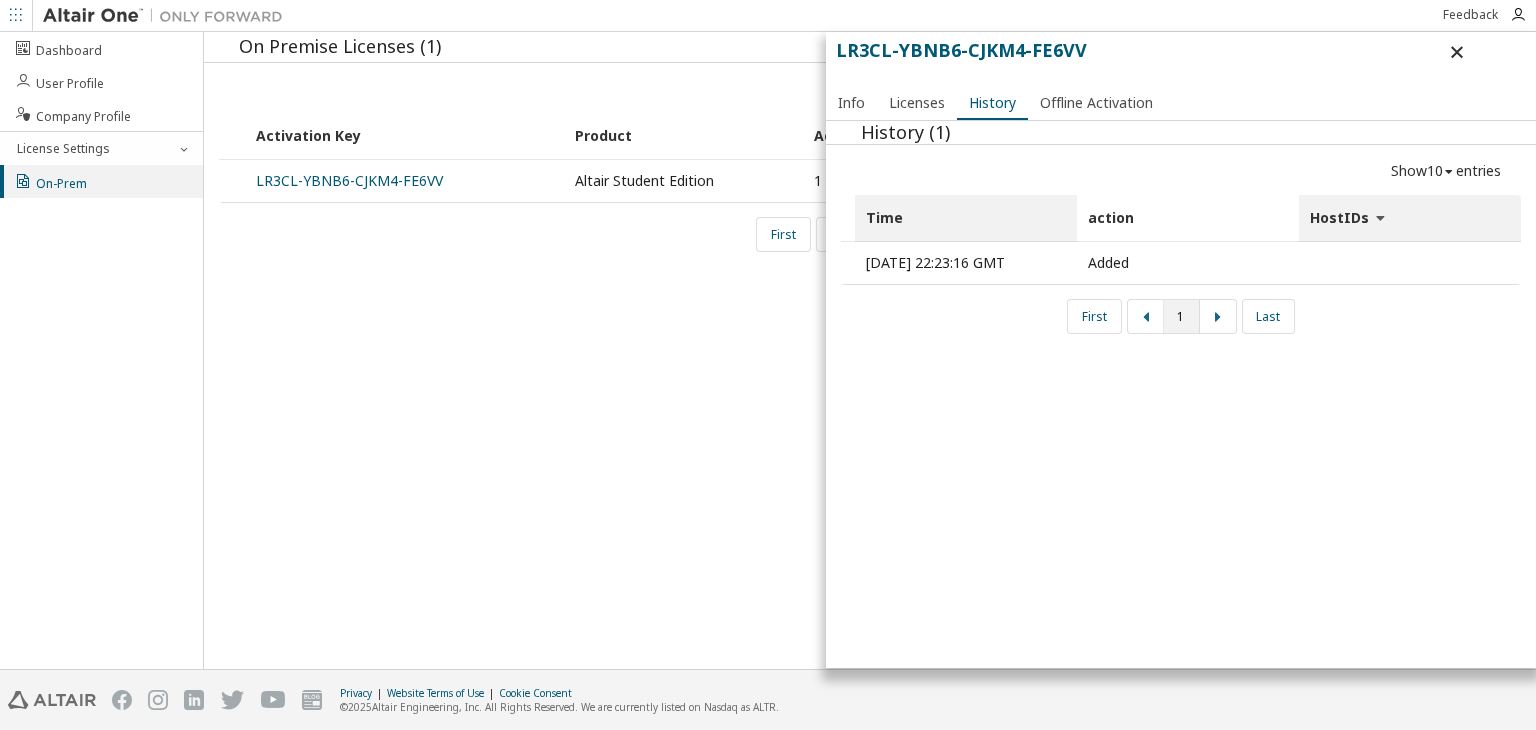 click on "Time" at bounding box center (966, 218) 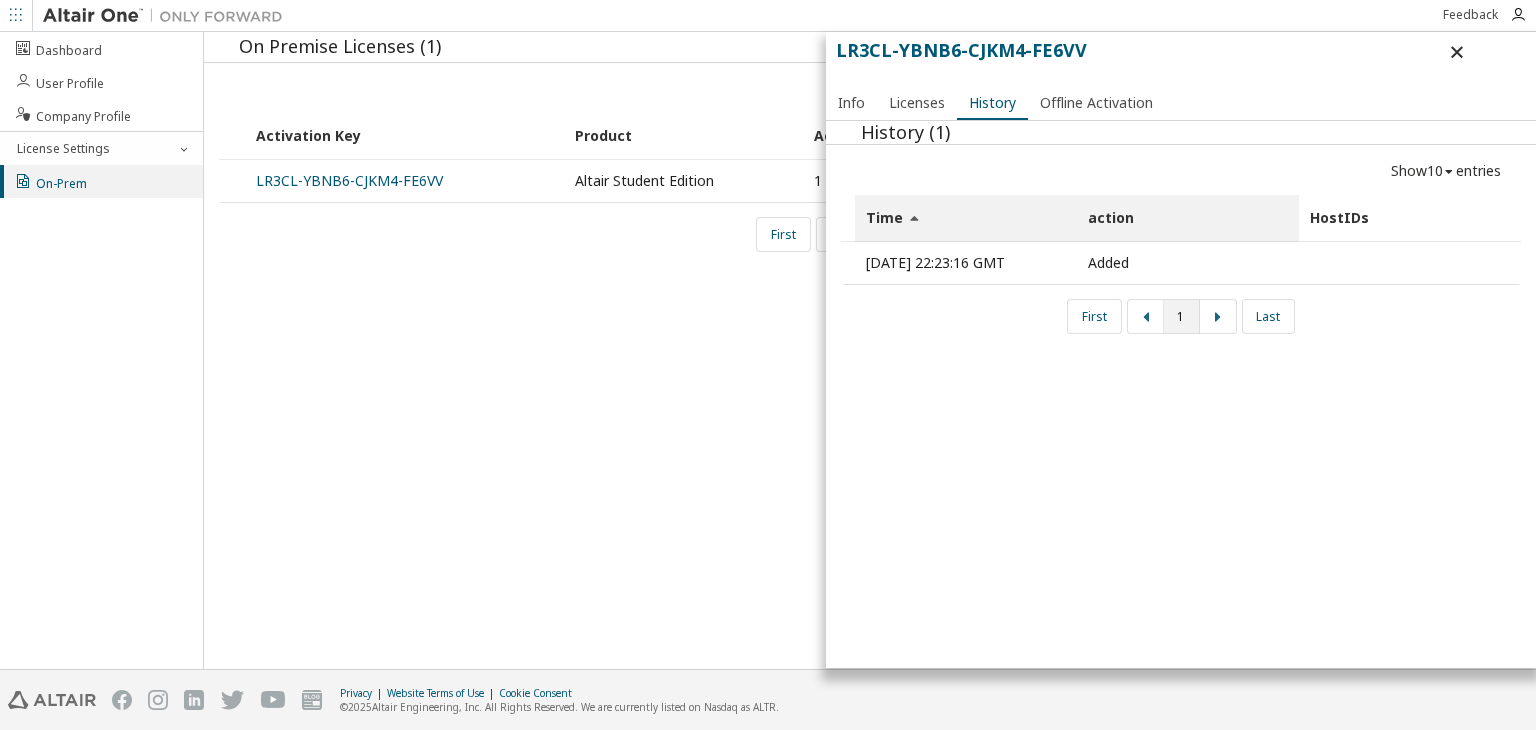 click on "action" at bounding box center (1188, 218) 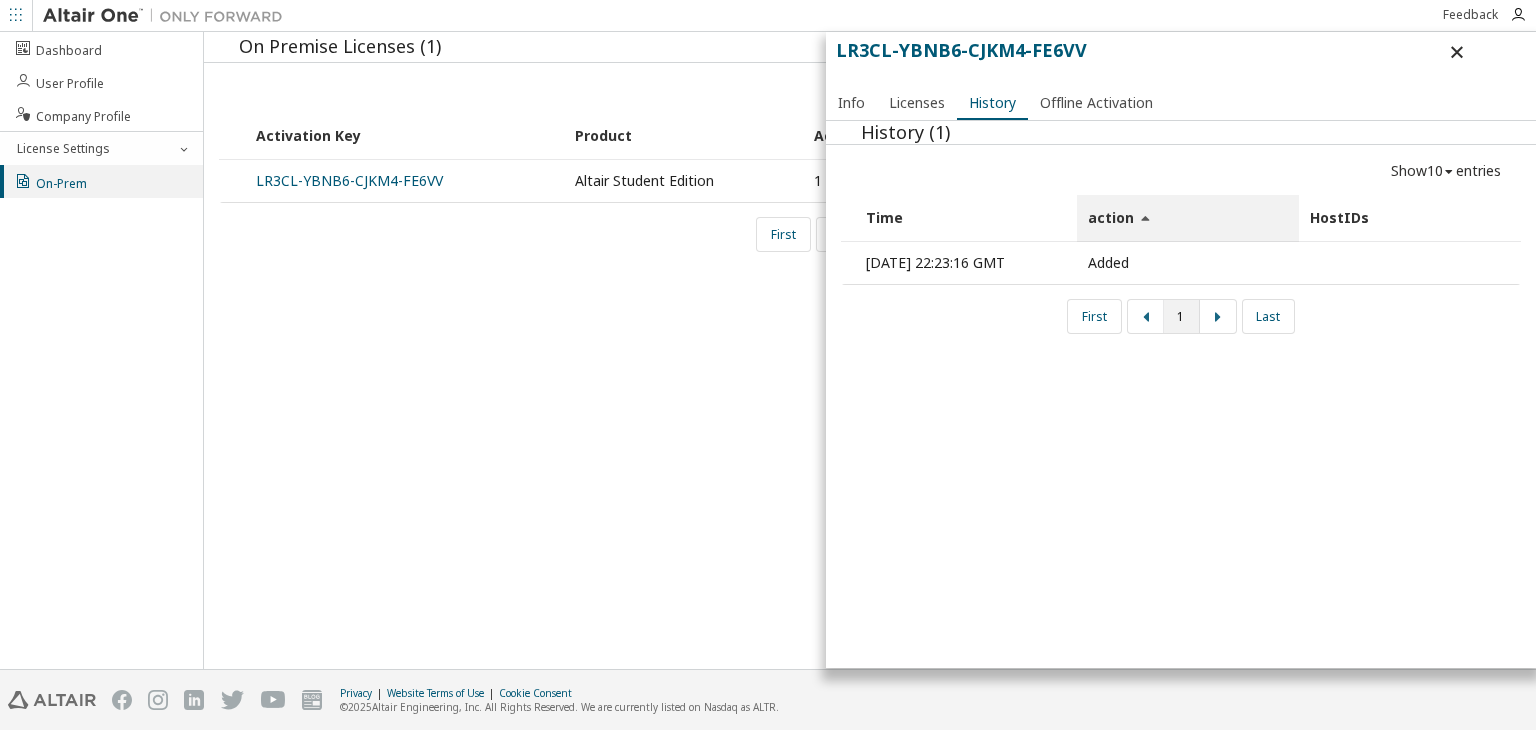 click on "HostIDs" at bounding box center [1410, 218] 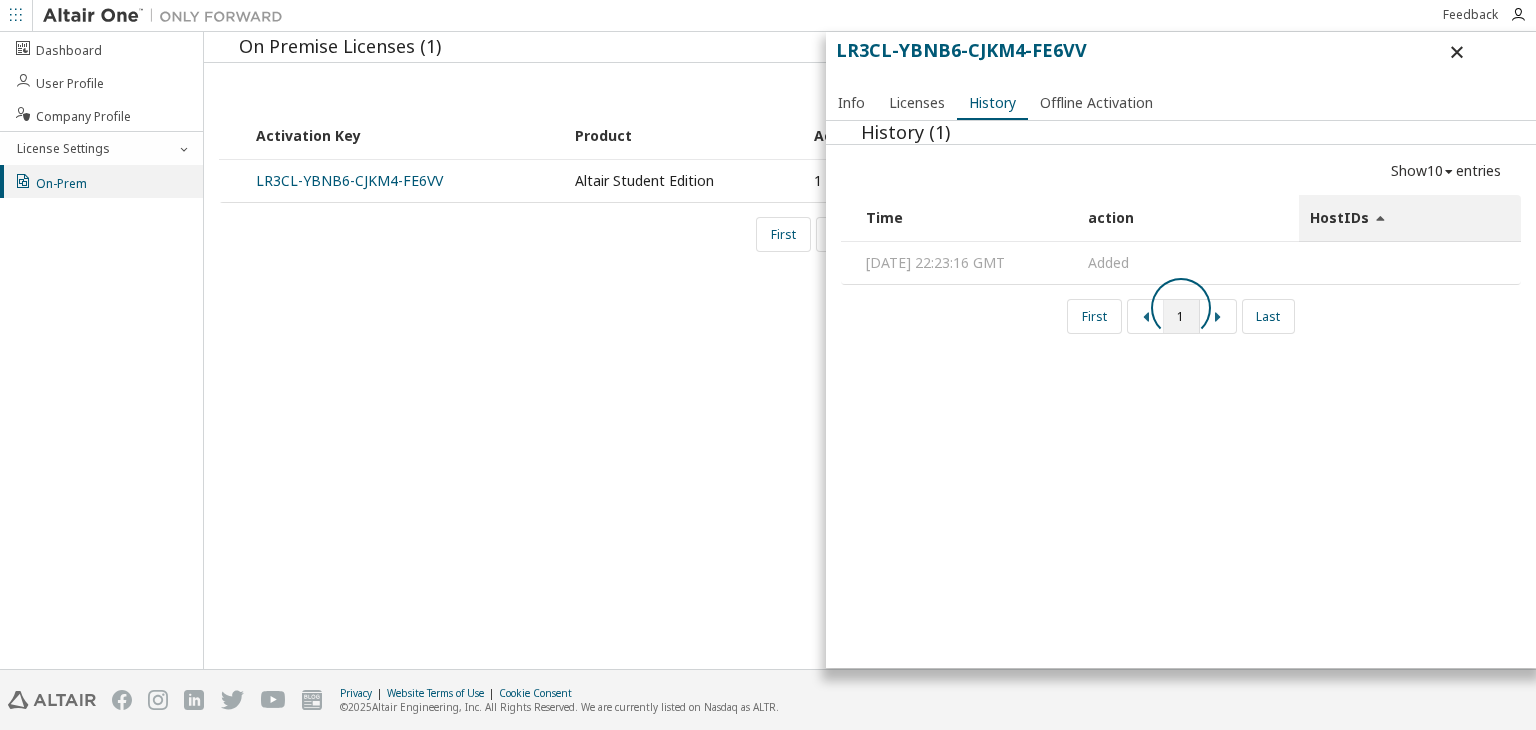 click on "On Premise Licenses (1) Show  10 10 30 50 100 entries Activation Key Product Activation Allowed Activation Left Creation Date LR3CL-YBNB6-CJKM4-FE6VV Altair Student Edition 1 1 2025-04-02 22:23:16 First 1 Last LR3CL-YBNB6-CJKM4-FE6VV Info Licenses History Offline Activation History (1) Show  10 10 30 50 100 entries Time action HostIDs Wed, 02 Apr 2025 22:23:16 GMT Added First 1 Last" at bounding box center [870, 350] 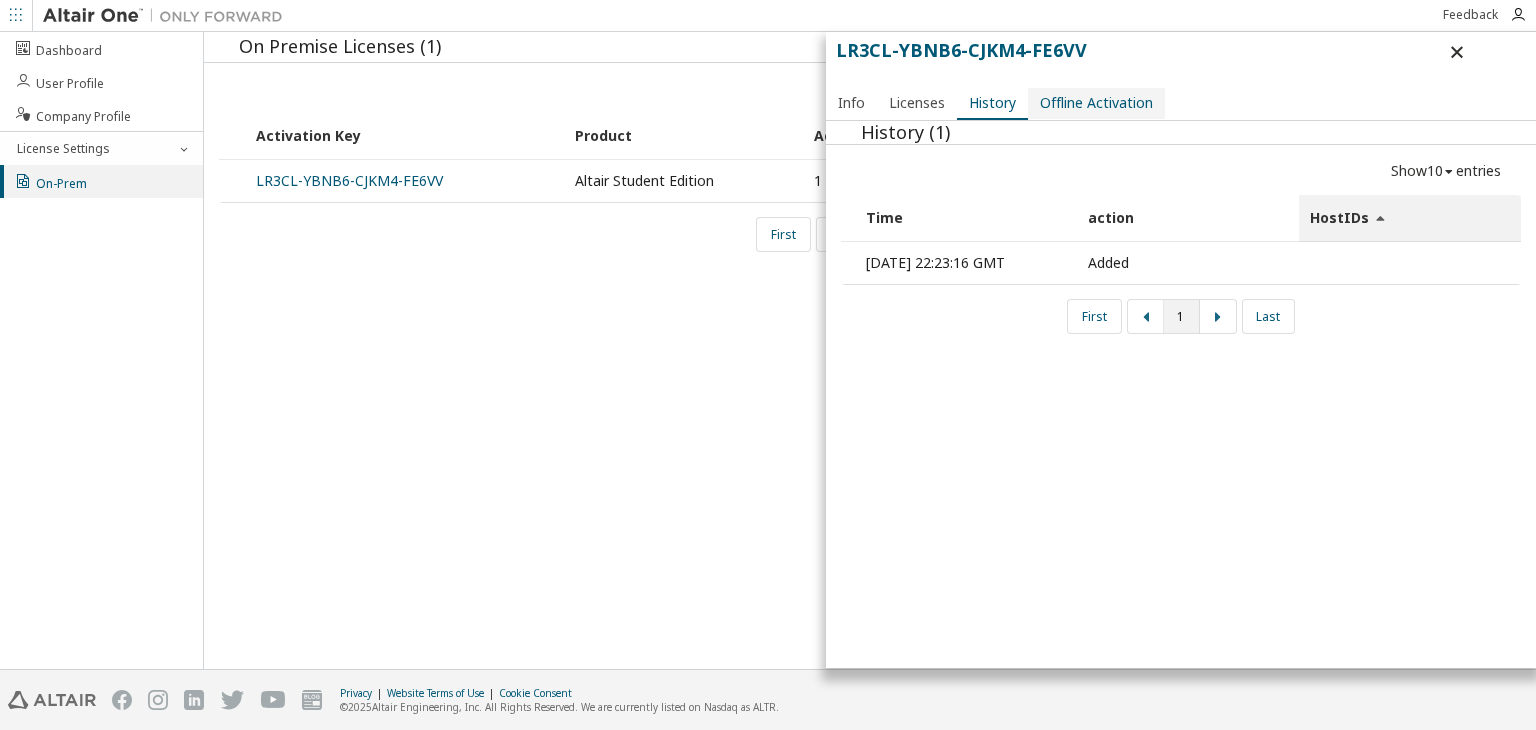 click on "Offline Activation" at bounding box center [1096, 103] 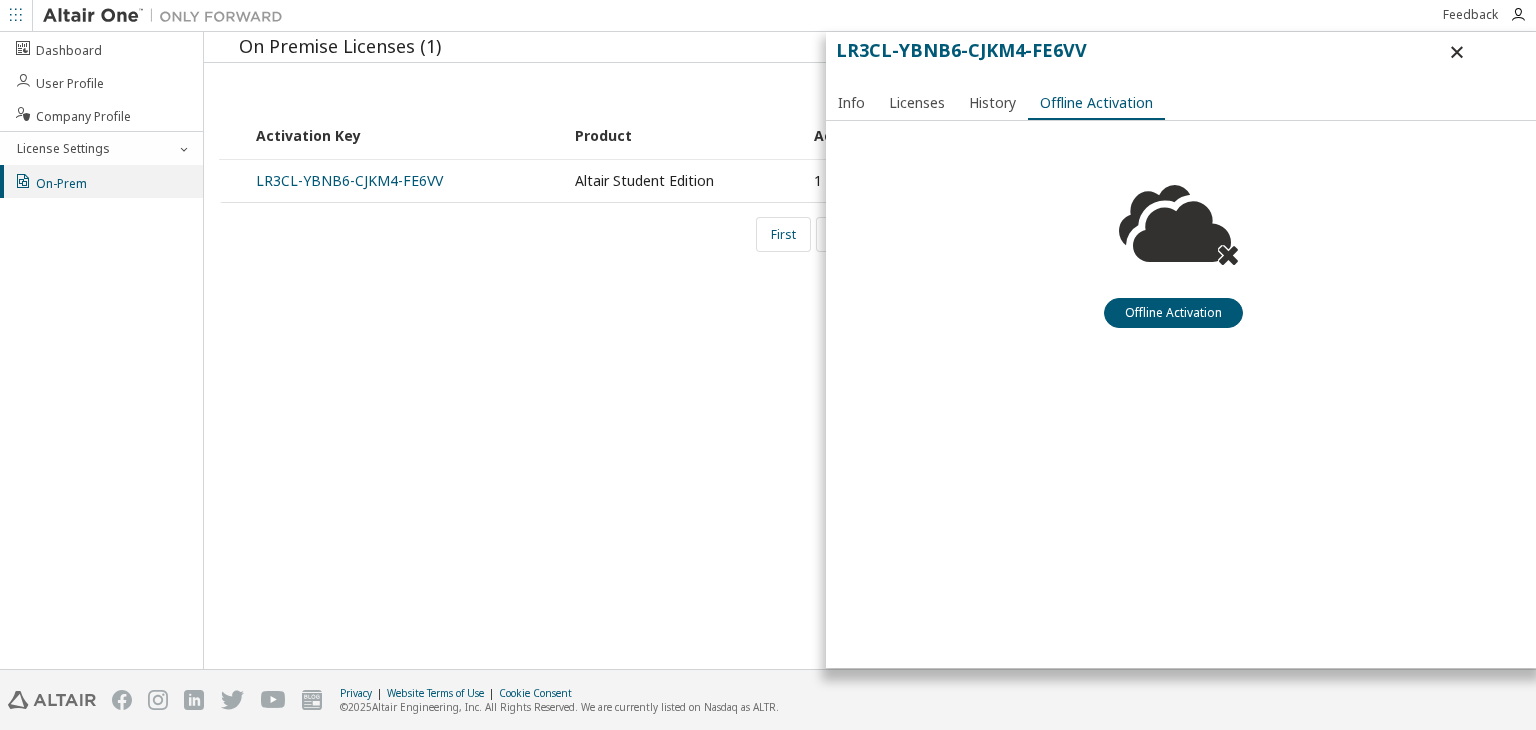 click at bounding box center (1457, 52) 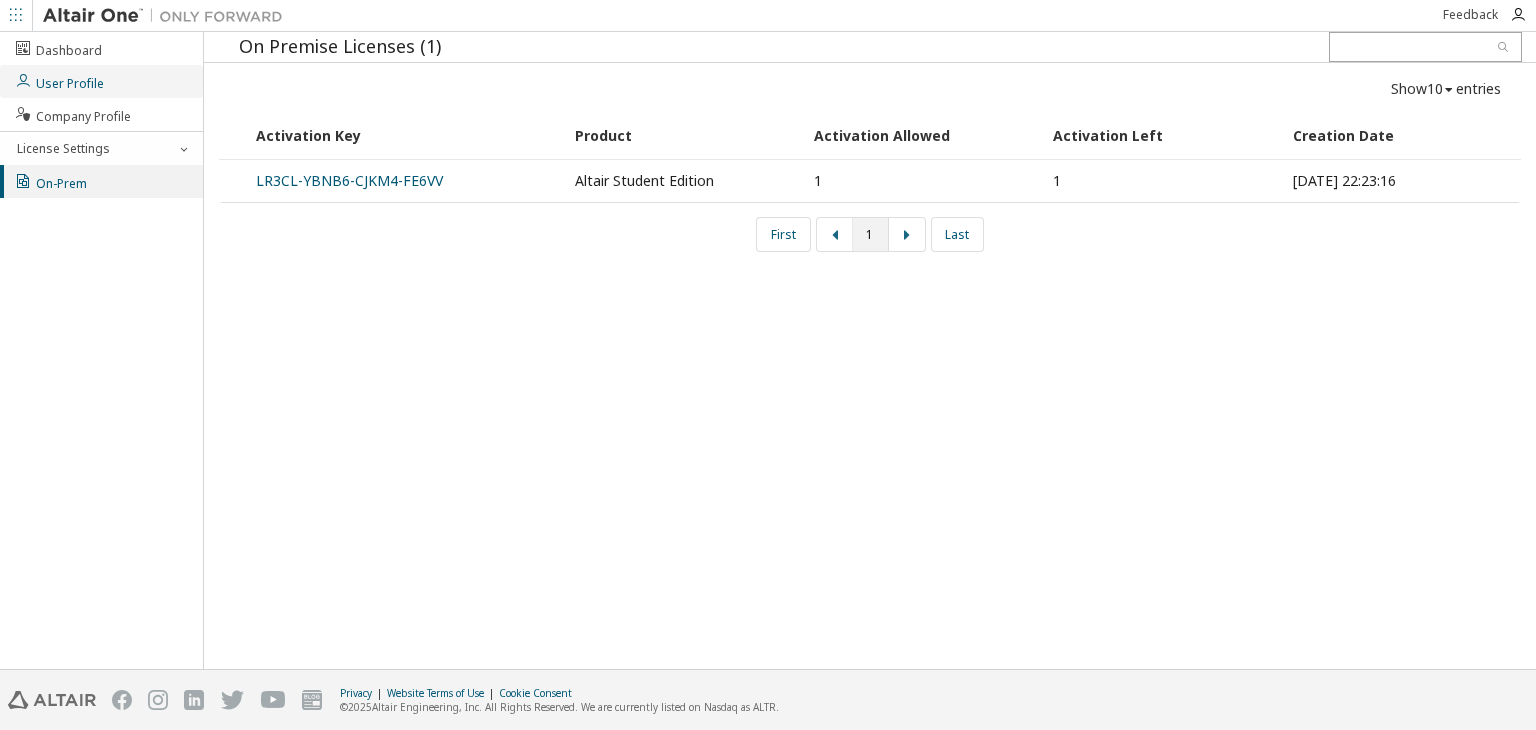 click at bounding box center [23, 81] 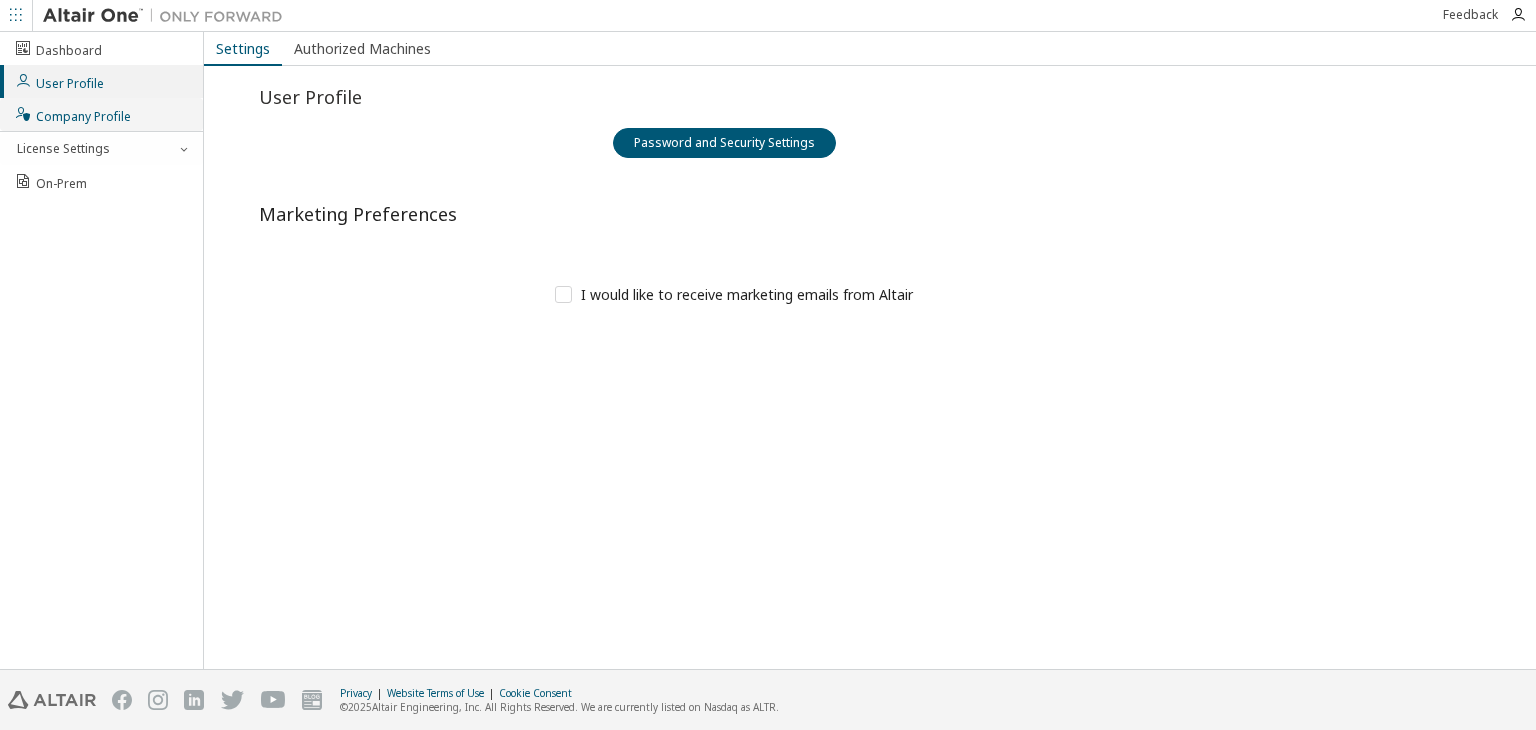 click on "Company Profile" at bounding box center [101, 114] 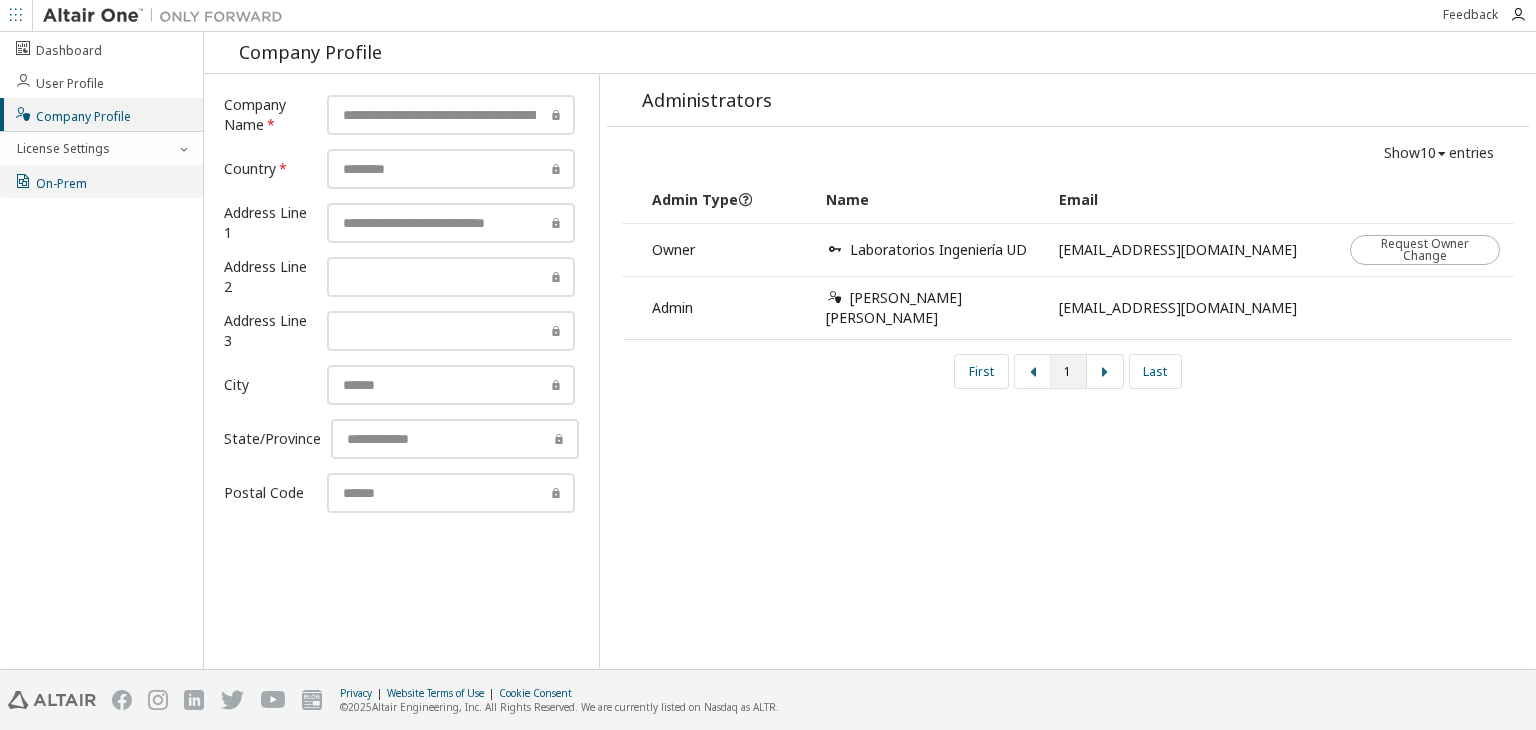click on "On-Prem" at bounding box center [101, 181] 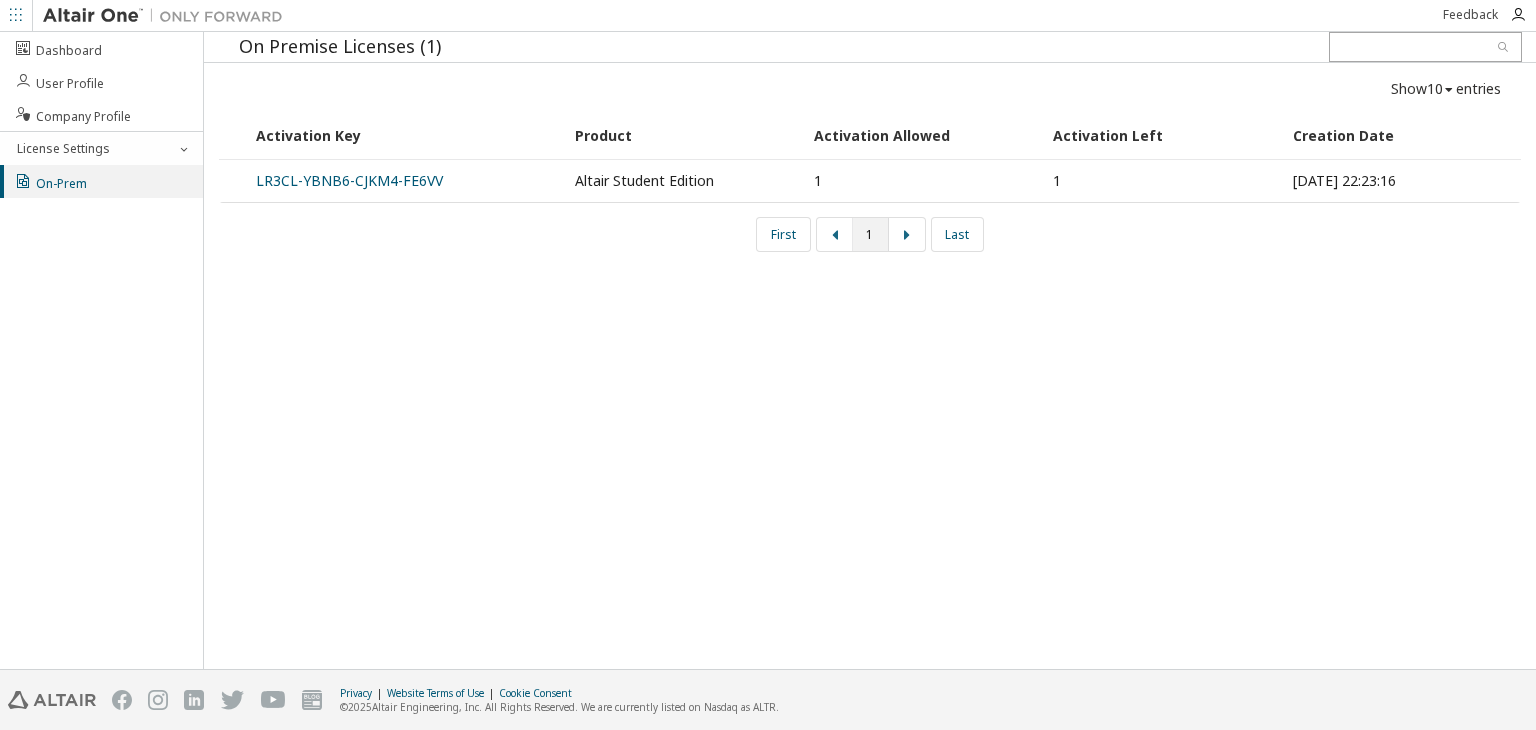 drag, startPoint x: 939, startPoint y: 132, endPoint x: 1117, endPoint y: 101, distance: 180.67928 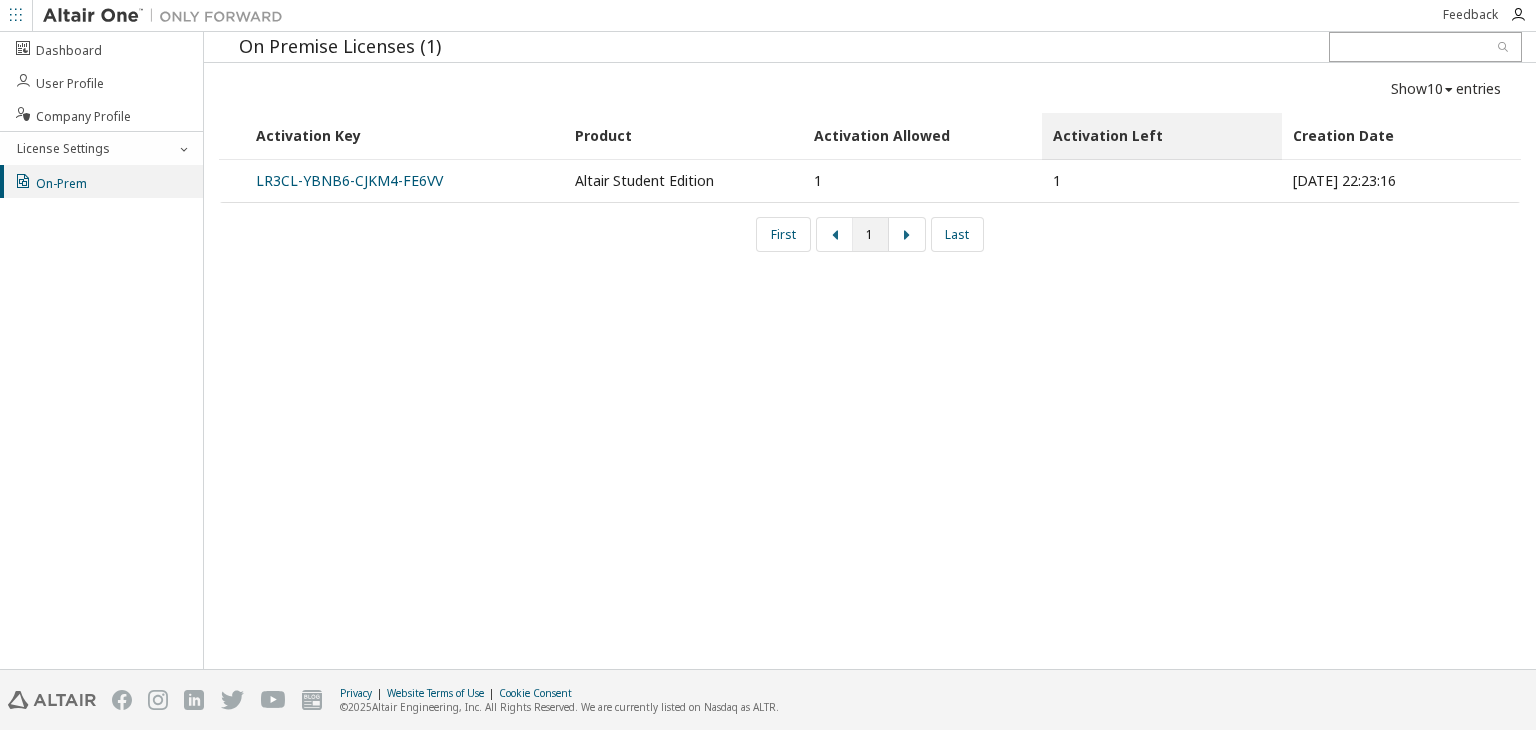 click on "Activation Left" at bounding box center (1161, 136) 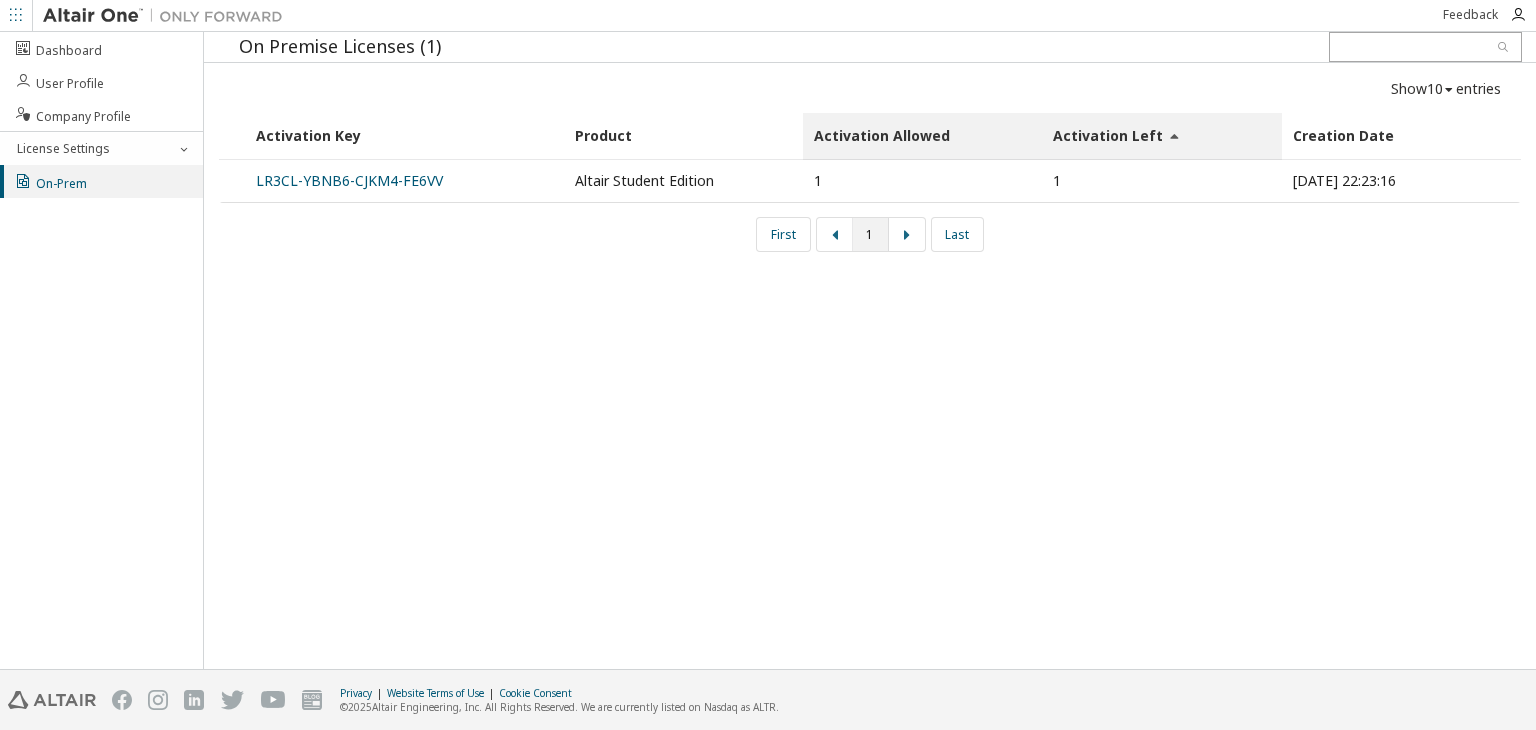 click on "Activation Allowed" at bounding box center [922, 136] 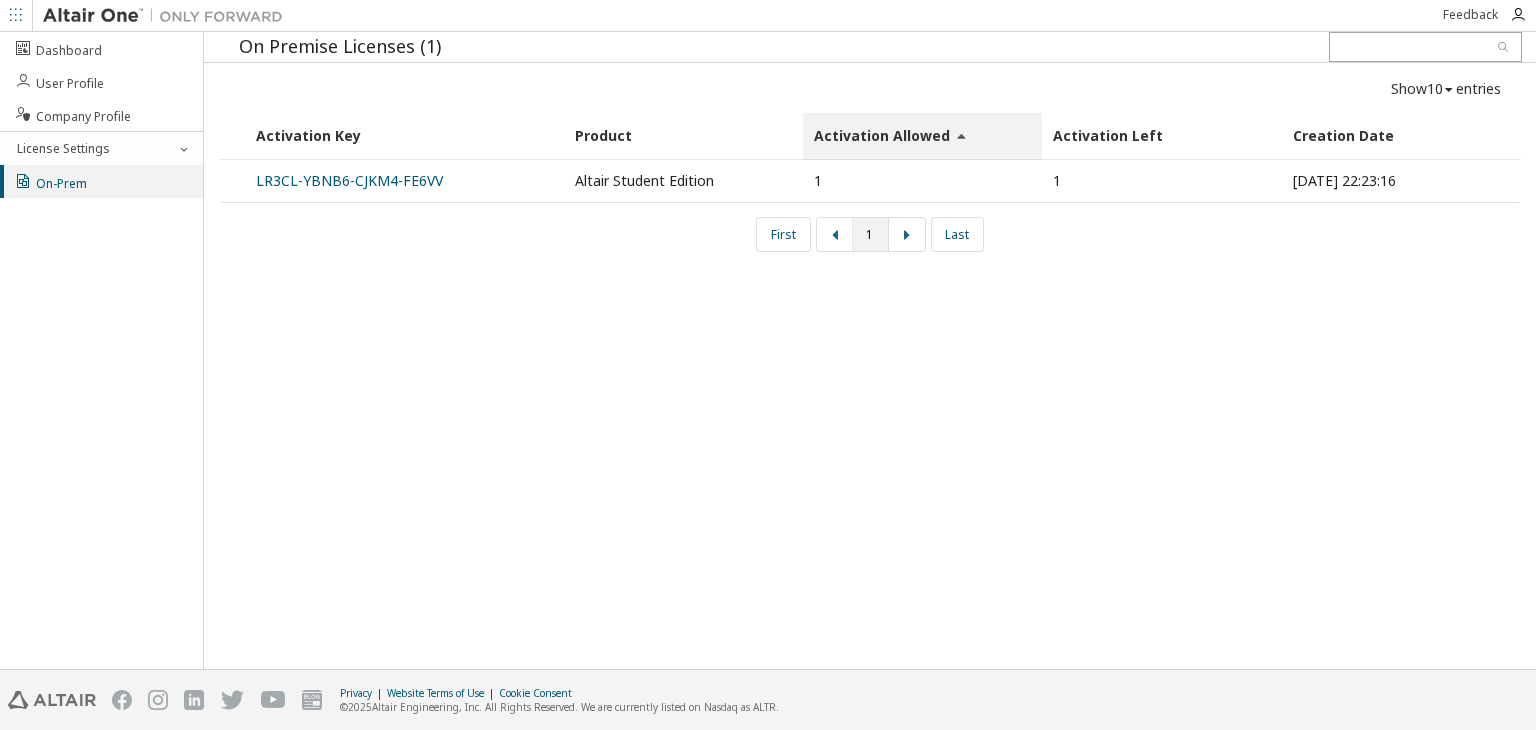 click on "Product" at bounding box center [683, 136] 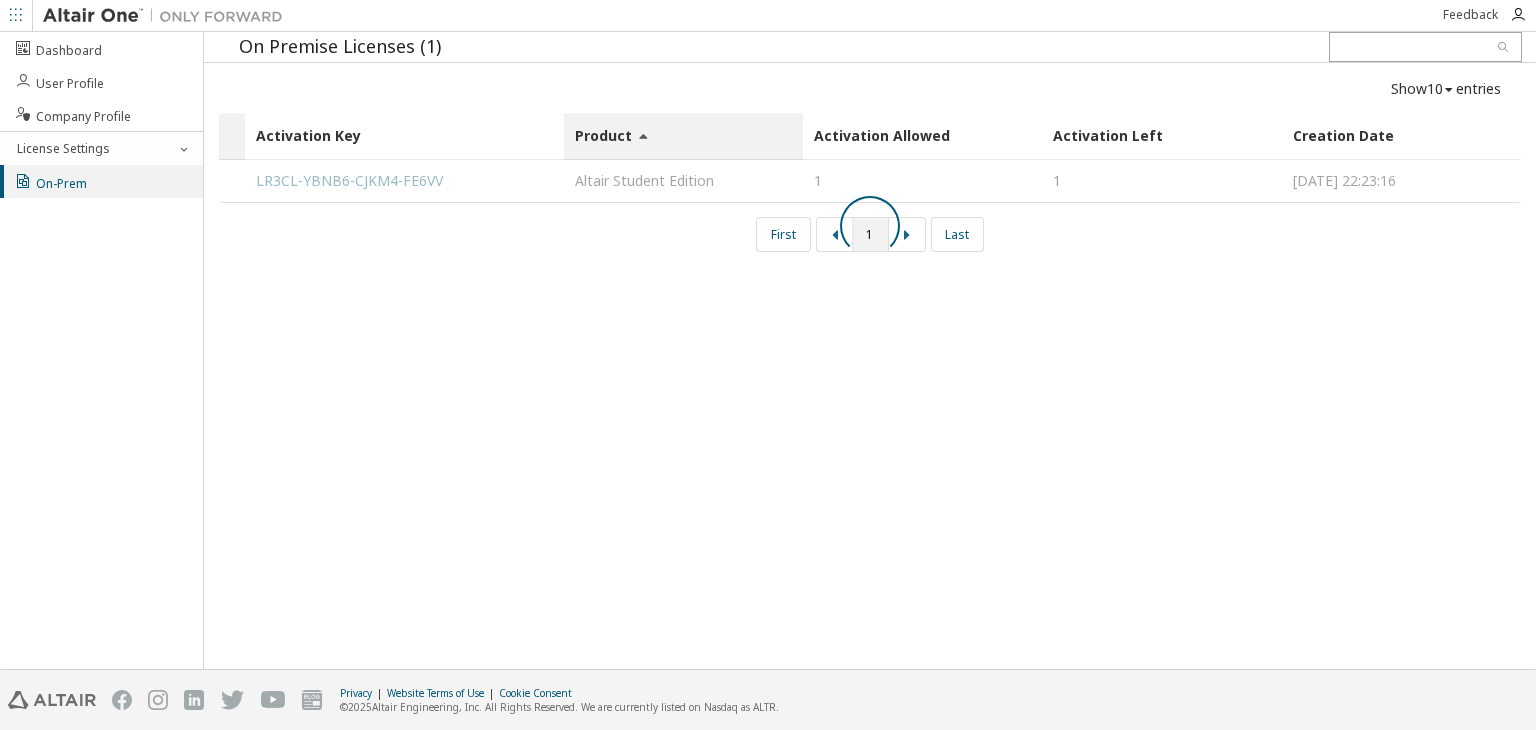 click at bounding box center (870, 226) 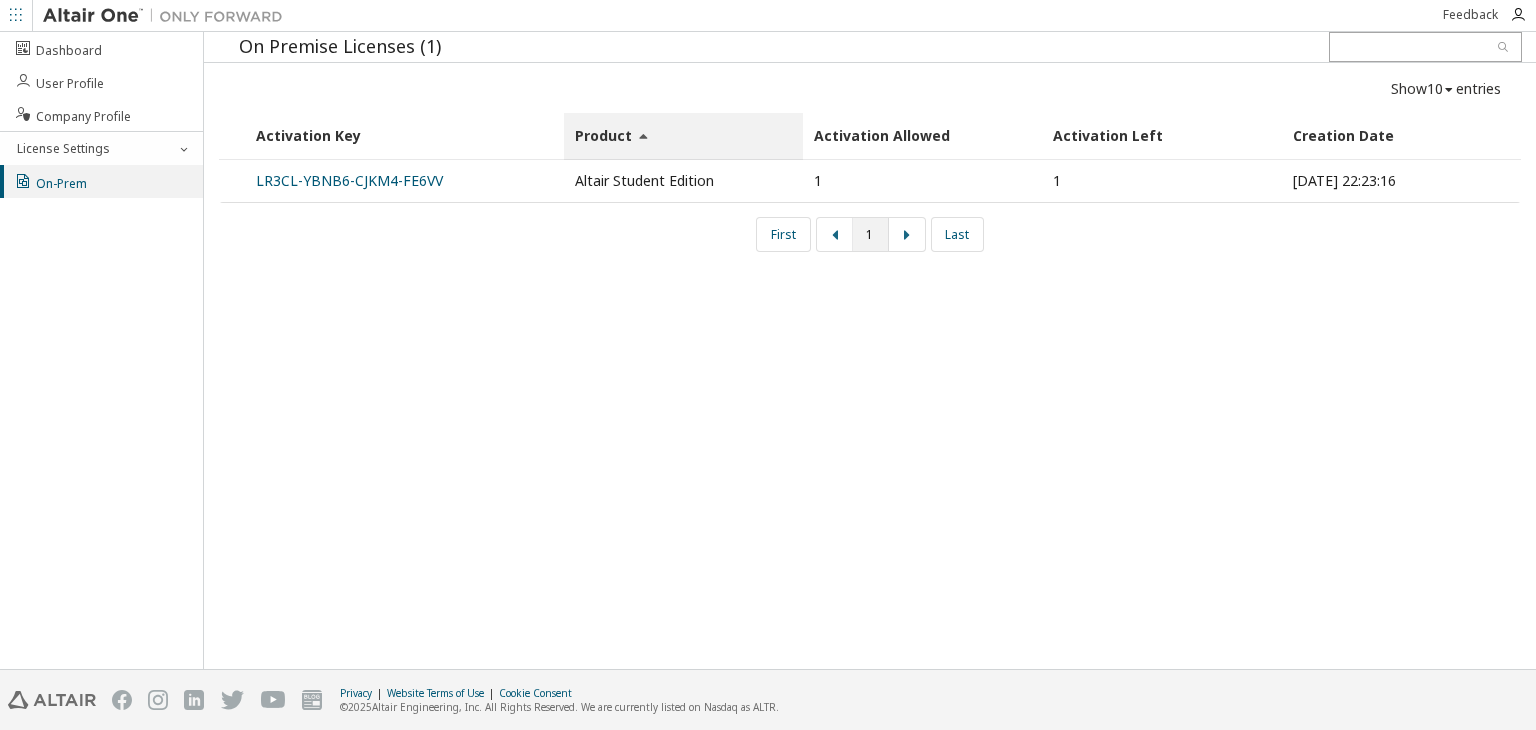 click on "Activation Key" at bounding box center [404, 136] 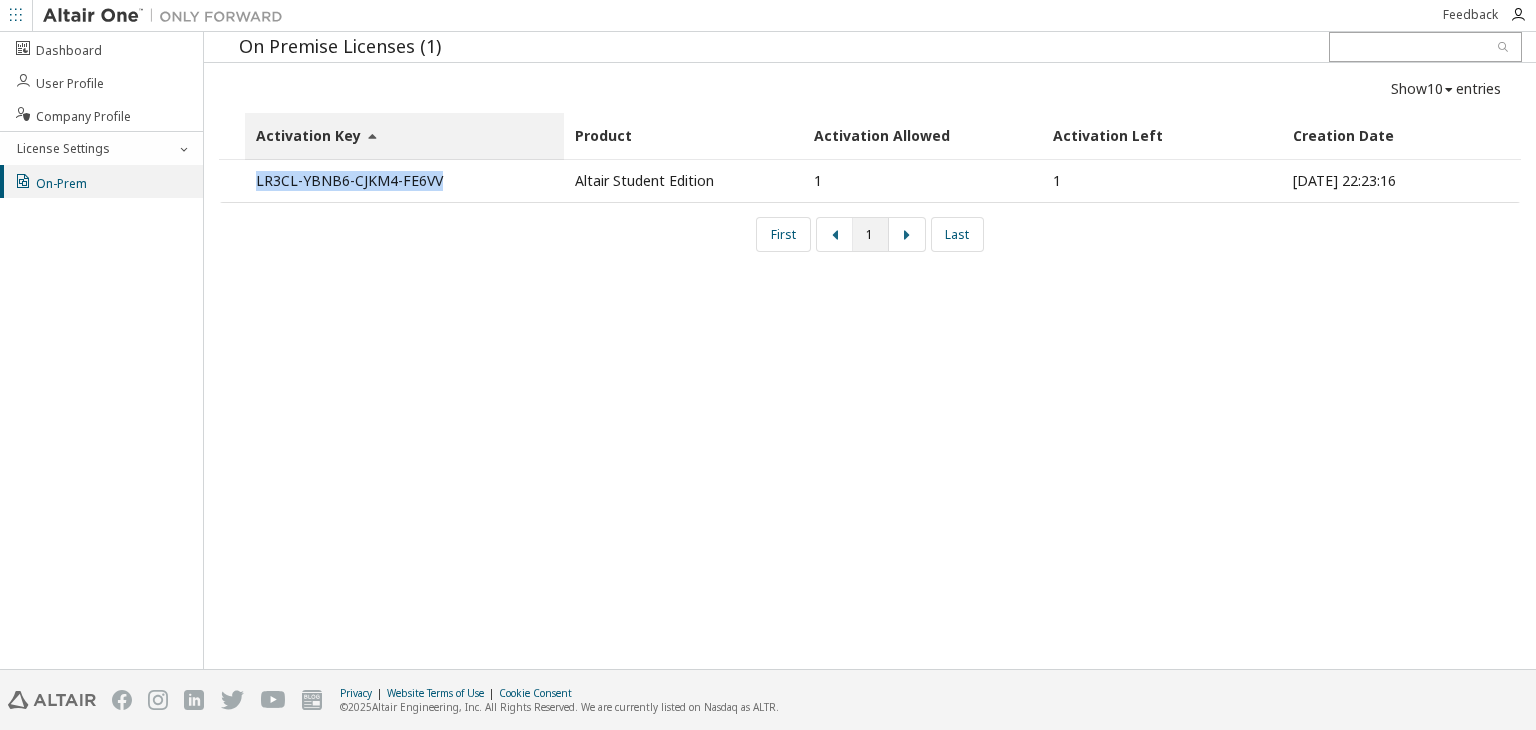 drag, startPoint x: 448, startPoint y: 184, endPoint x: 236, endPoint y: 172, distance: 212.33936 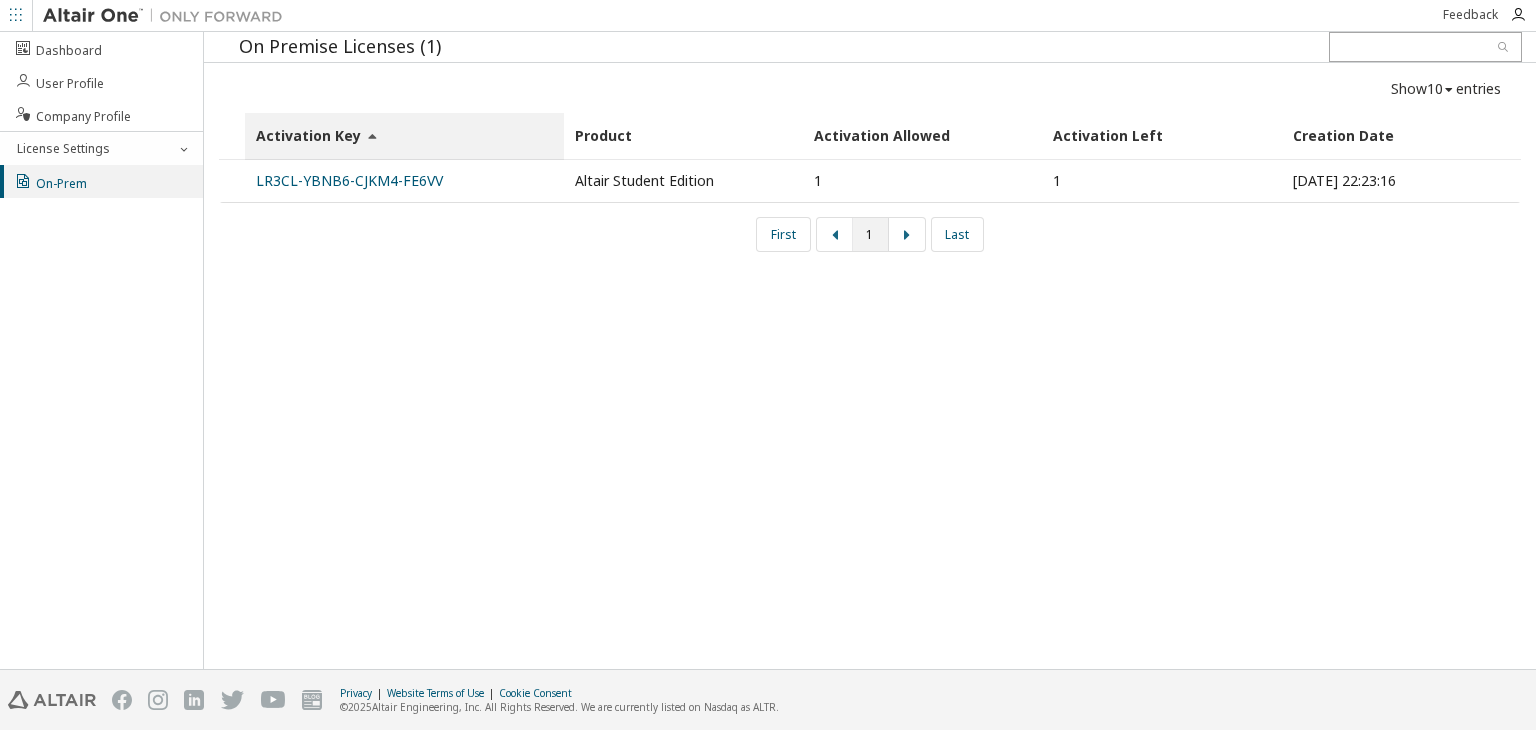 click on "On Premise Licenses (1) Show  10 10 30 50 100 entries Activation Key Product Activation Allowed Activation Left Creation Date LR3CL-YBNB6-CJKM4-FE6VV Altair Student Edition 1 1 2025-04-02 22:23:16 First 1 Last" at bounding box center (870, 350) 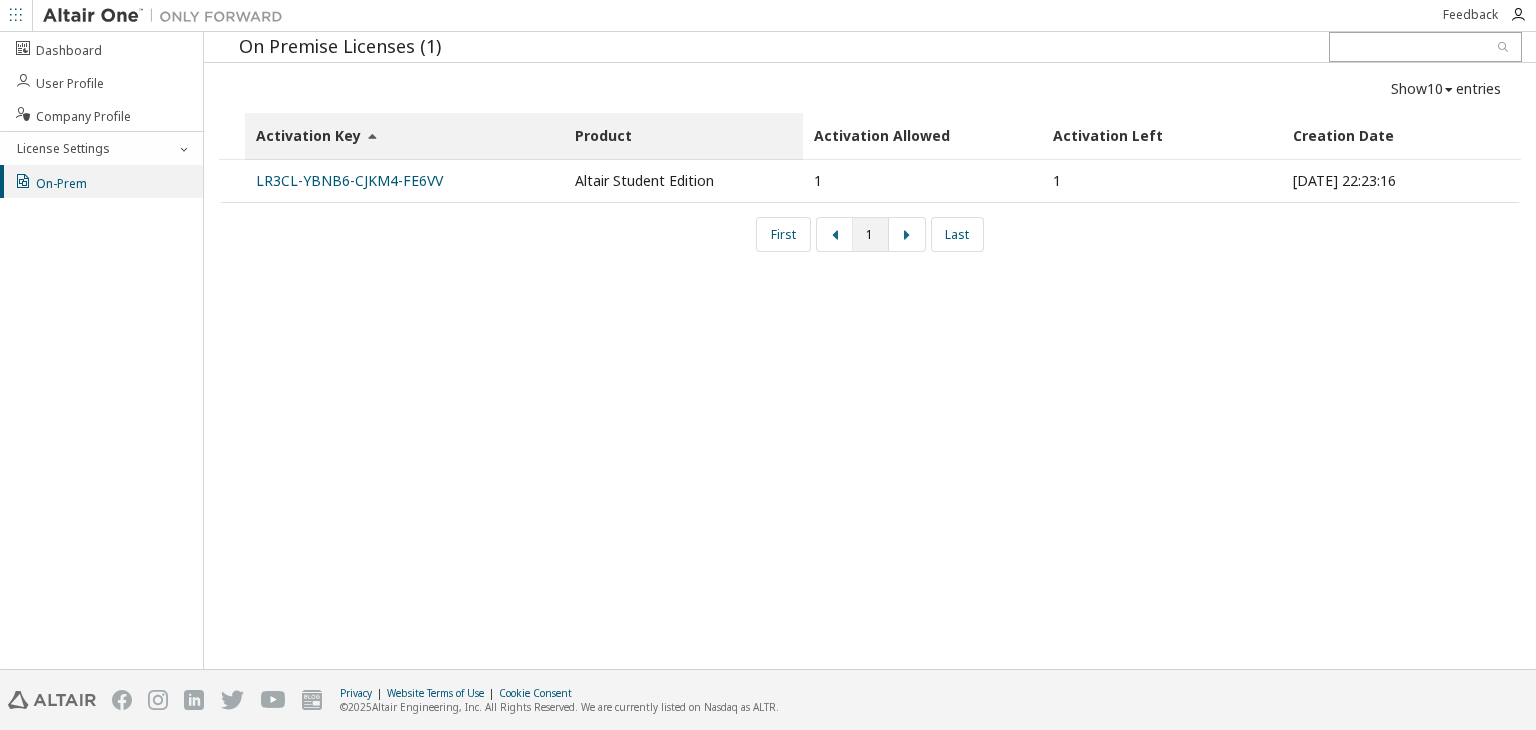 click on "Product" at bounding box center [683, 136] 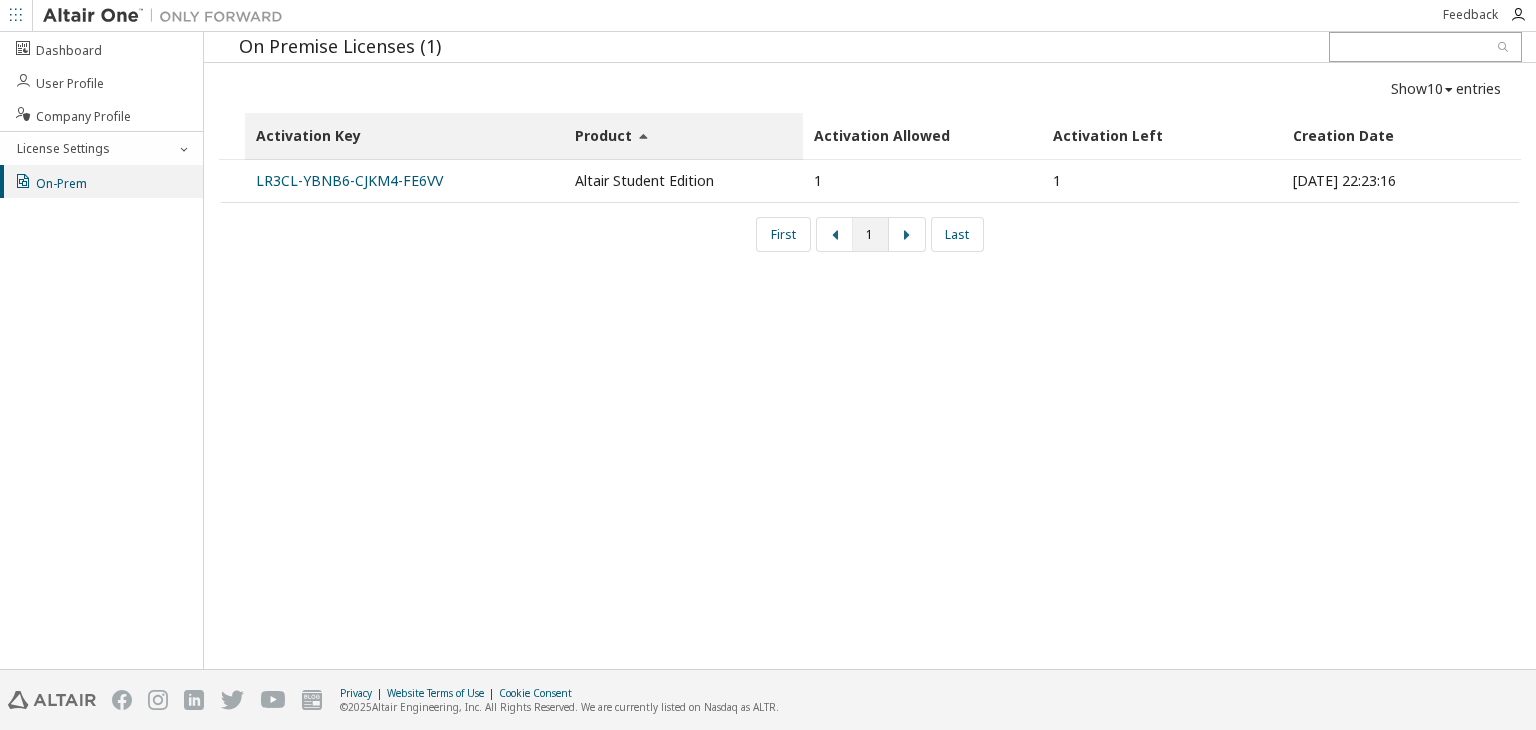 click on "Activation Key" at bounding box center (404, 136) 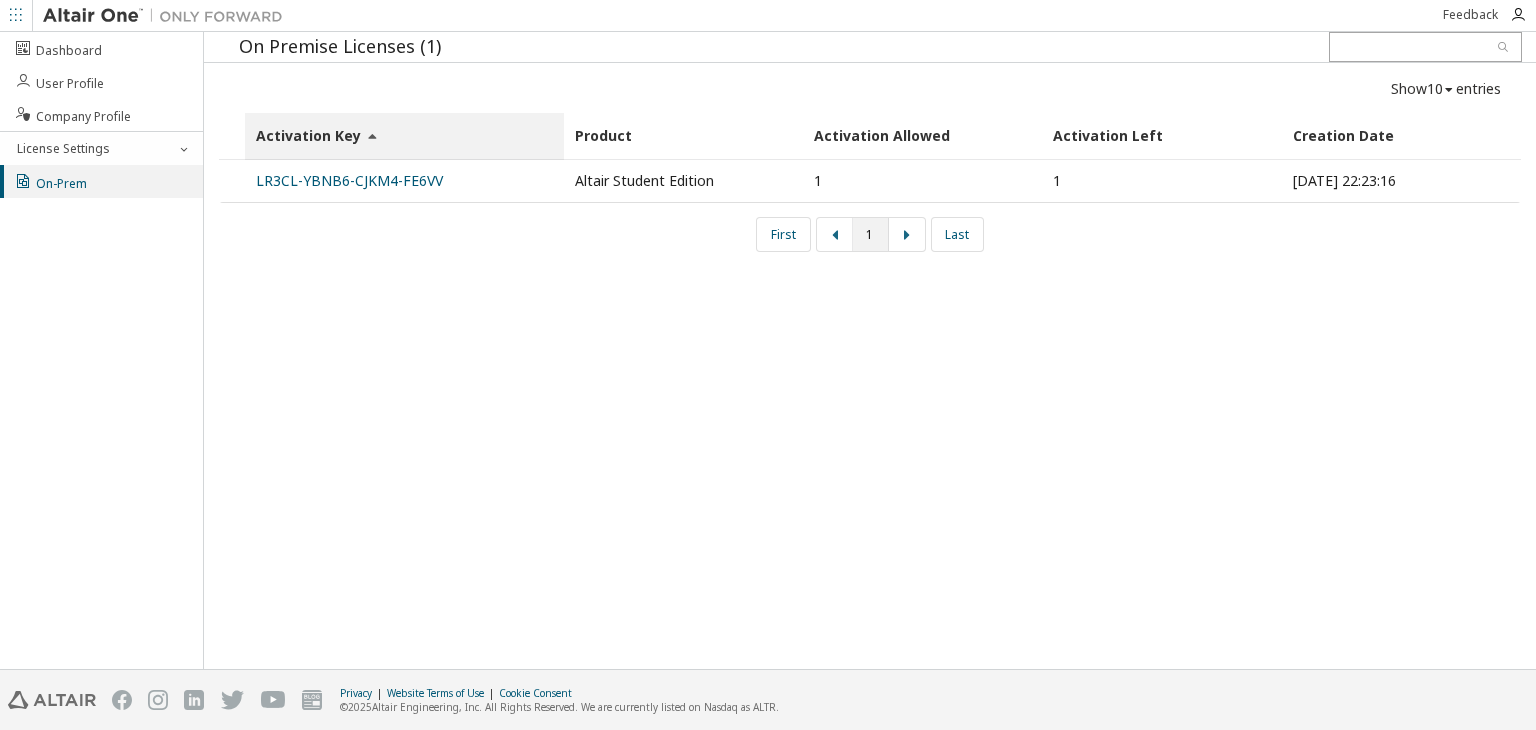 click on "Show  10 10 30 50 100 entries Activation Key Product Activation Allowed Activation Left Creation Date LR3CL-YBNB6-CJKM4-FE6VV Altair Student Edition 1 1 2025-04-02 22:23:16 First 1 Last" at bounding box center (870, 165) 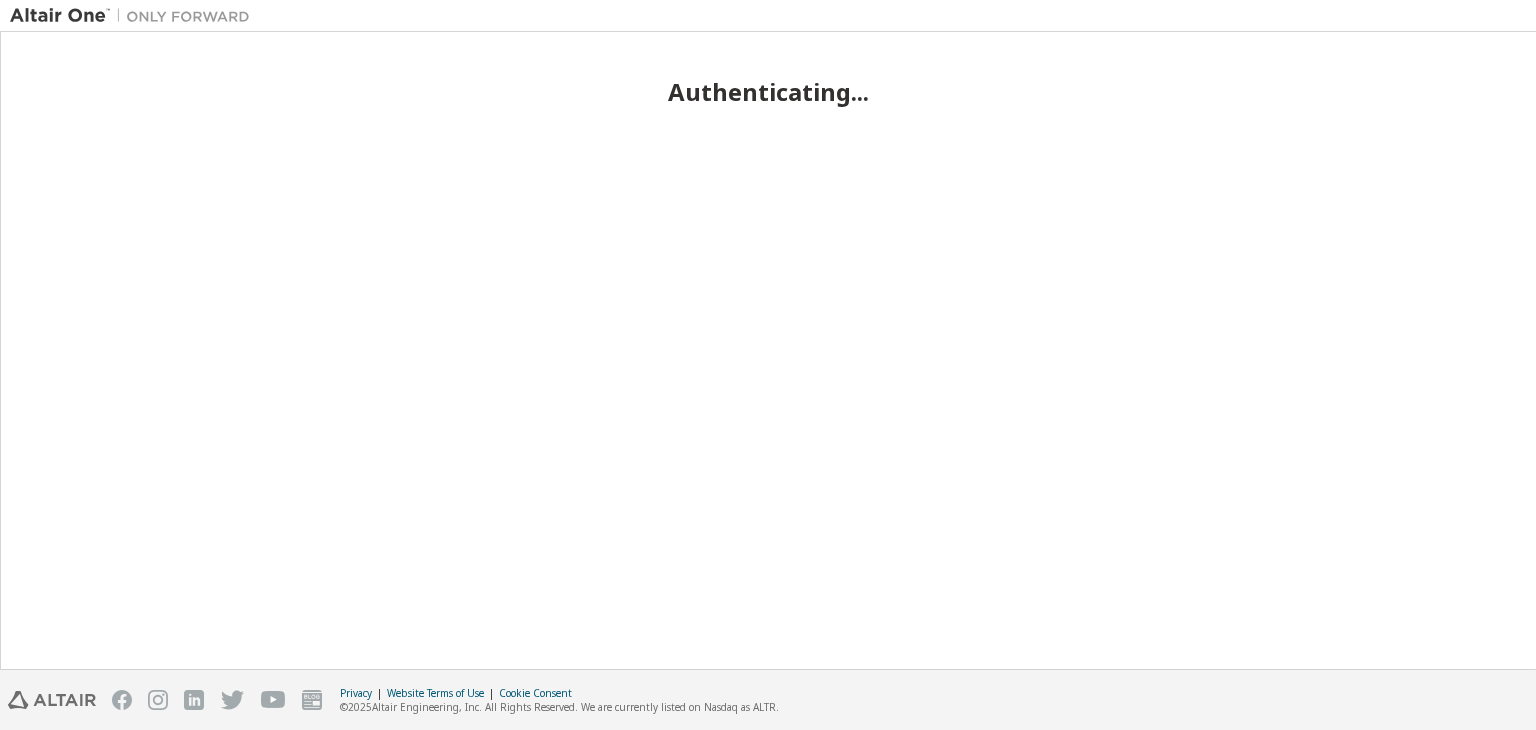 scroll, scrollTop: 0, scrollLeft: 0, axis: both 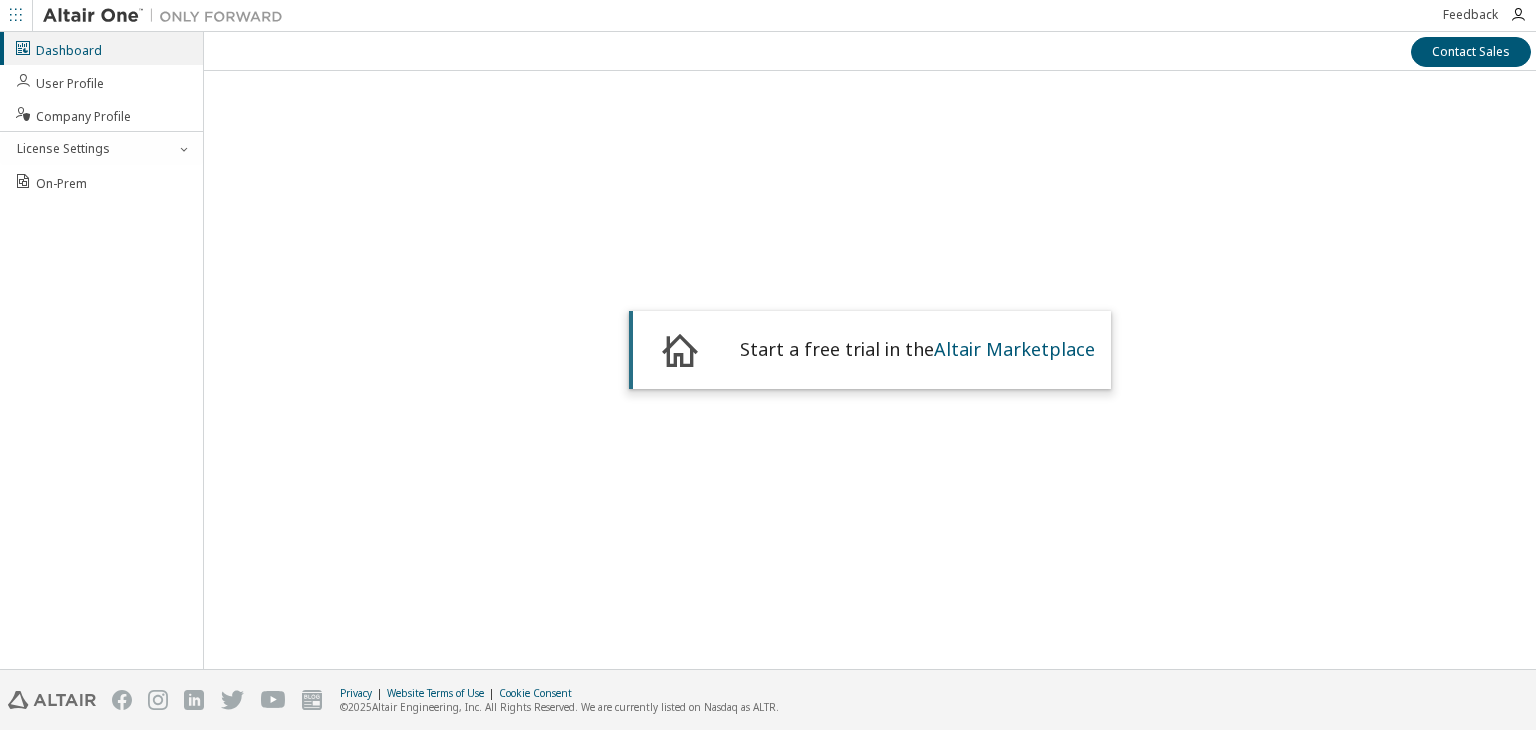 click on "Start a free trial in the  Altair Marketplace" at bounding box center [917, 350] 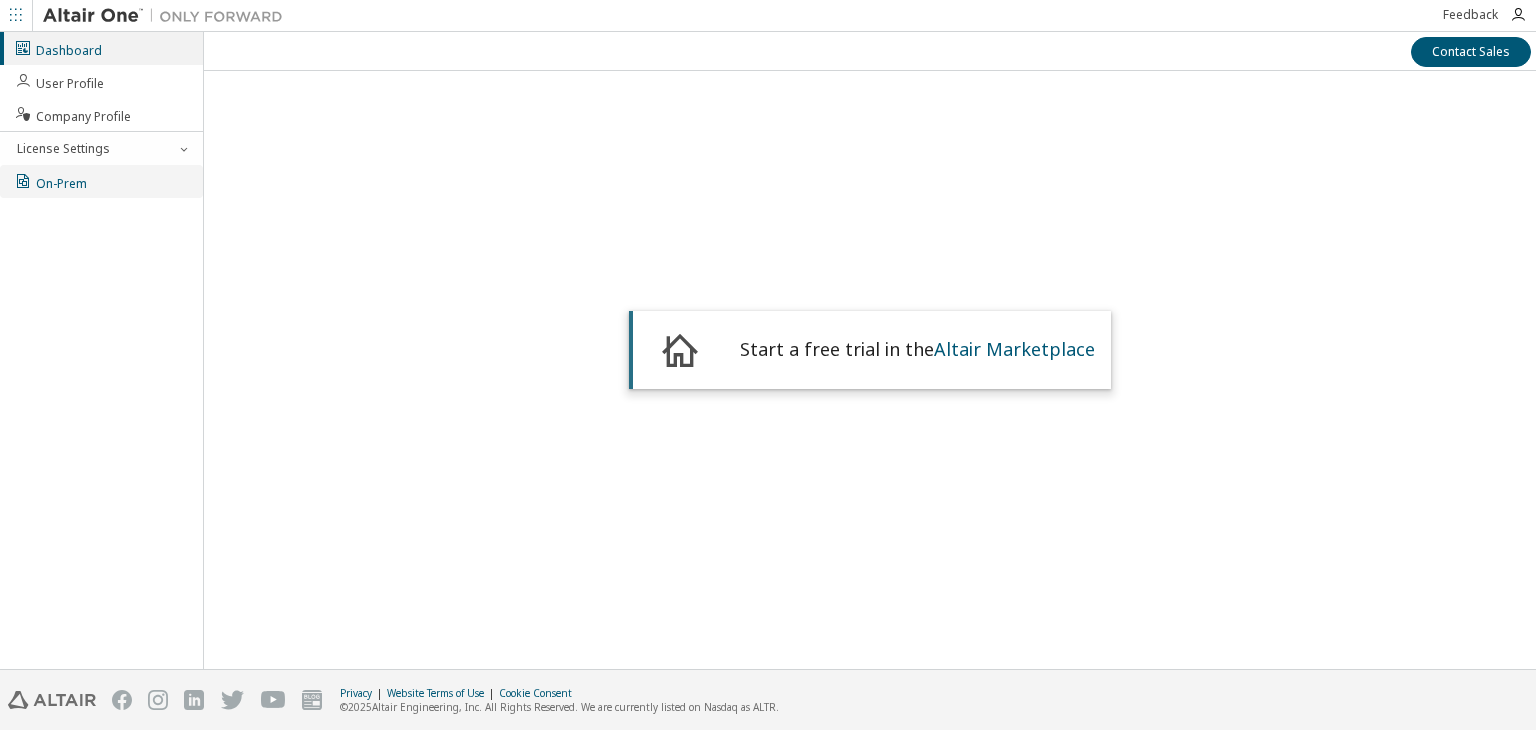 click on "On-Prem" at bounding box center (50, 181) 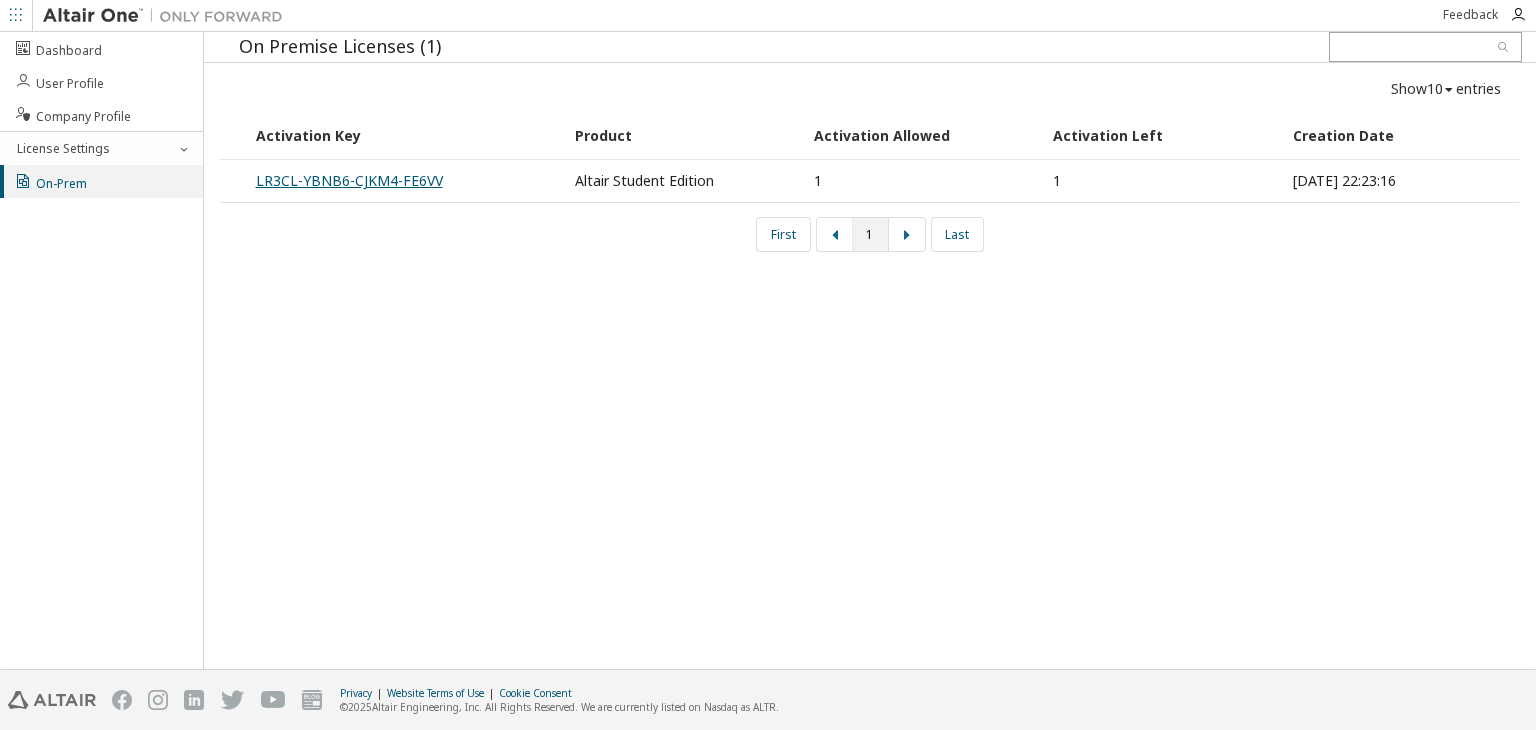 click on "LR3CL-YBNB6-CJKM4-FE6VV" at bounding box center [349, 180] 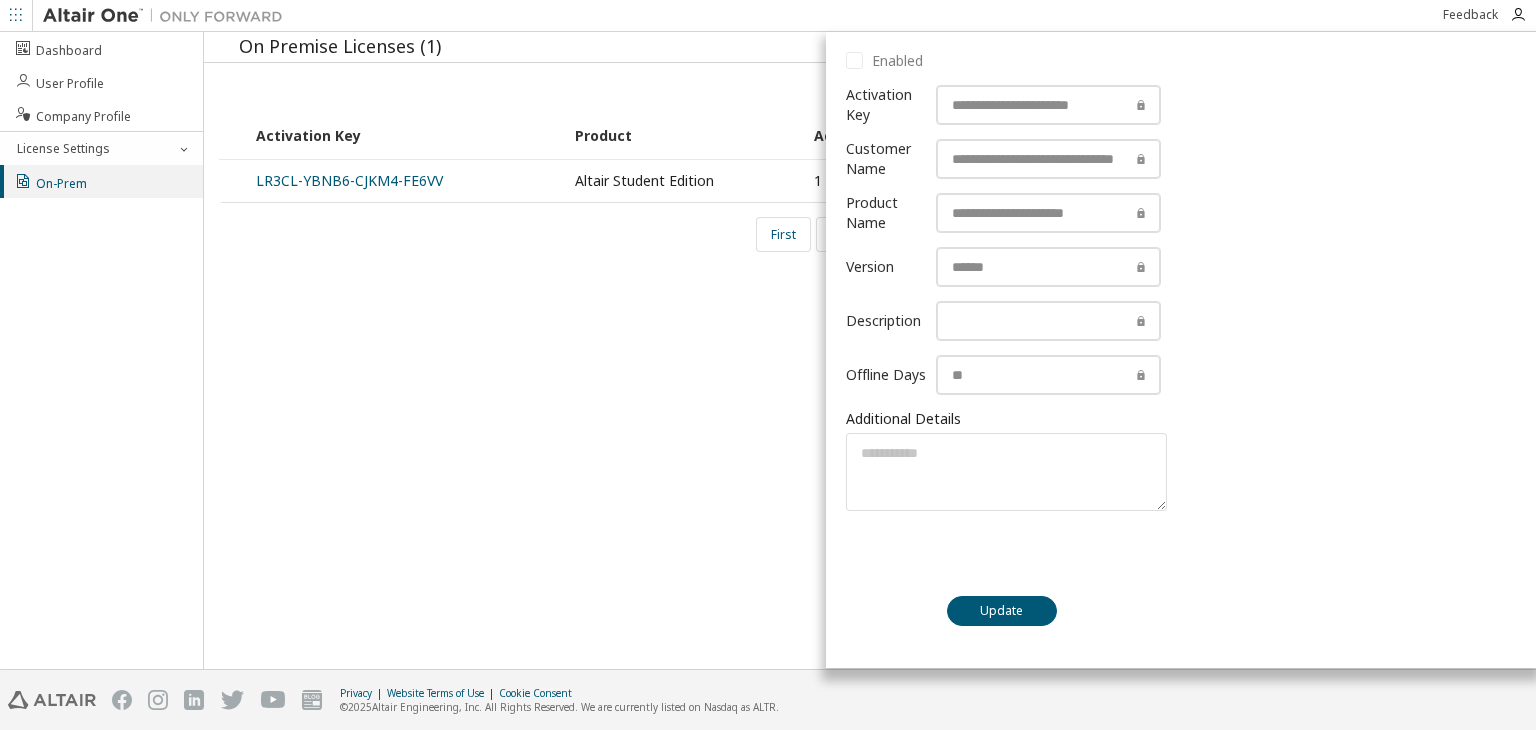 scroll, scrollTop: 0, scrollLeft: 0, axis: both 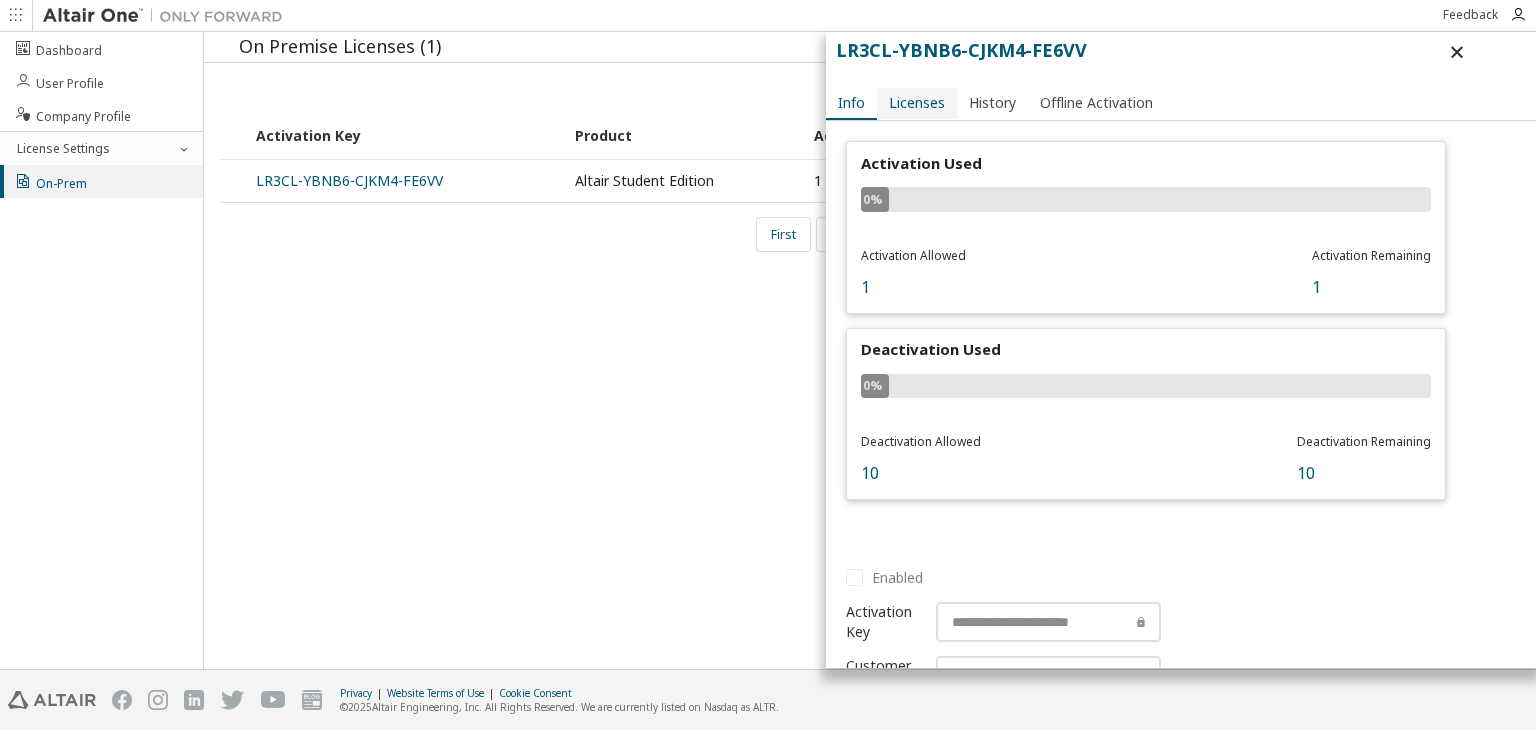 click on "Licenses" at bounding box center (917, 103) 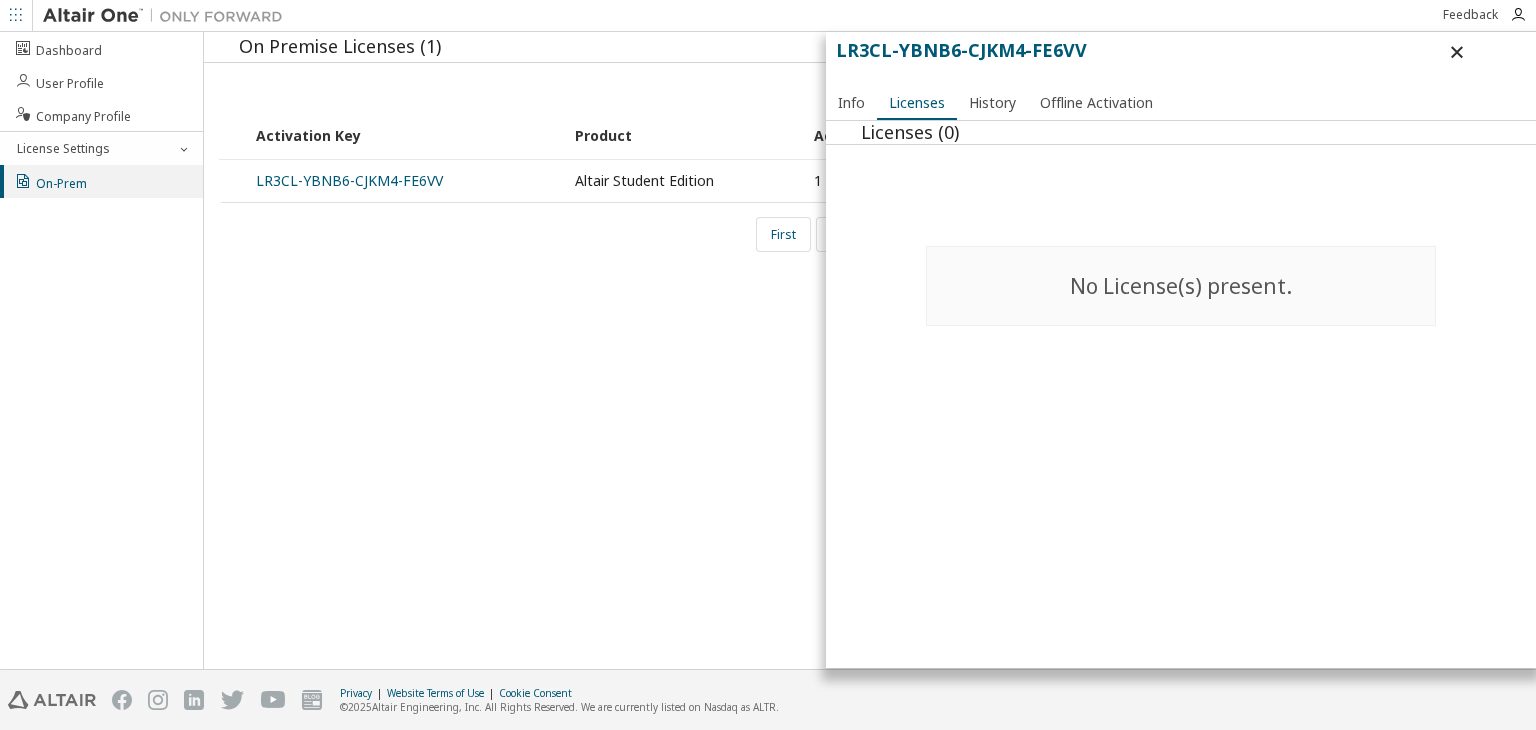 click at bounding box center [1457, 52] 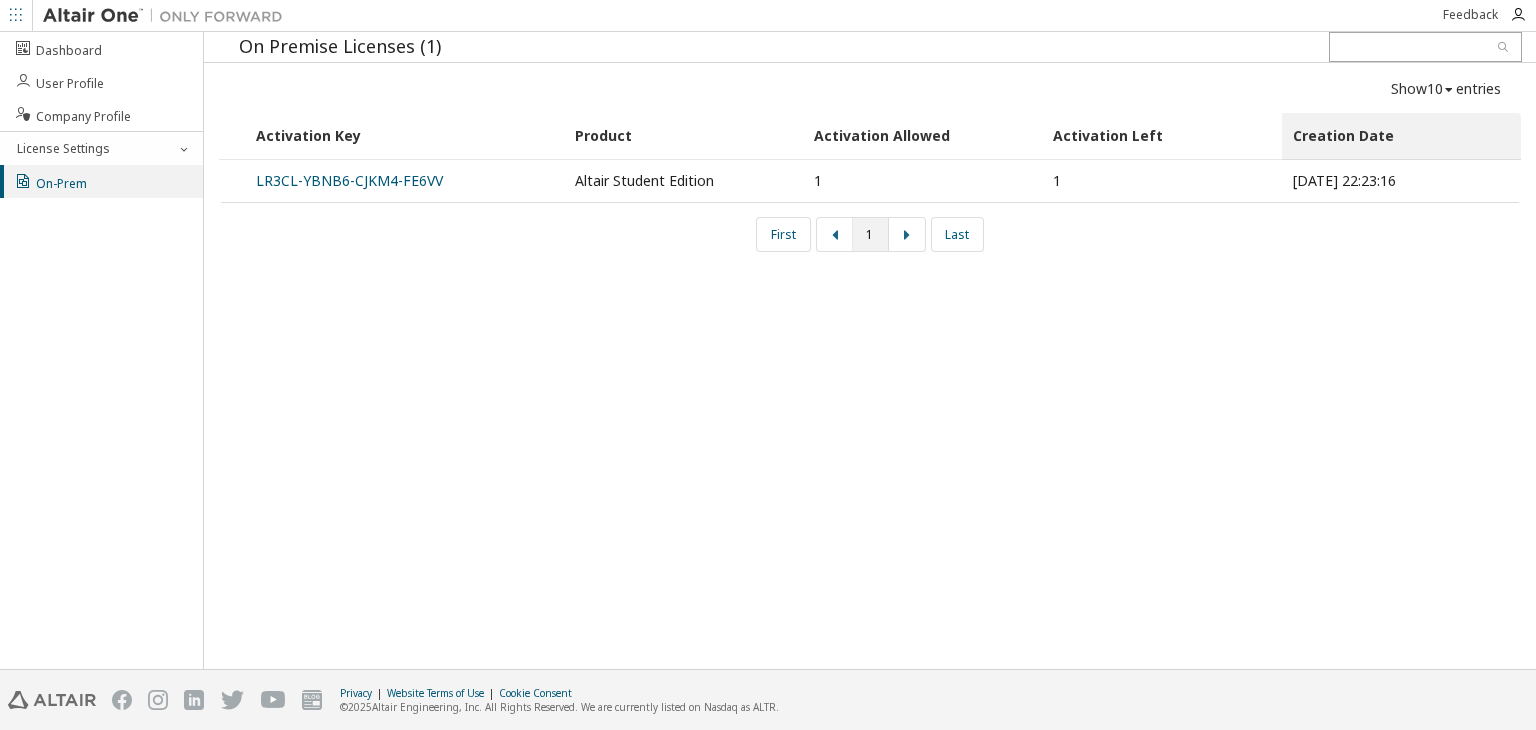 click on "Creation Date" at bounding box center (1401, 136) 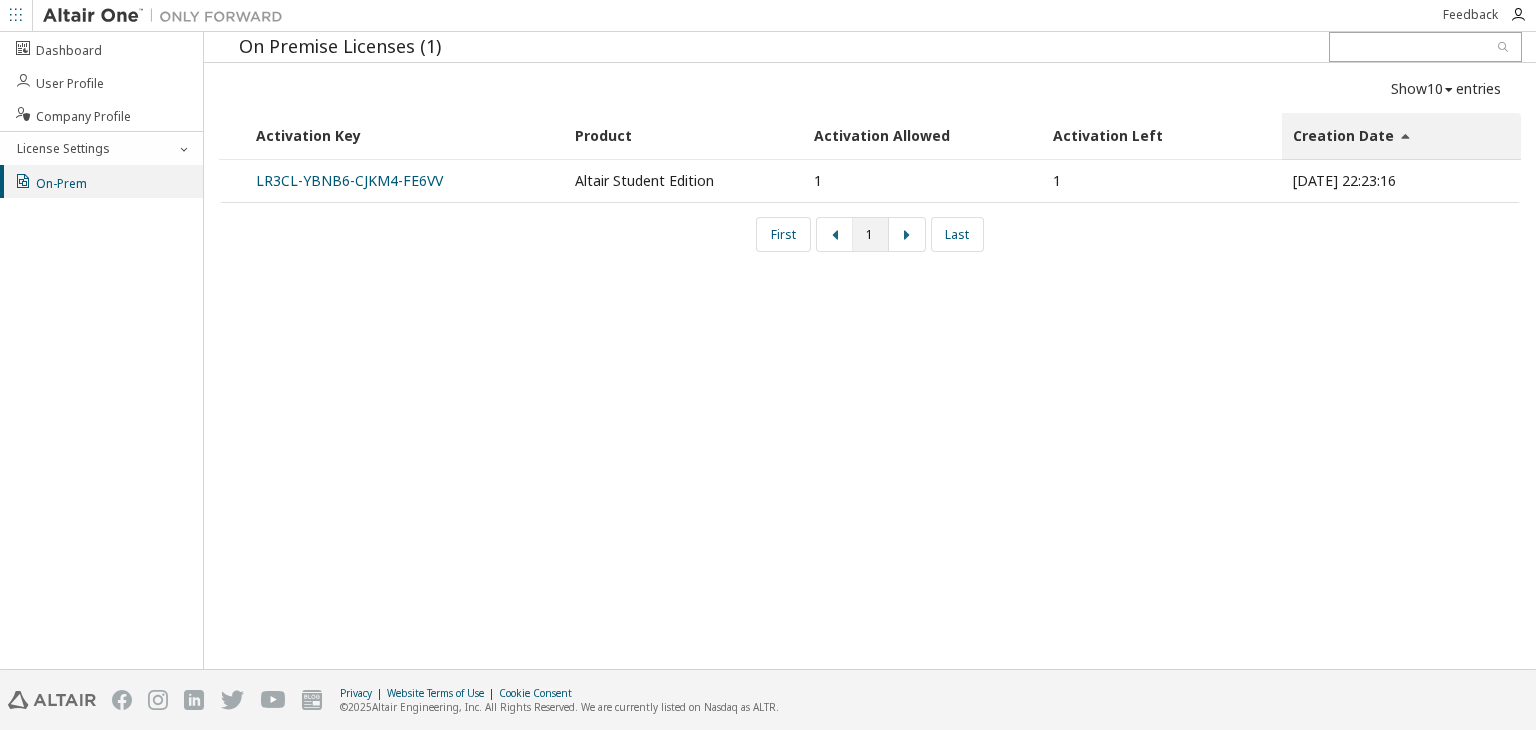 click on "Activation Left" at bounding box center [1161, 136] 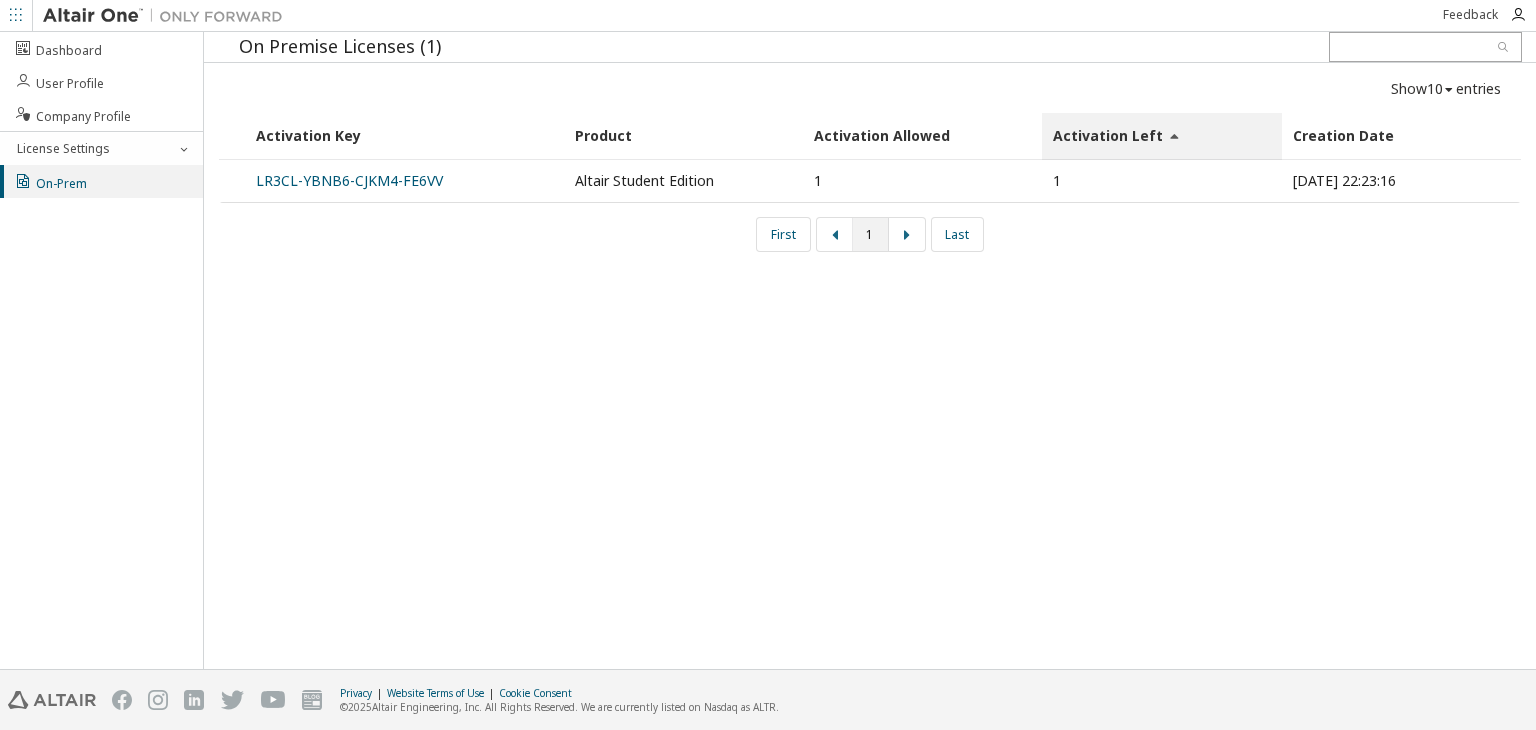 click on "Activation Allowed" at bounding box center (922, 136) 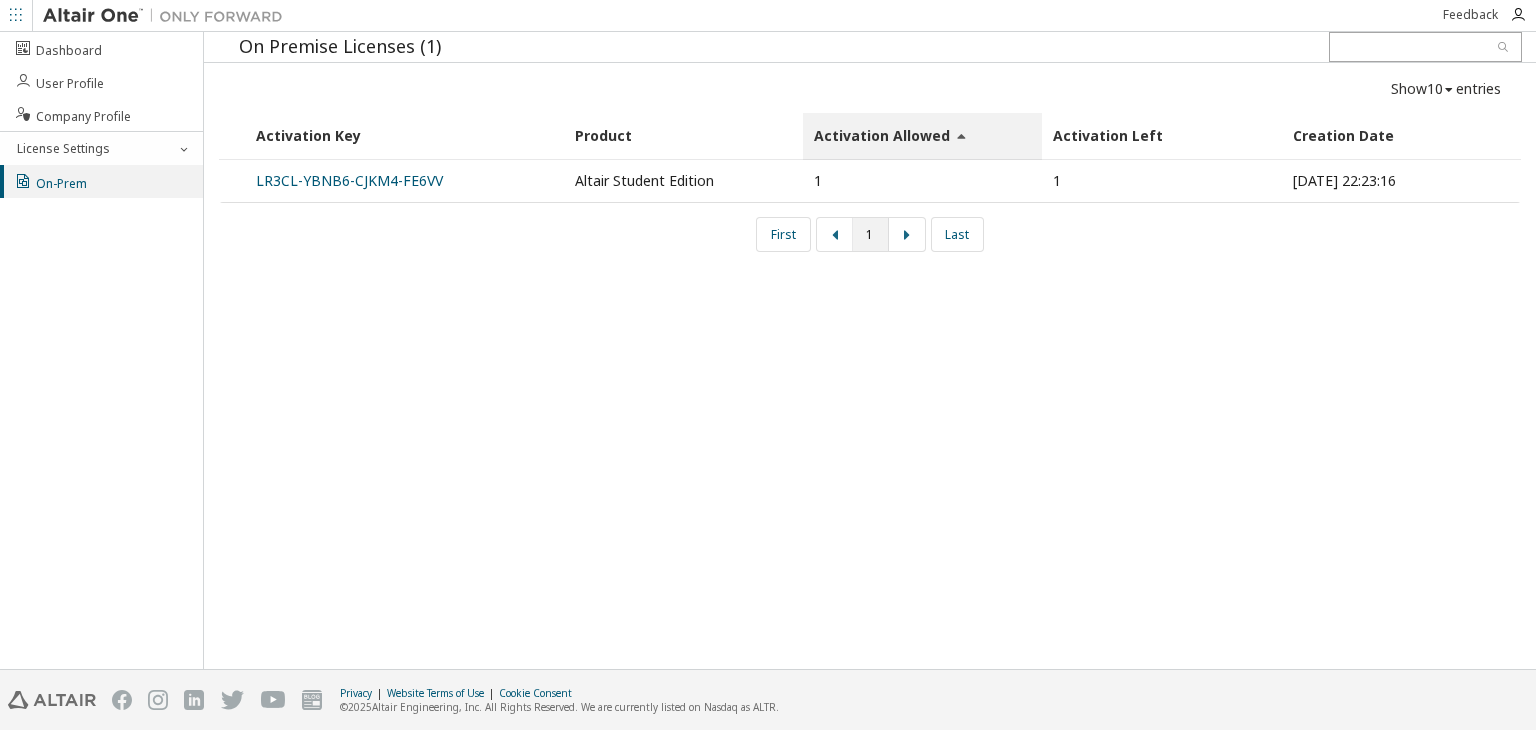 click on "Product" at bounding box center (683, 136) 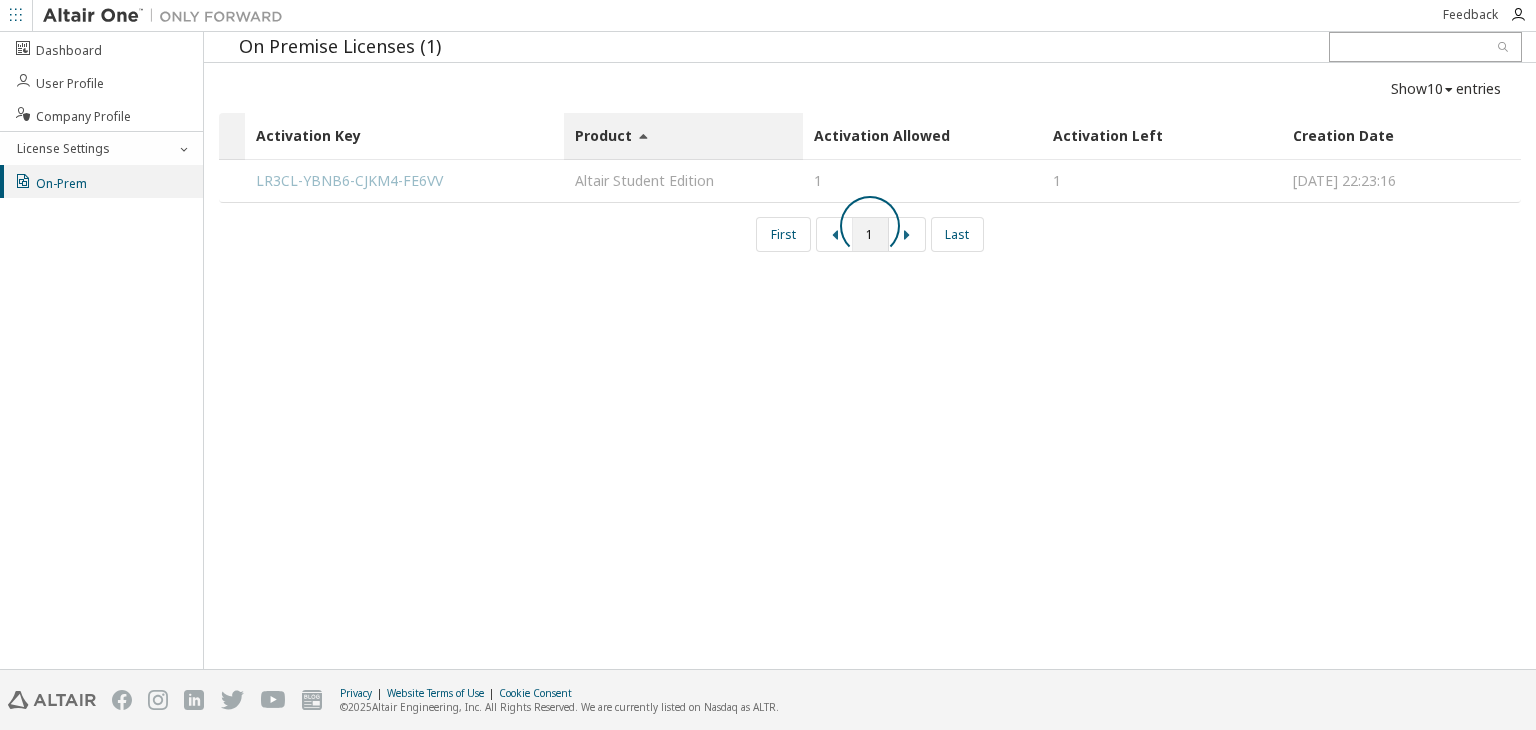 click at bounding box center (870, 226) 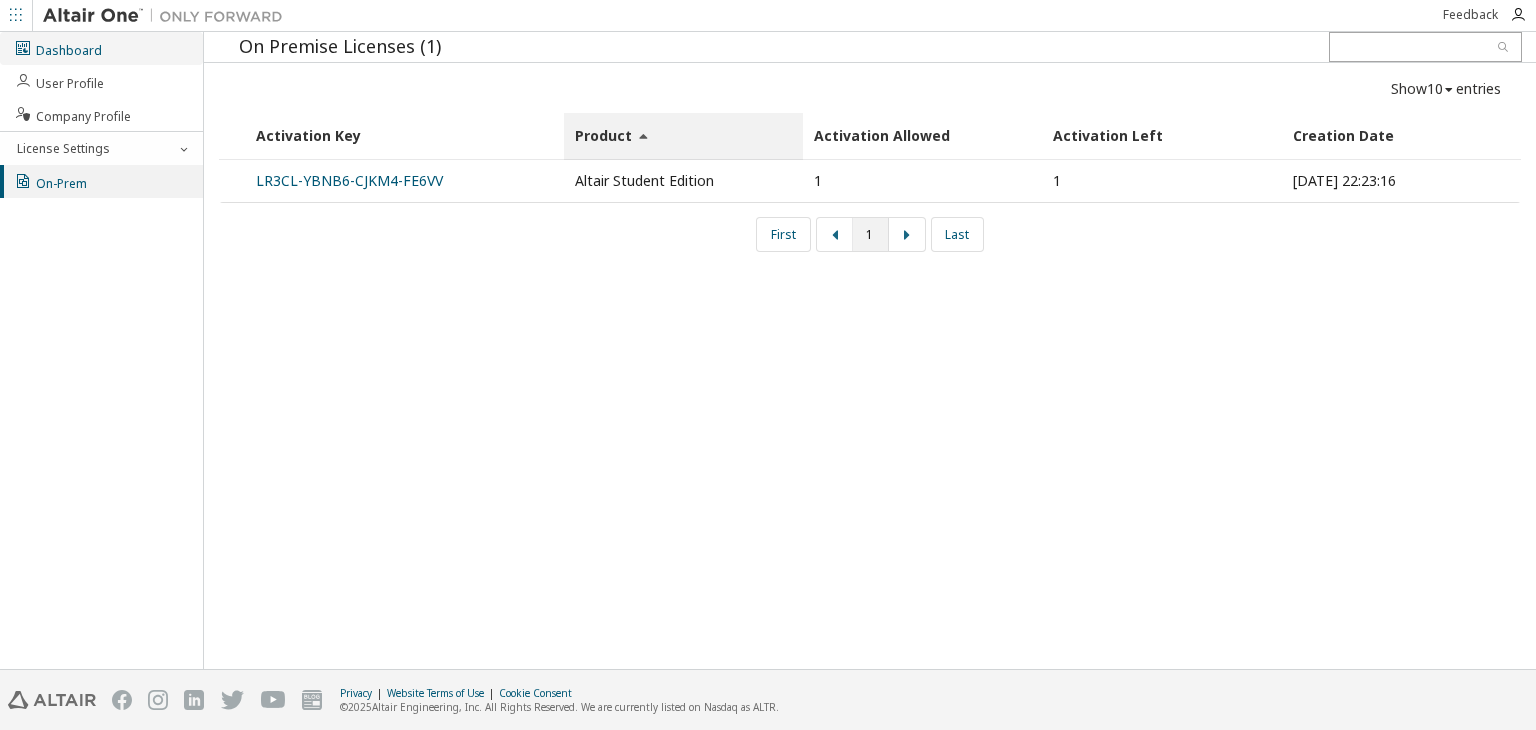 click on "Dashboard" at bounding box center [101, 48] 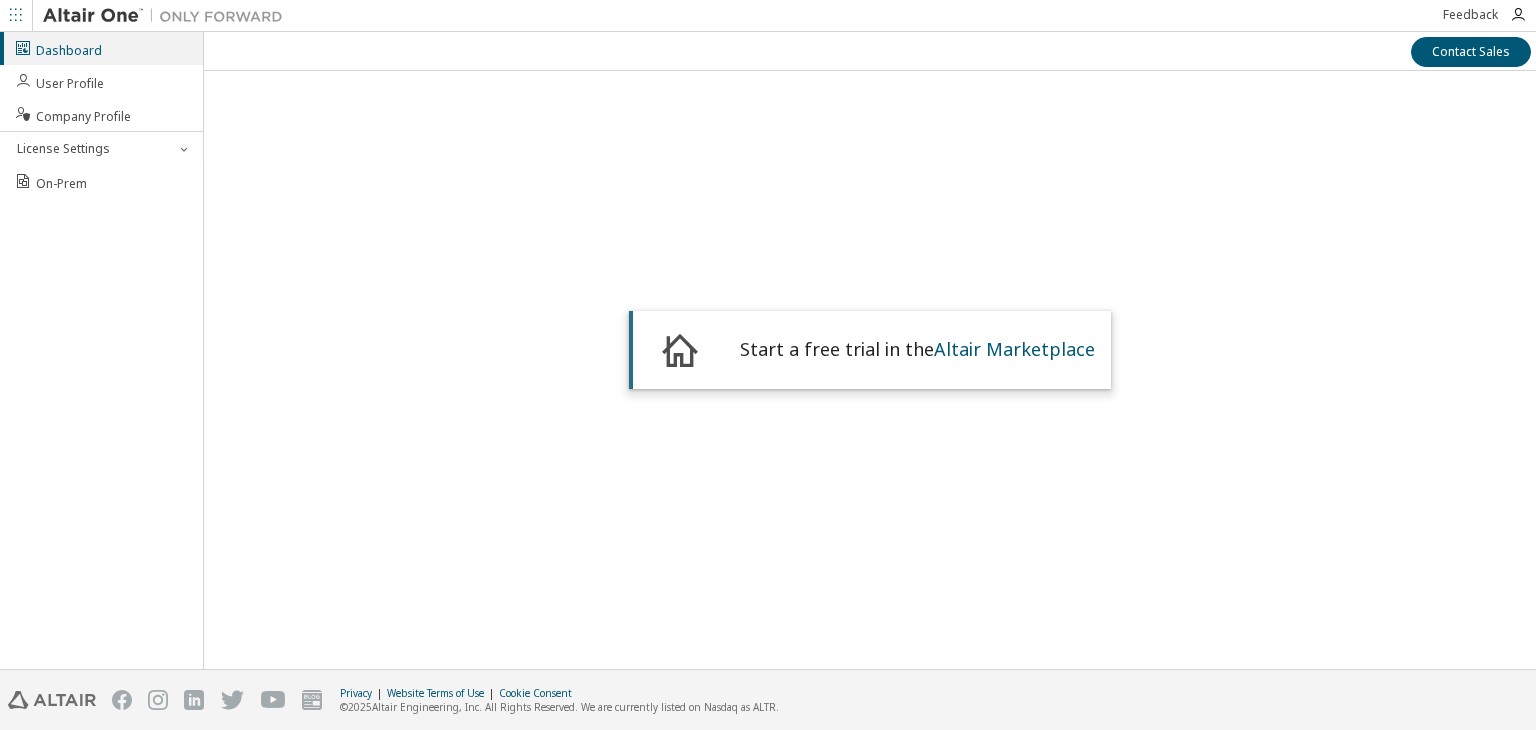 click on "Dashboard" at bounding box center [101, 48] 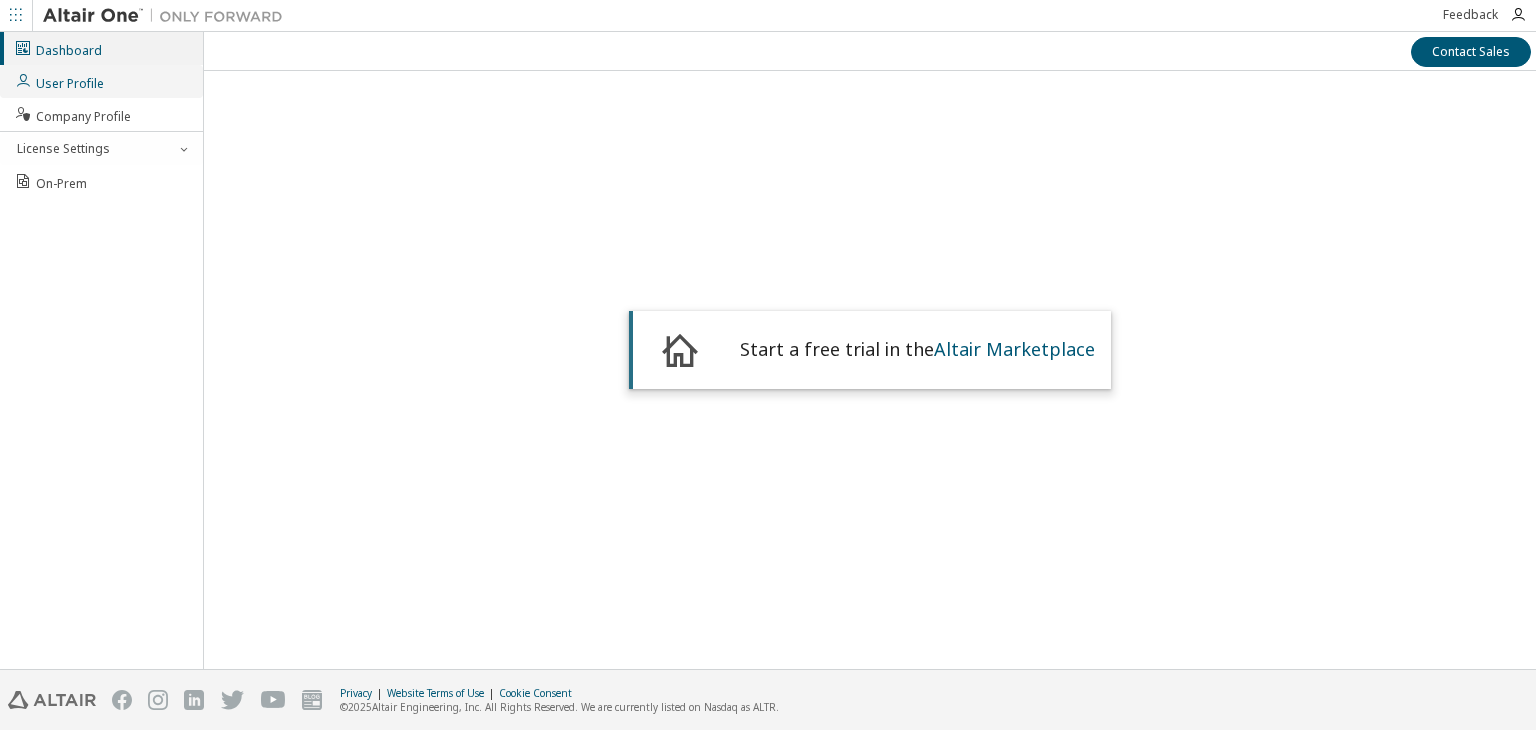 click on "User Profile" at bounding box center (101, 81) 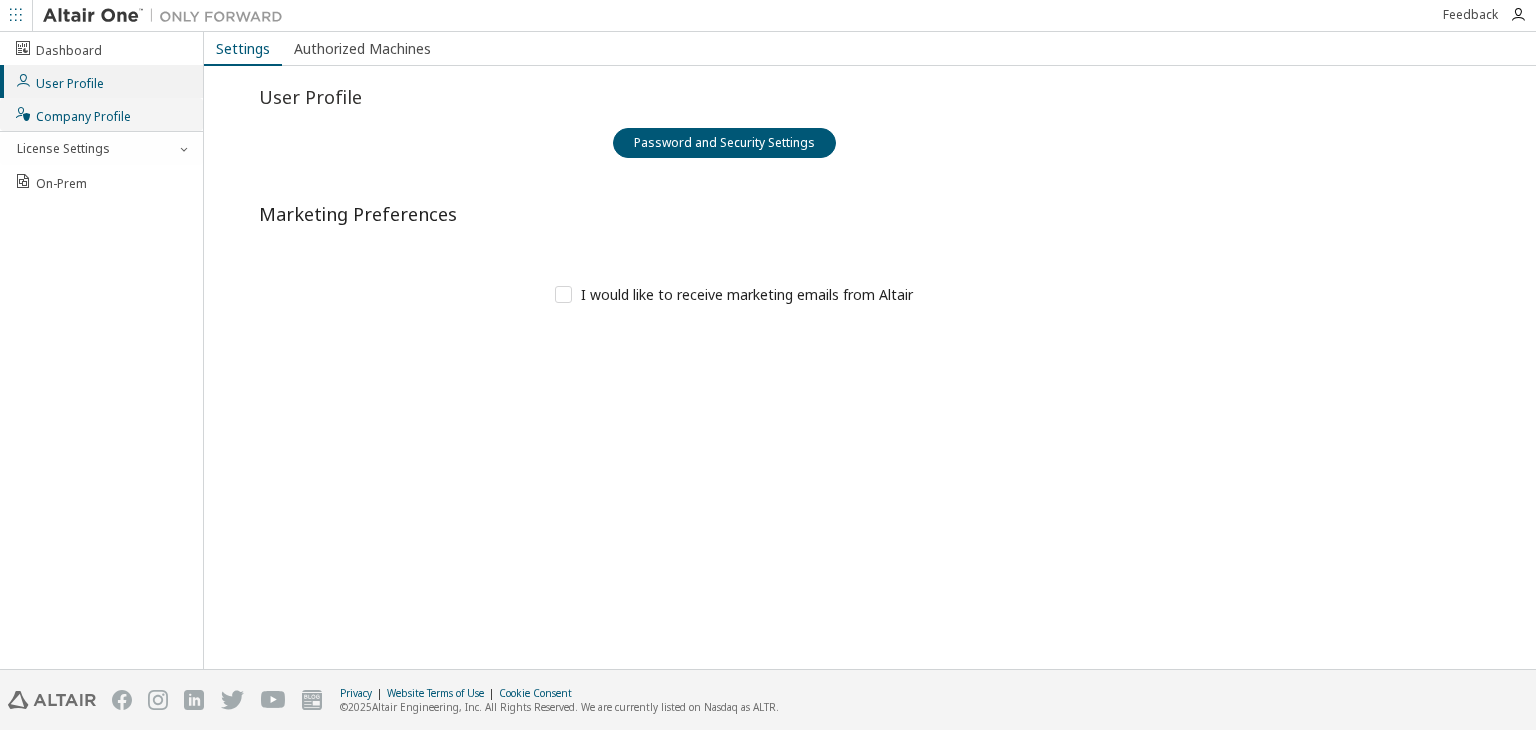 click on "Company Profile" at bounding box center [101, 114] 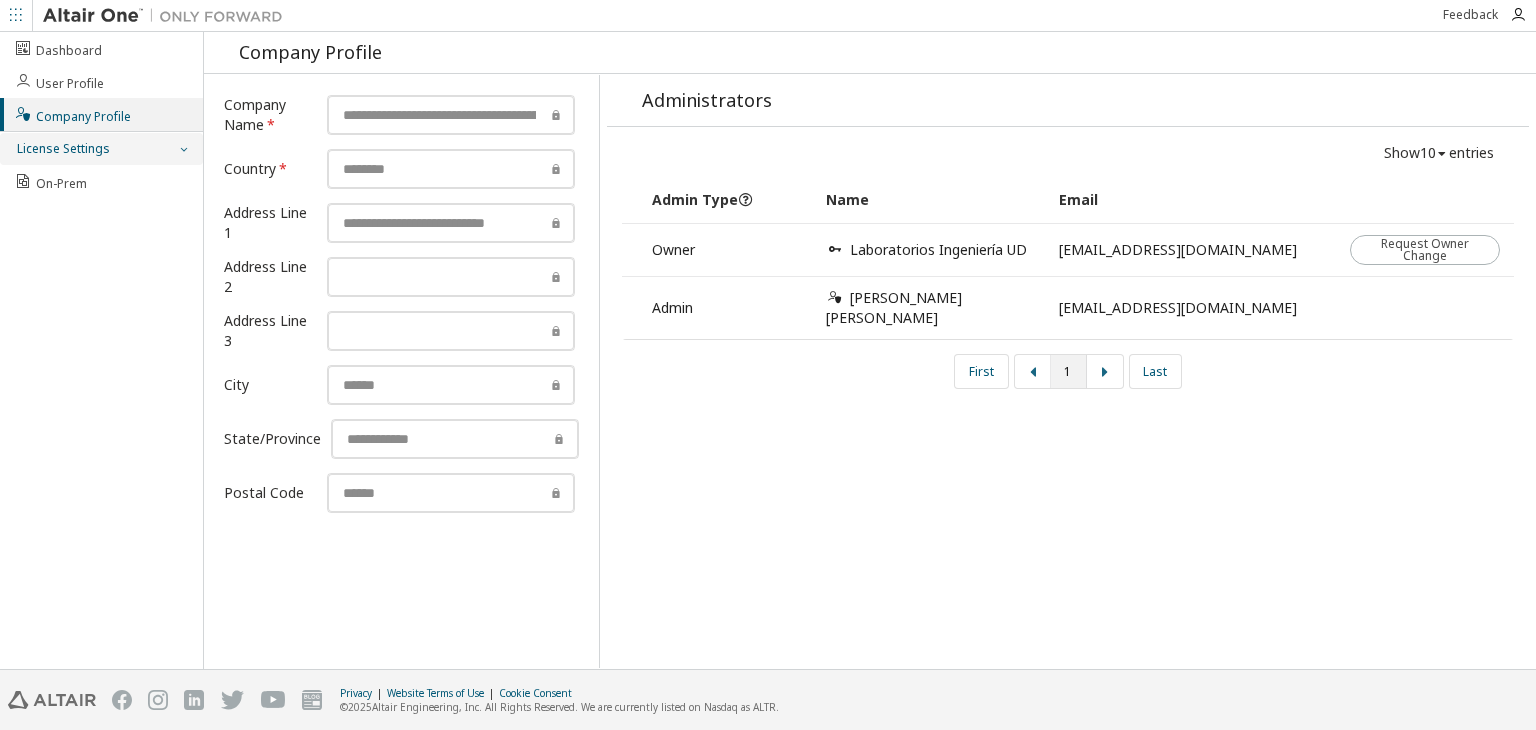 click on "License Settings" at bounding box center [62, 149] 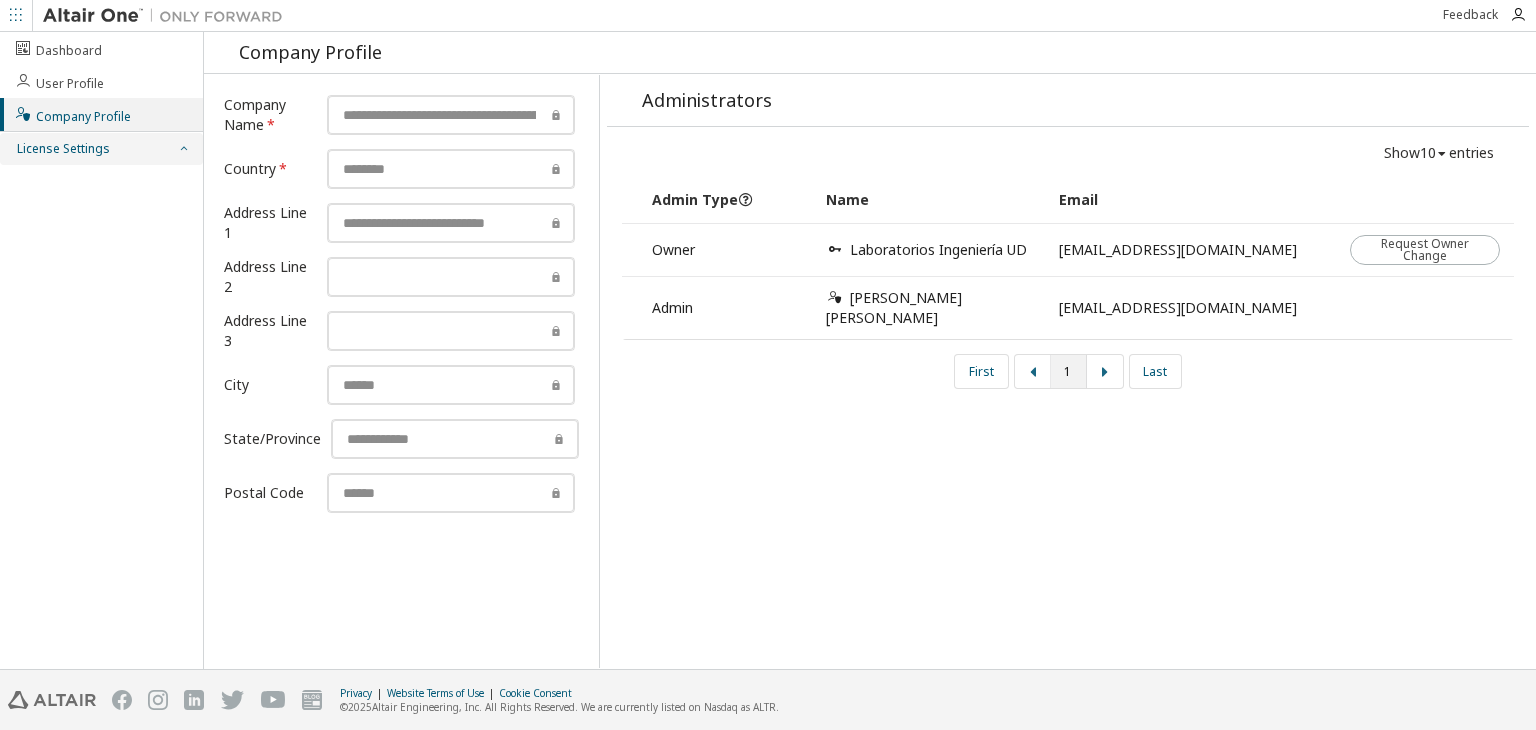 click on "License Settings" at bounding box center [101, 149] 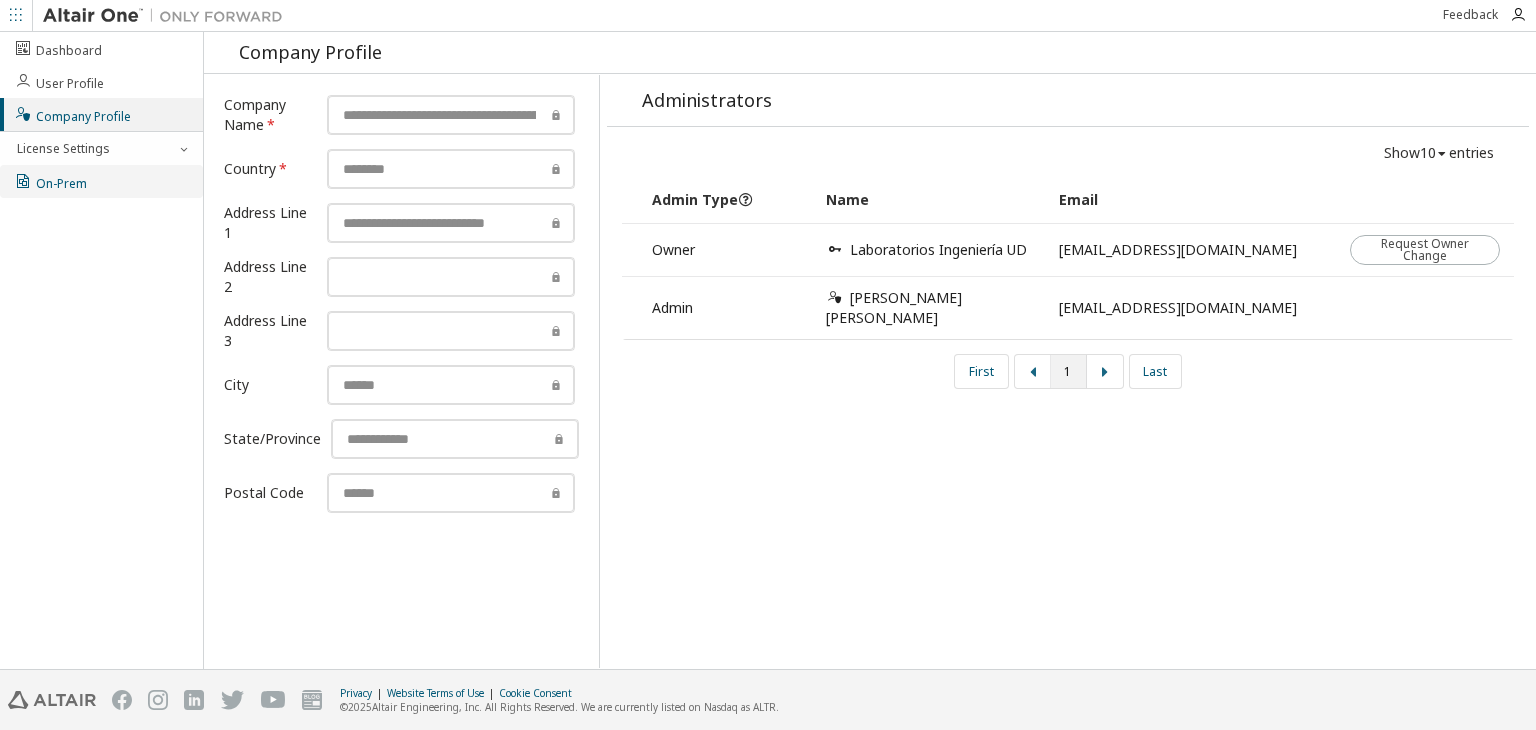 click on "On-Prem" at bounding box center (101, 181) 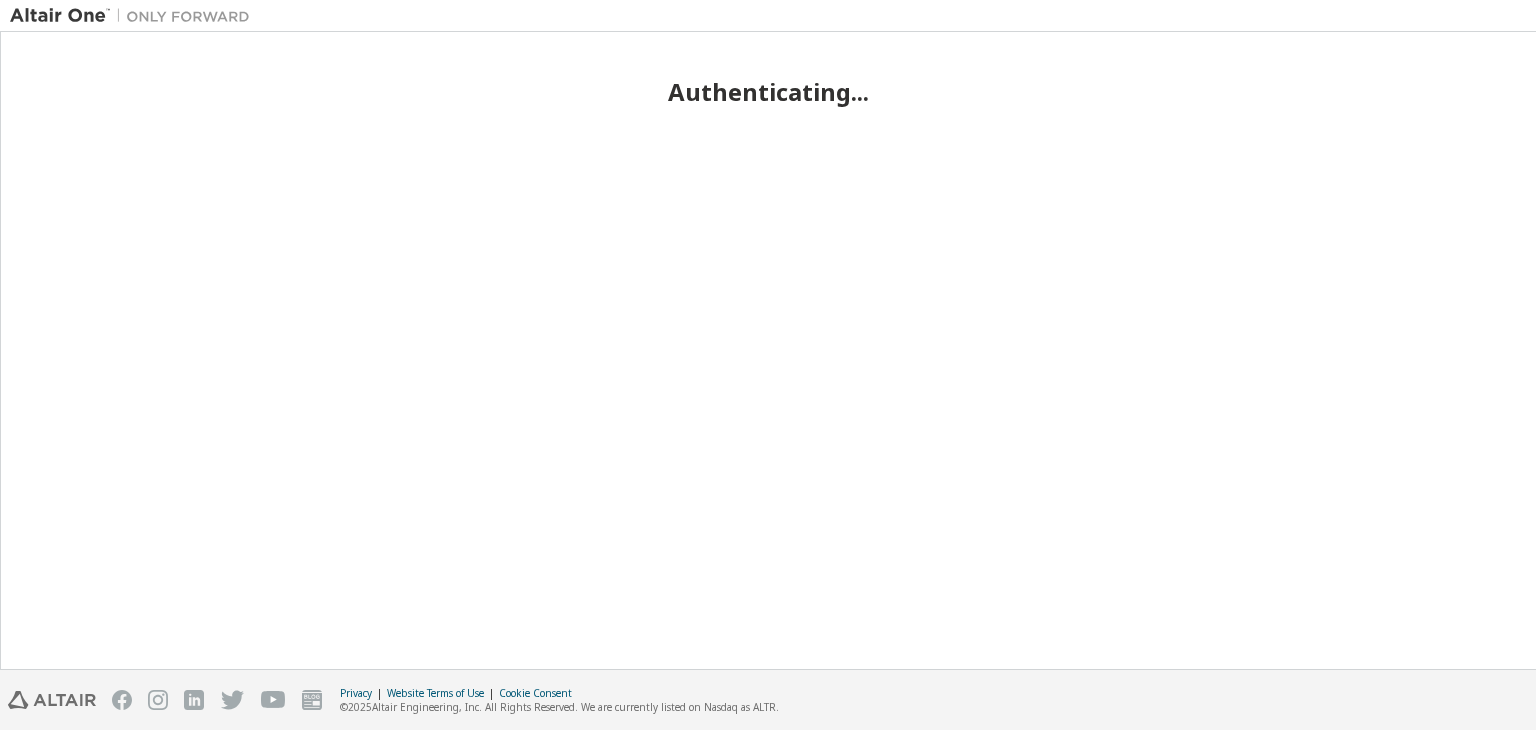 scroll, scrollTop: 0, scrollLeft: 0, axis: both 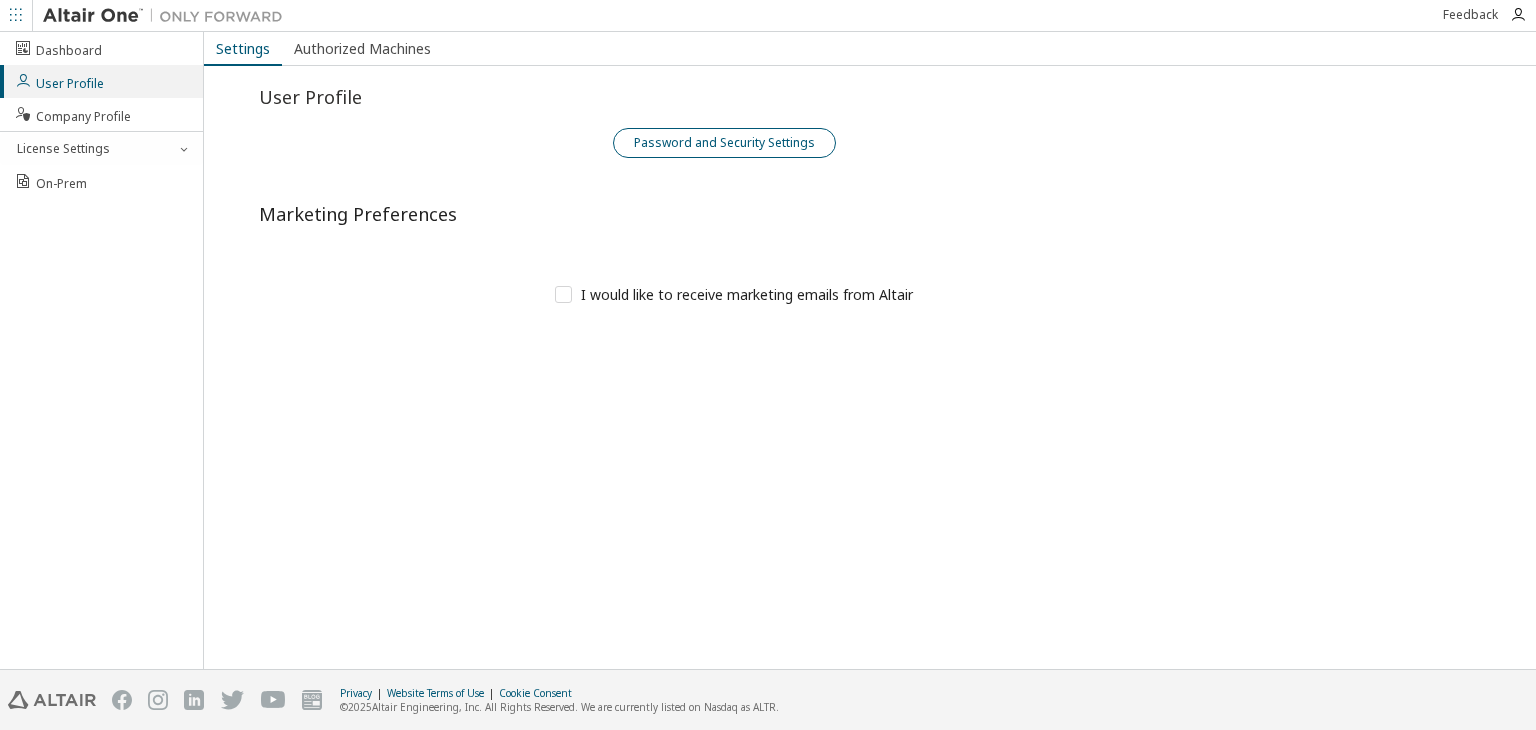 click on "Password and Security Settings" at bounding box center [724, 143] 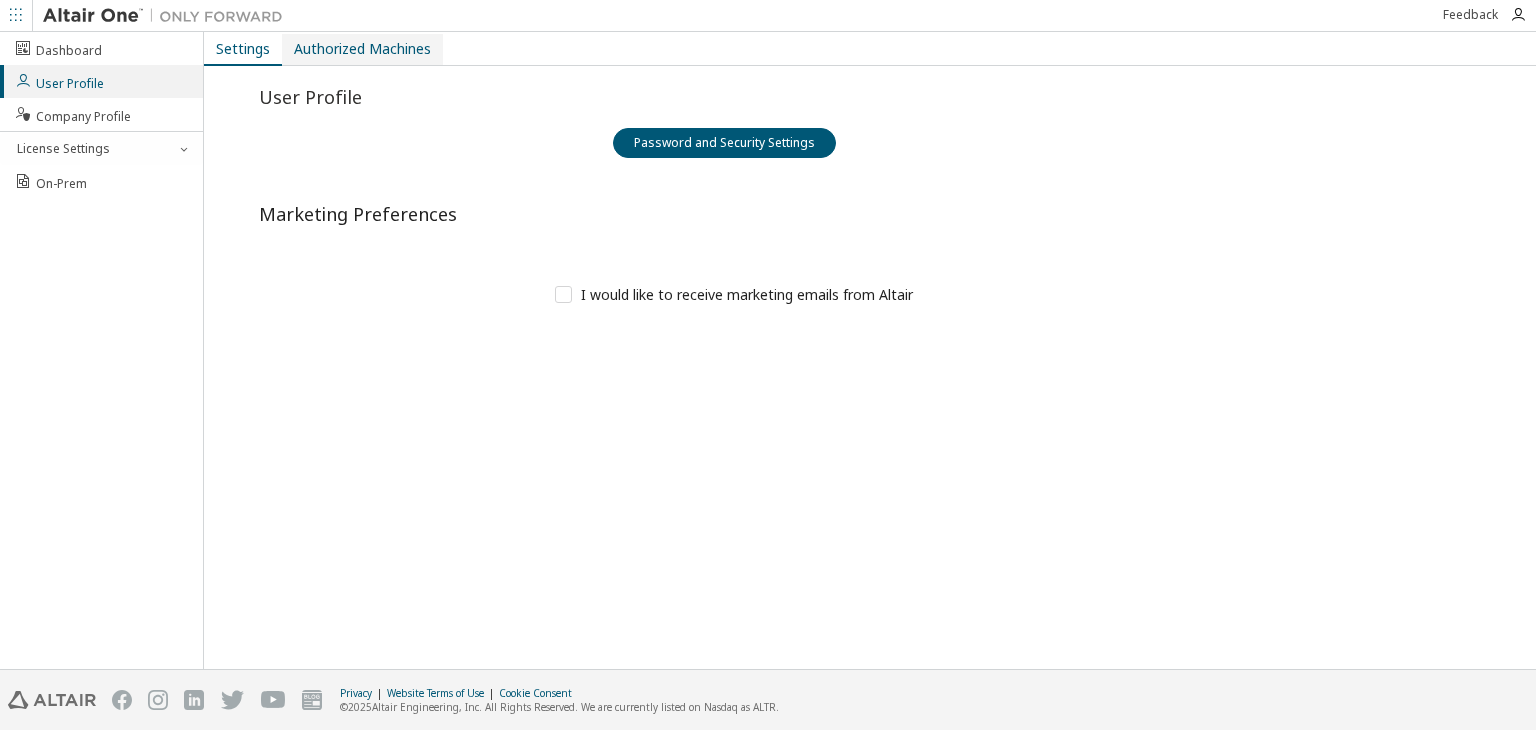 click on "Authorized Machines" at bounding box center [362, 49] 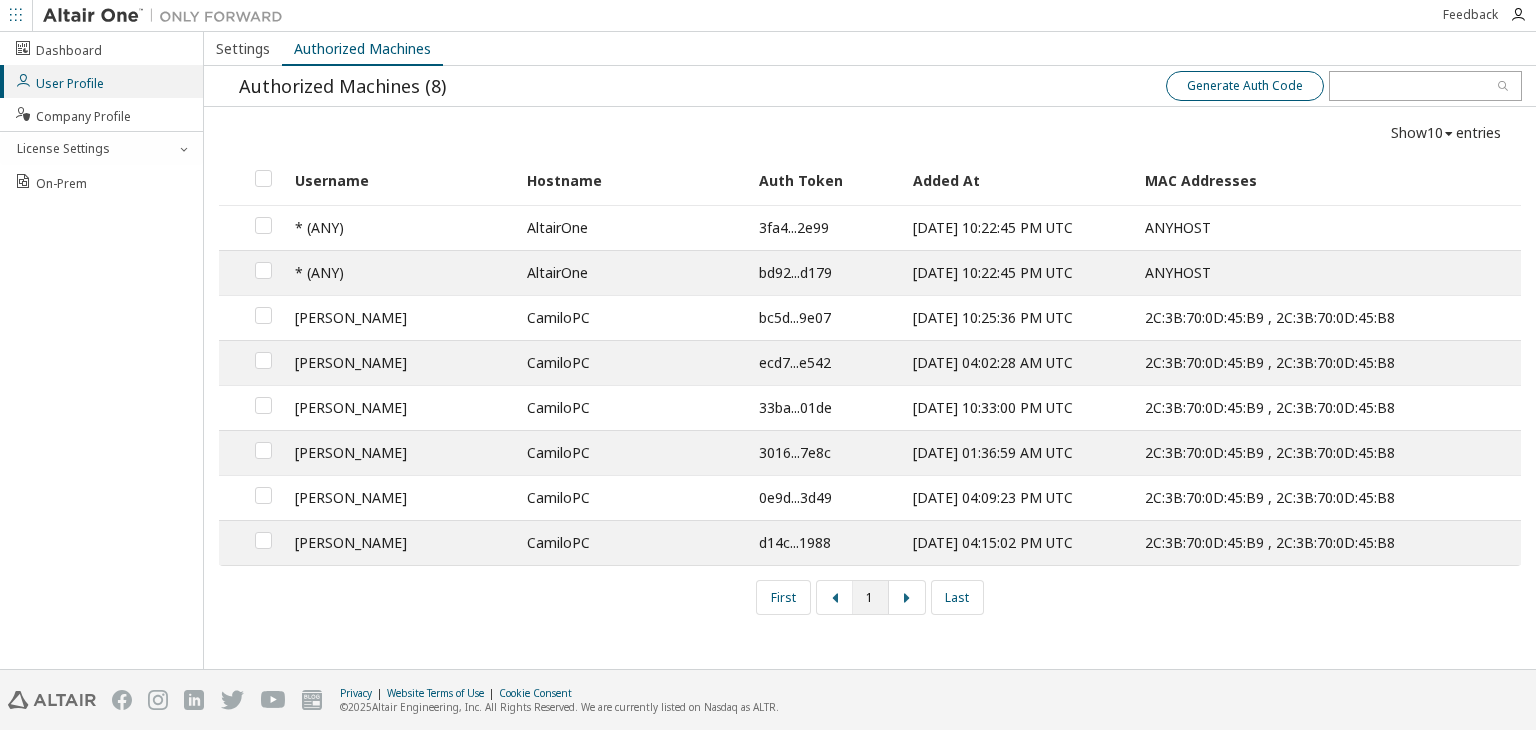 click on "Generate Auth Code" at bounding box center [1245, 86] 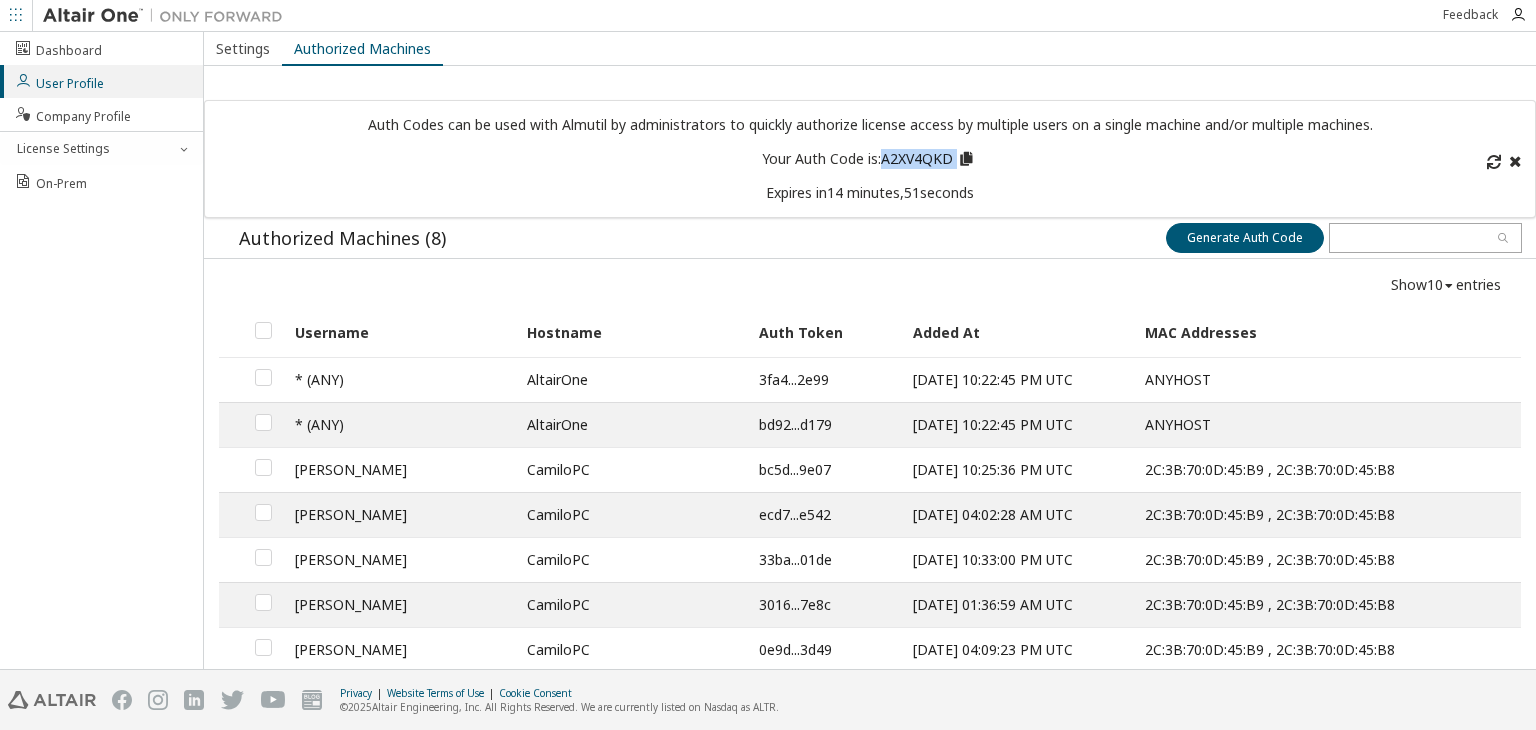 drag, startPoint x: 876, startPoint y: 156, endPoint x: 952, endPoint y: 165, distance: 76.53104 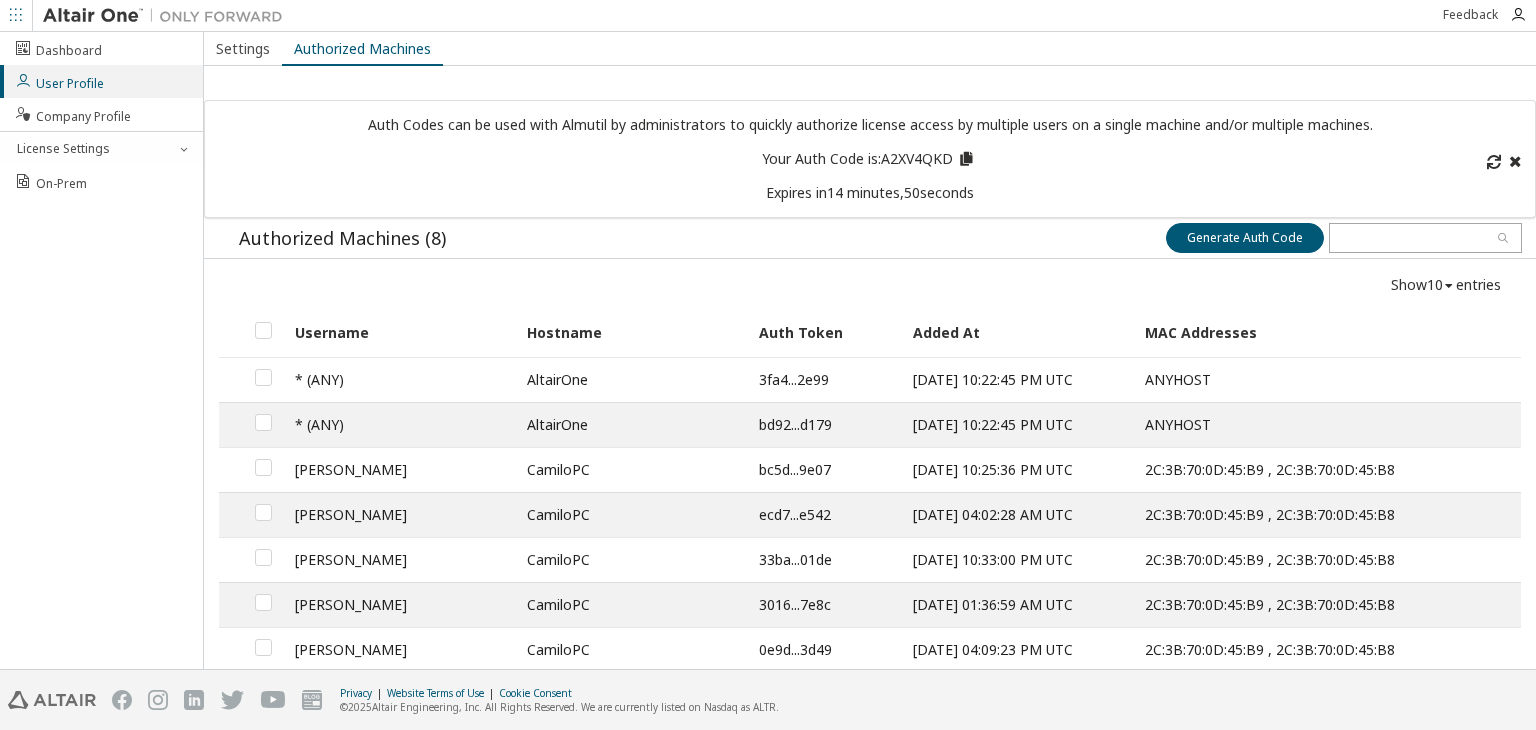 click at bounding box center (965, 156) 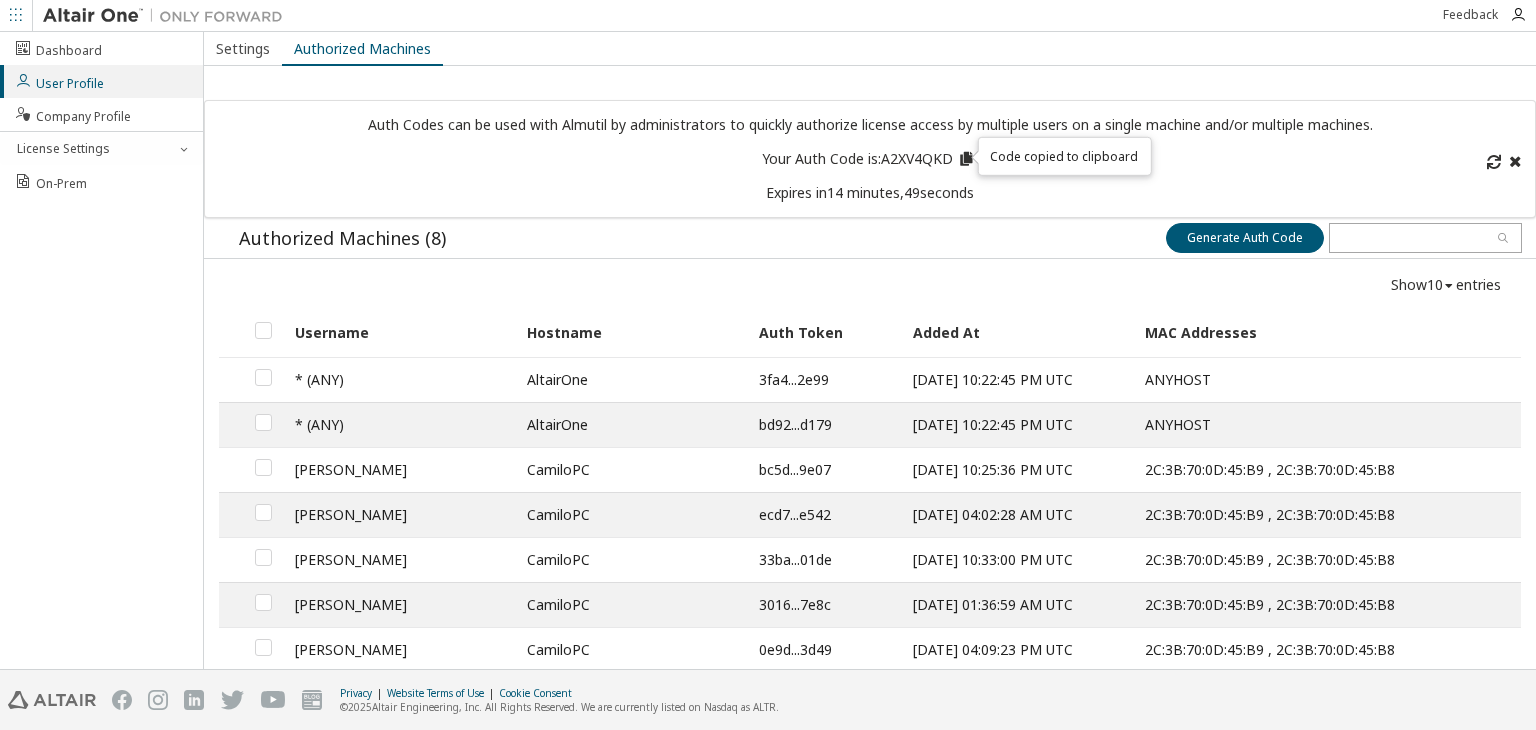 click on "Auth Codes can be used with Almutil by administrators to quickly authorize license access by multiple users on a single machine and/or multiple machines. Your Auth Code is:  A2XV4QKD   Expires in  14 minutes,  49  seconds" at bounding box center [870, 159] 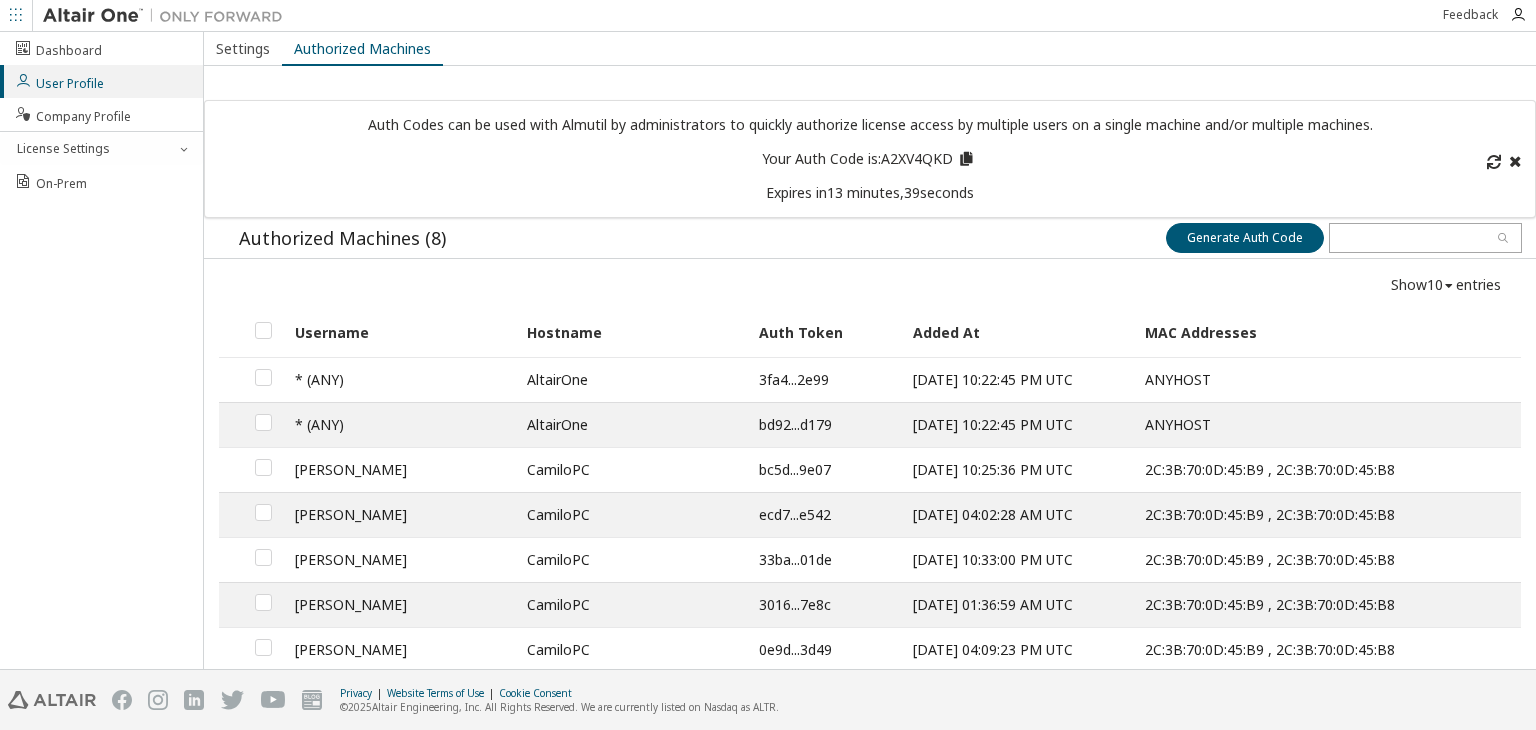 scroll, scrollTop: 108, scrollLeft: 0, axis: vertical 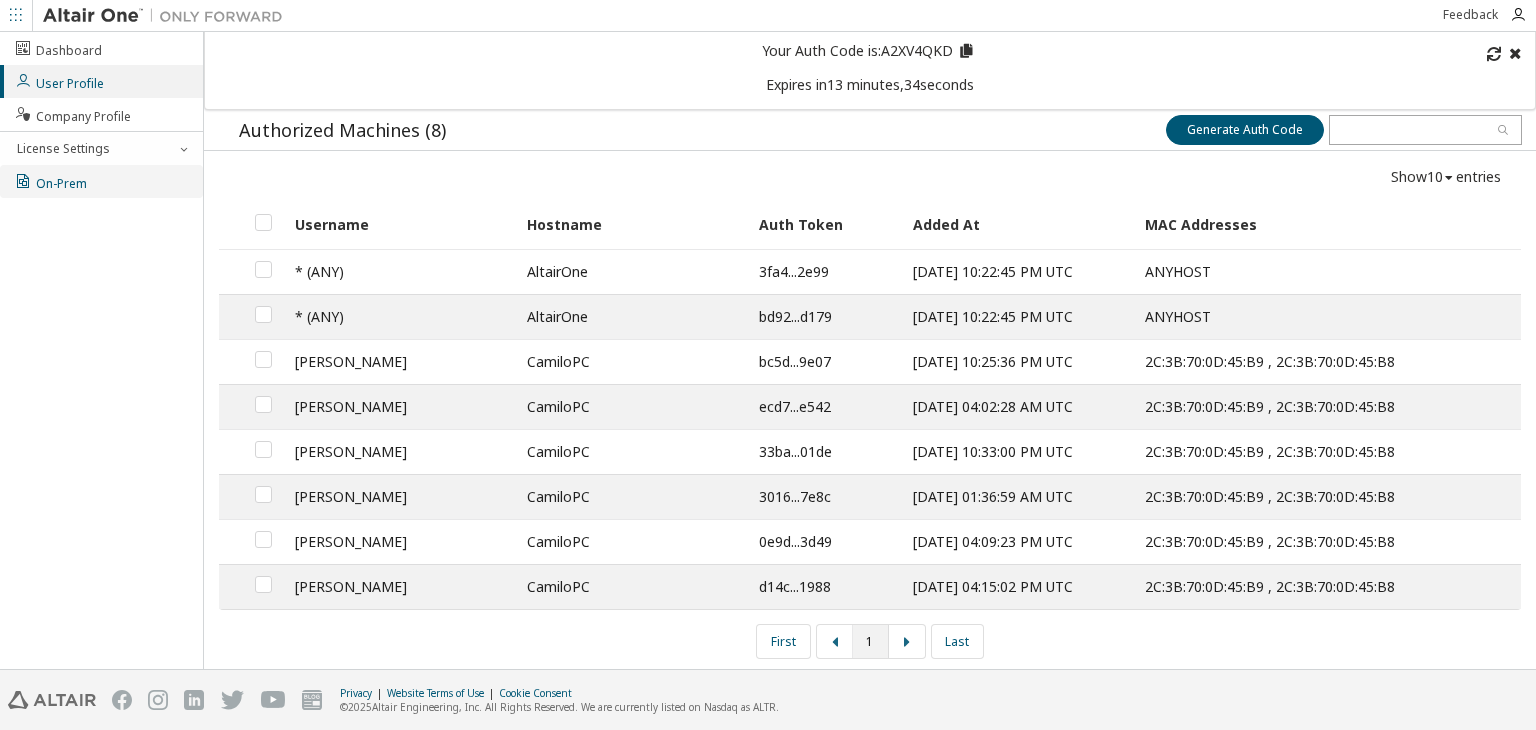 click on "On-Prem" at bounding box center (101, 181) 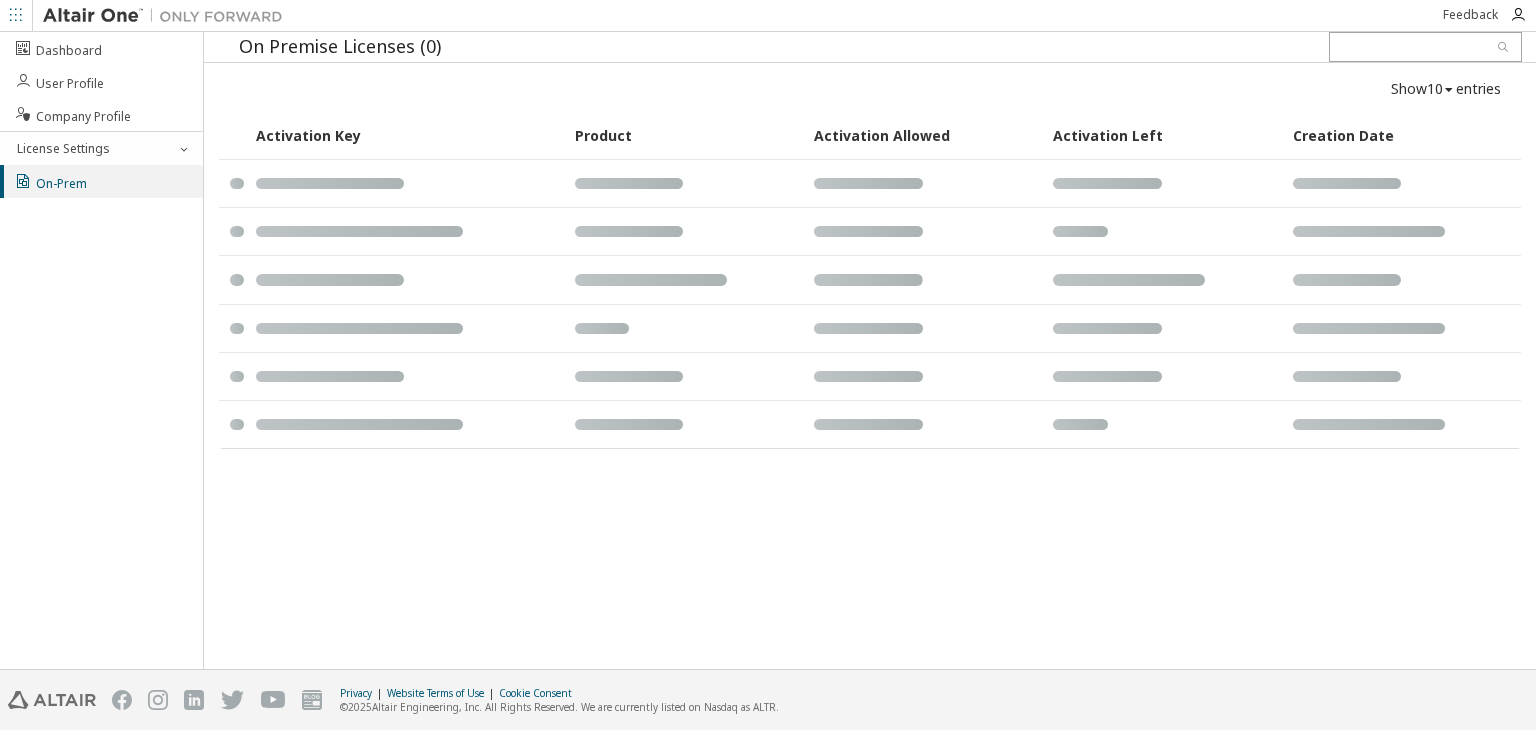 scroll, scrollTop: 0, scrollLeft: 0, axis: both 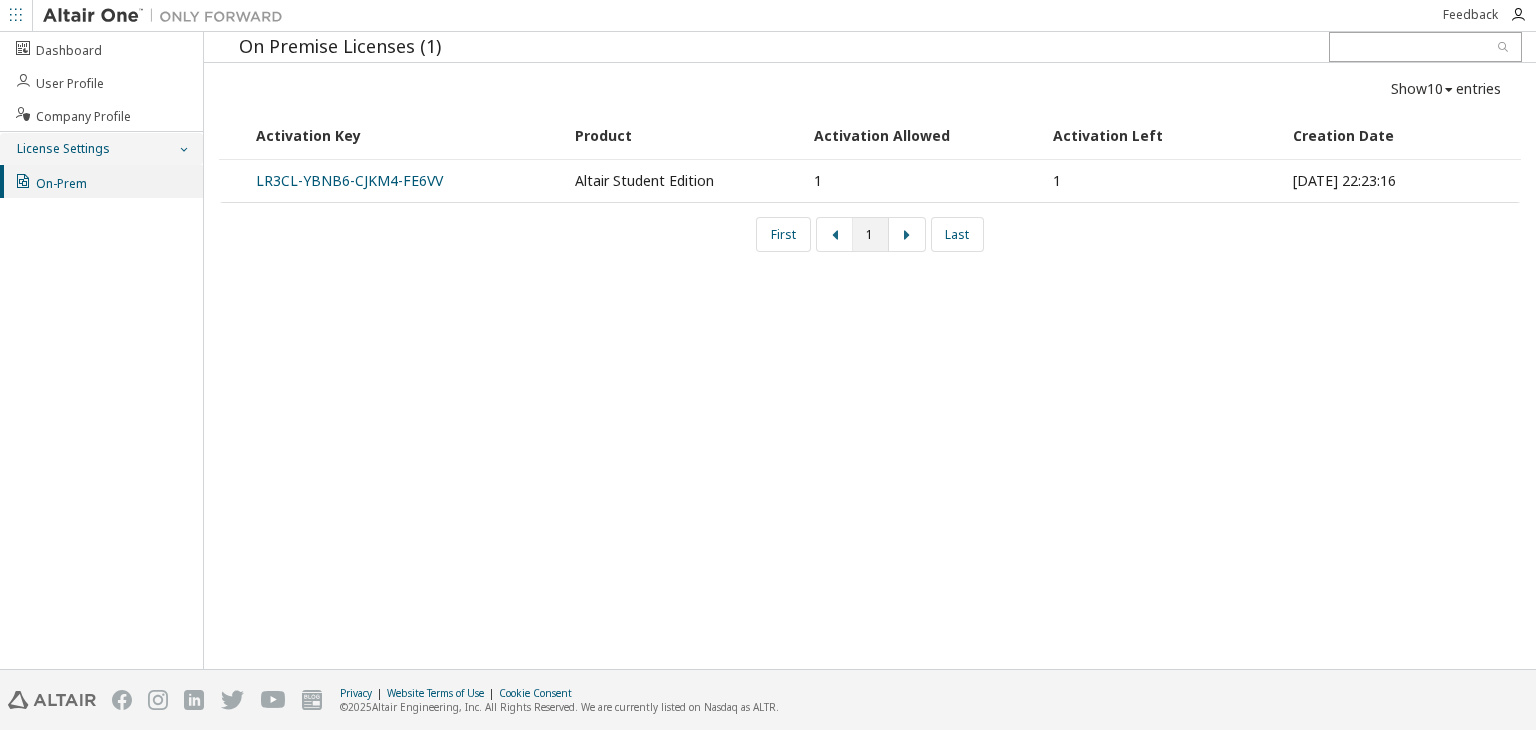 click on "License Settings" at bounding box center [62, 149] 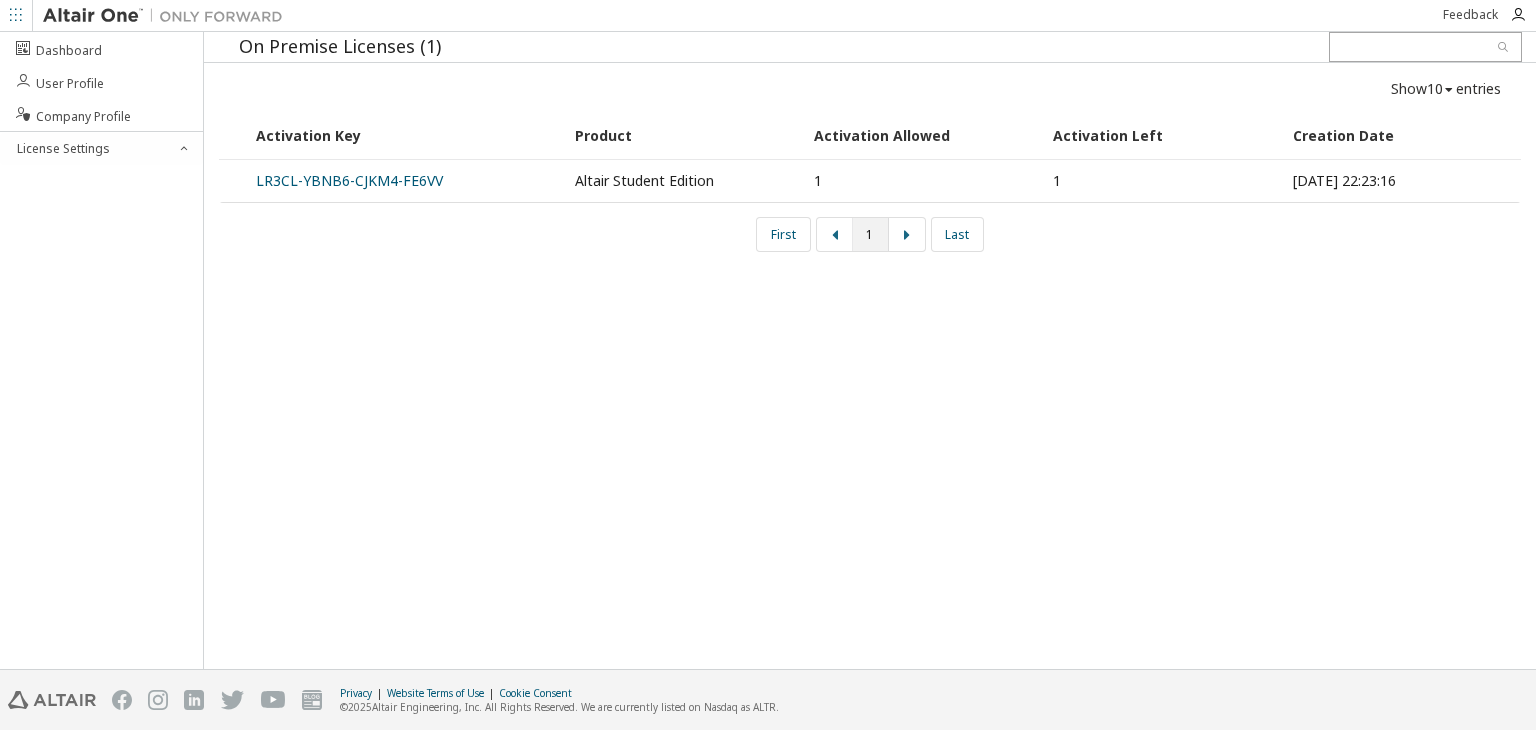 click on "Dashboard User Profile Company Profile License Settings" at bounding box center (102, 350) 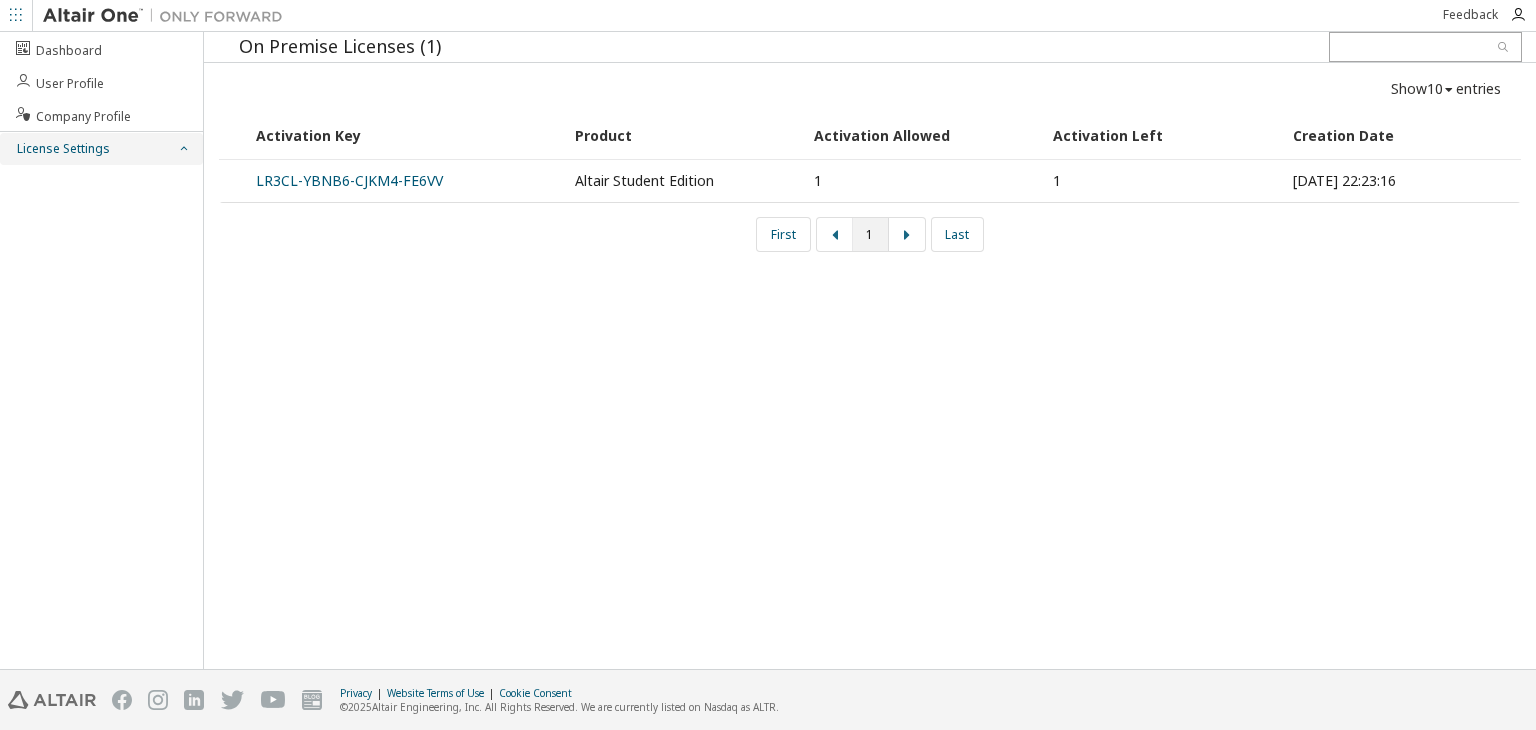 click on "License Settings" at bounding box center (101, 149) 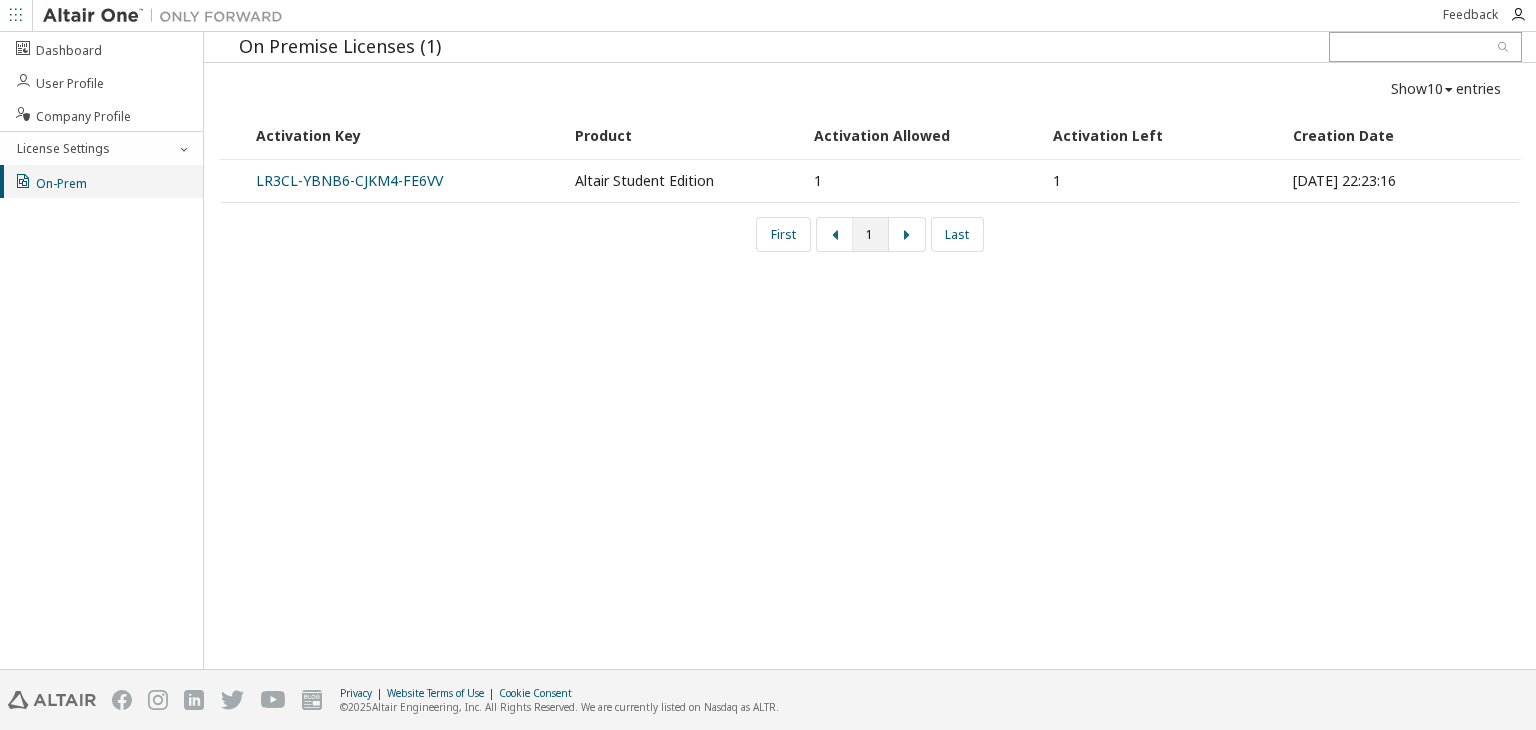 click on "On-Prem" at bounding box center (50, 181) 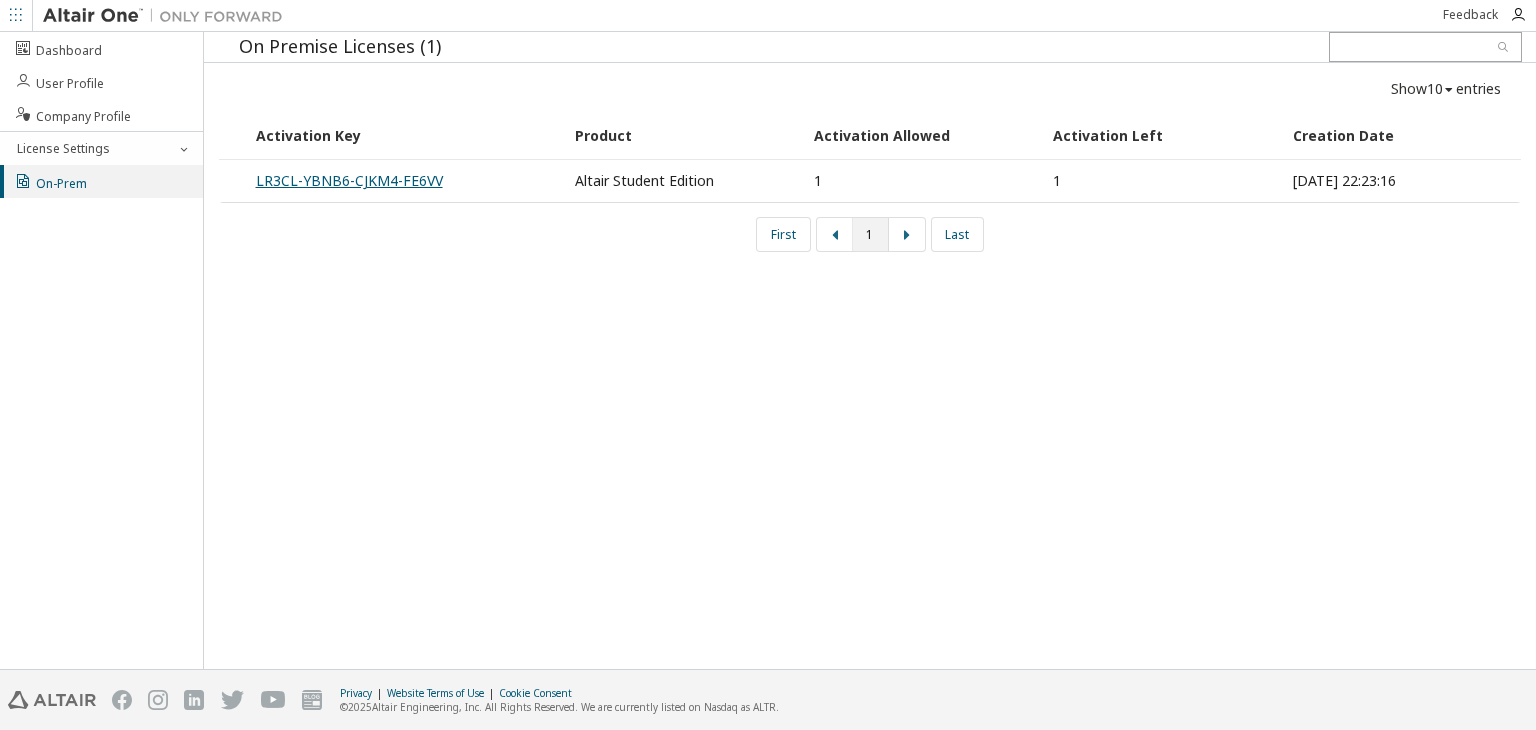 click on "LR3CL-YBNB6-CJKM4-FE6VV" at bounding box center [349, 180] 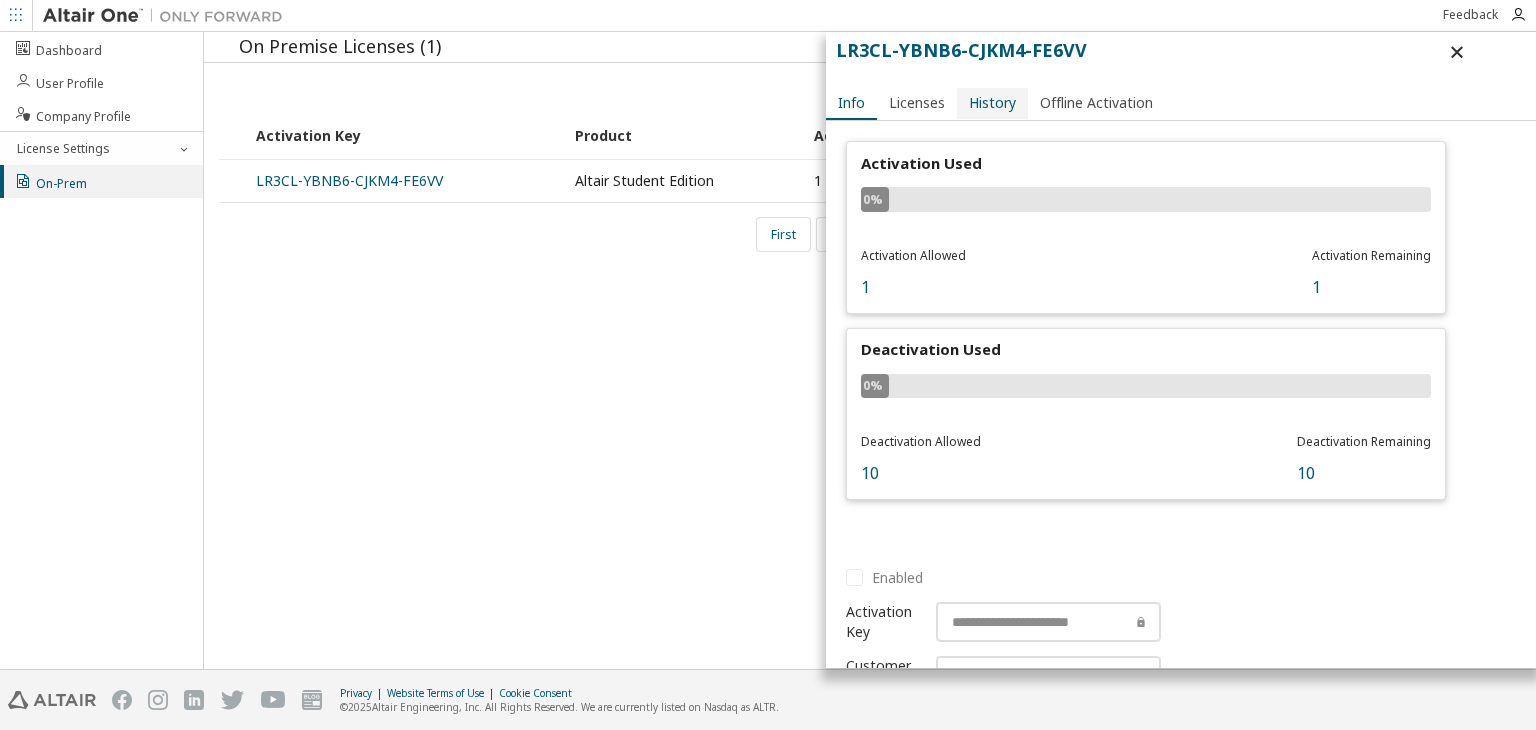click on "History" at bounding box center [992, 103] 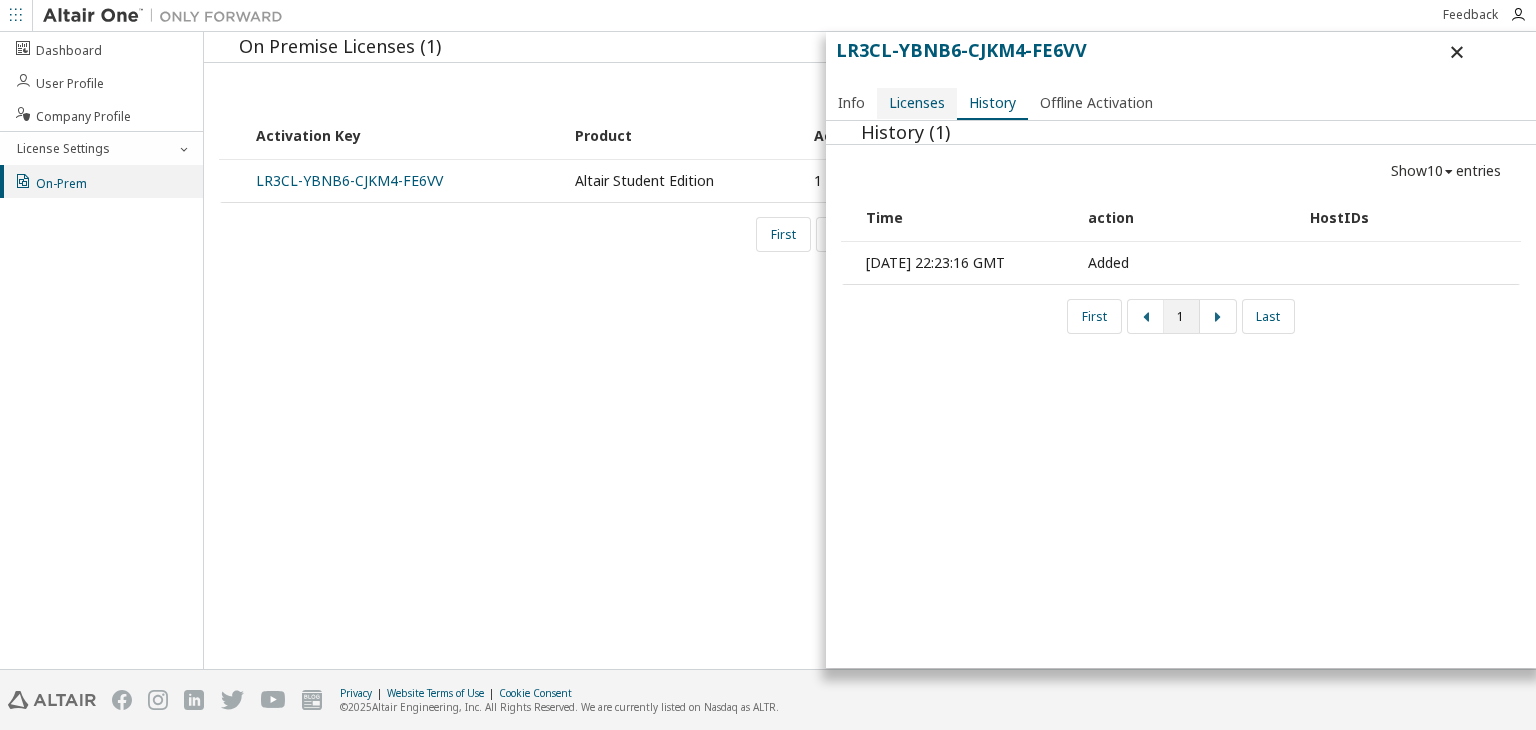 click on "Licenses" at bounding box center [917, 103] 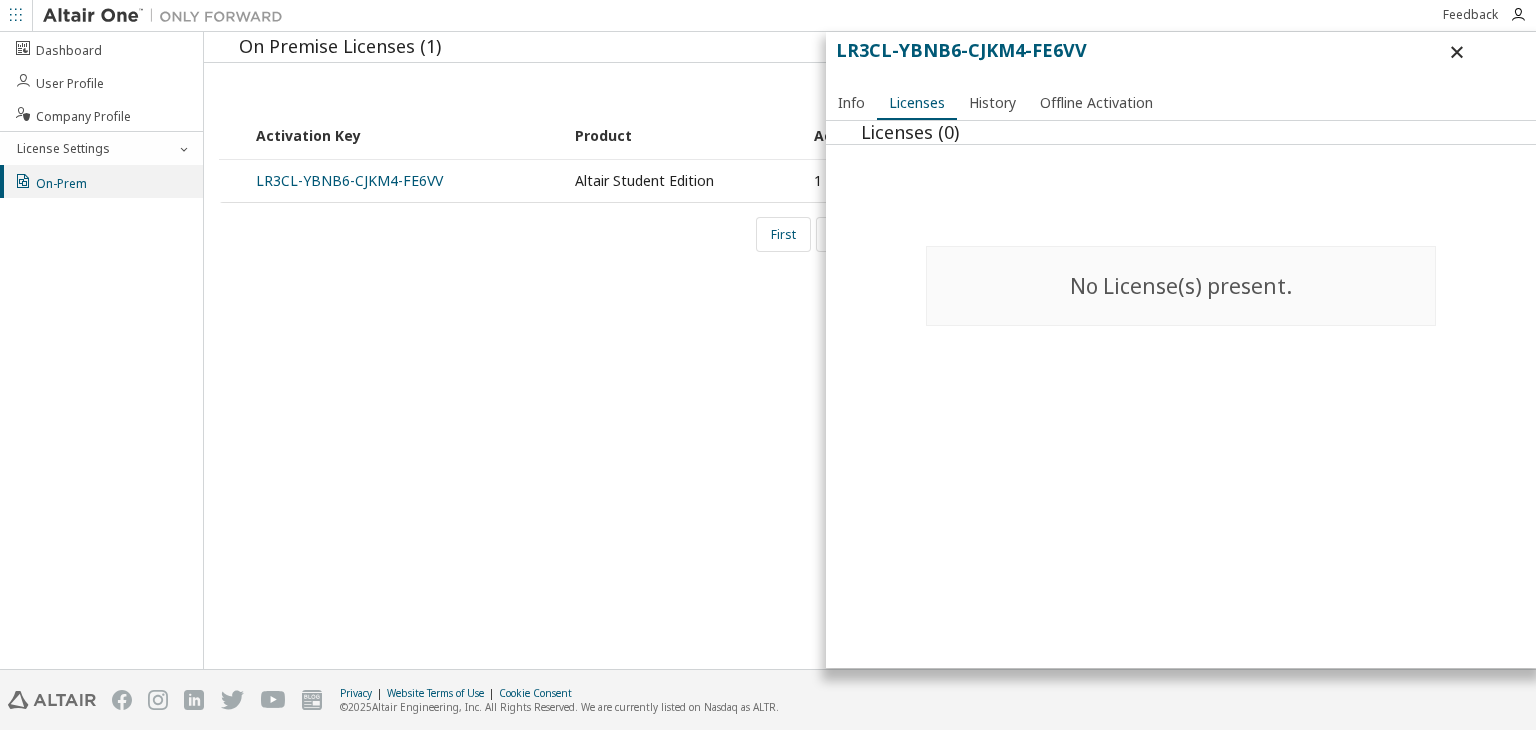 click on "No License(s) present." at bounding box center (1181, 286) 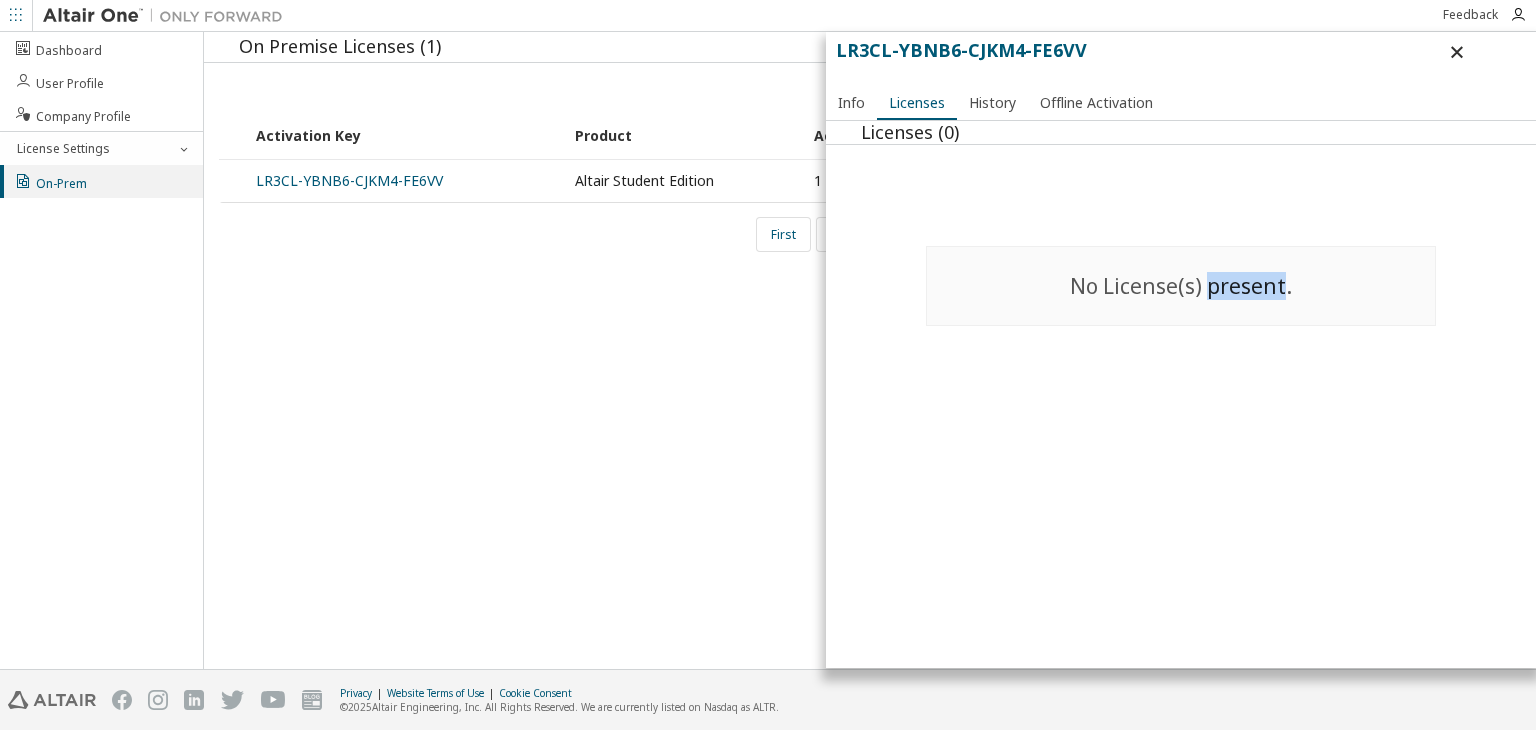 click on "No License(s) present." at bounding box center (1181, 286) 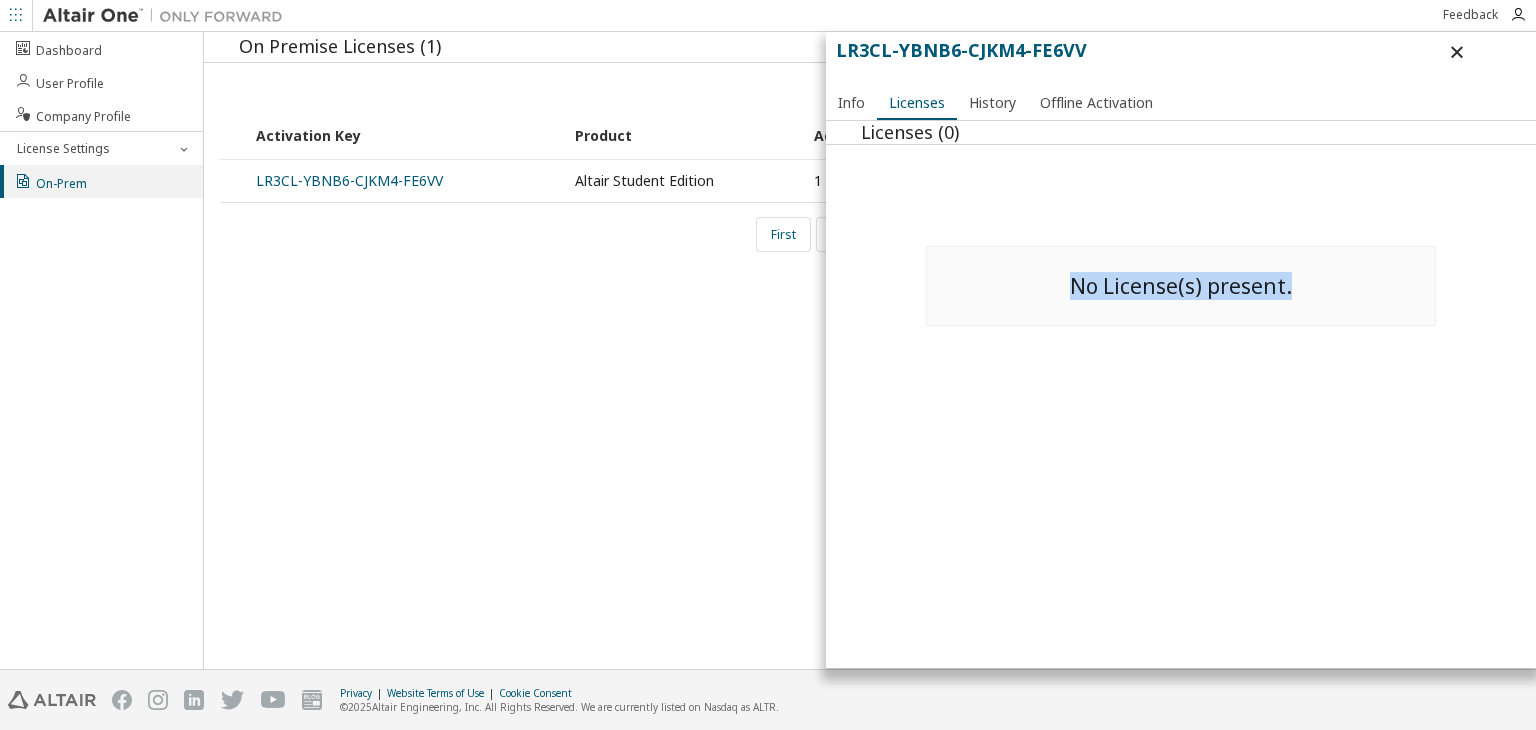 click on "No License(s) present." at bounding box center (1181, 286) 